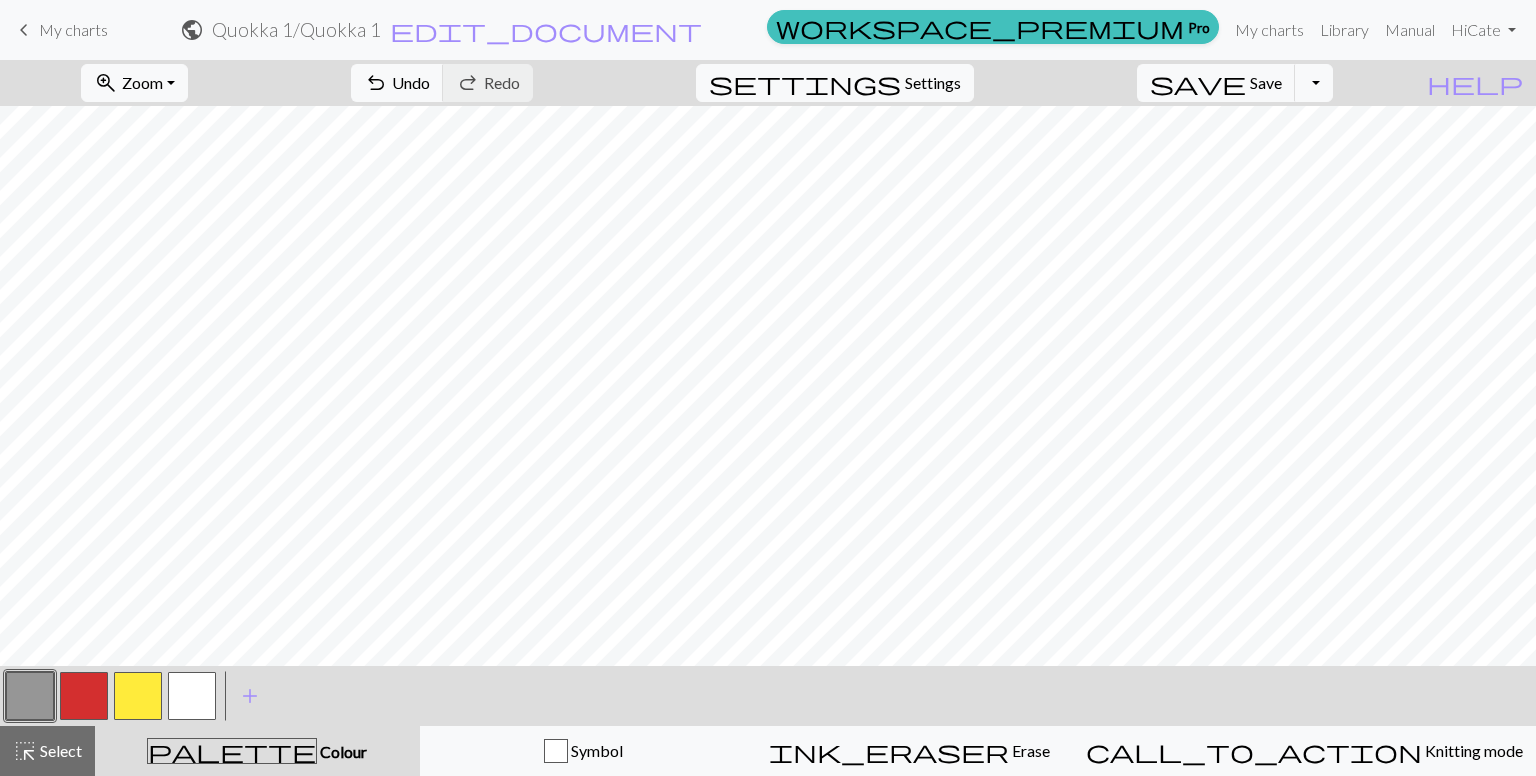 scroll, scrollTop: 0, scrollLeft: 0, axis: both 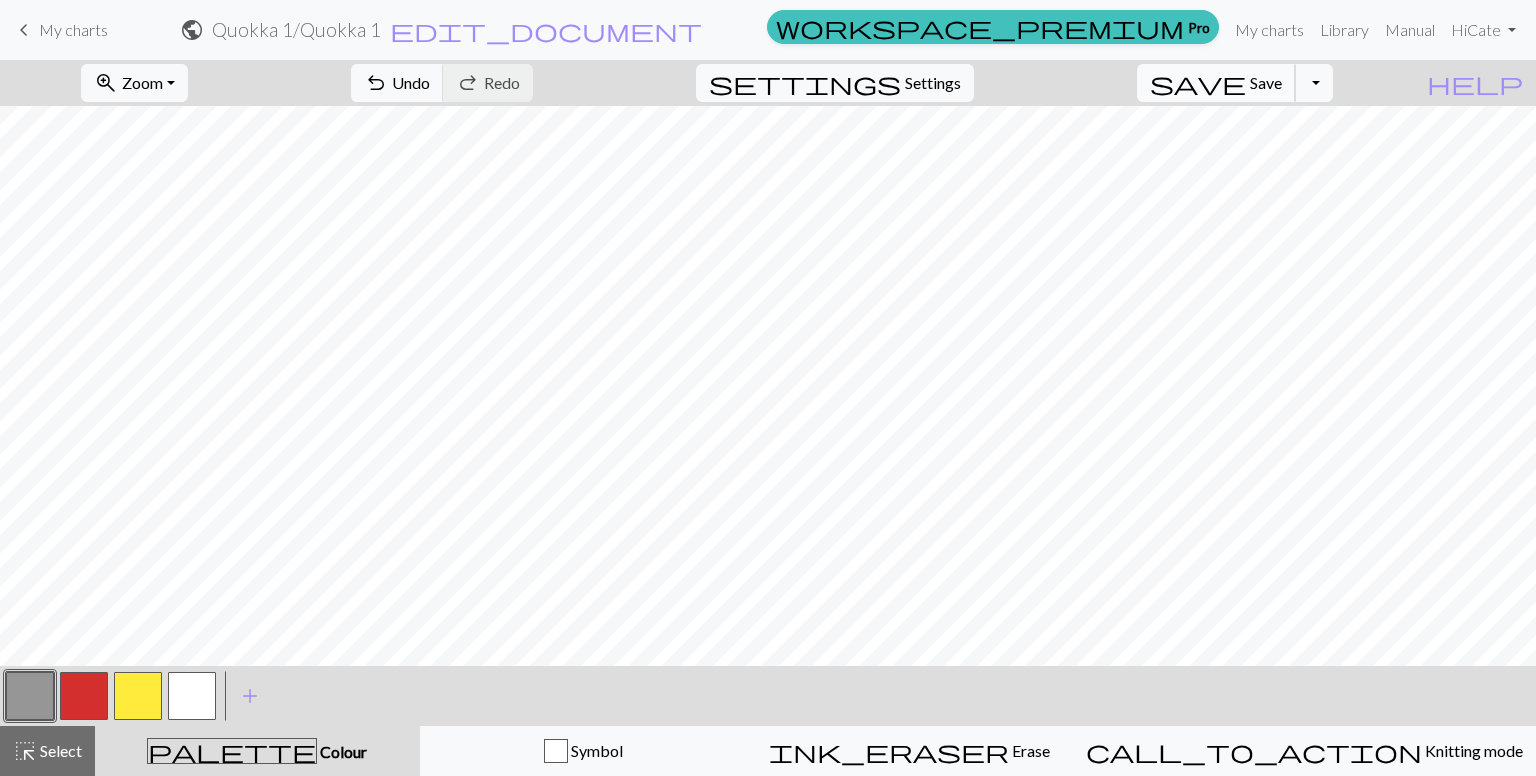 click on "save" at bounding box center (1198, 83) 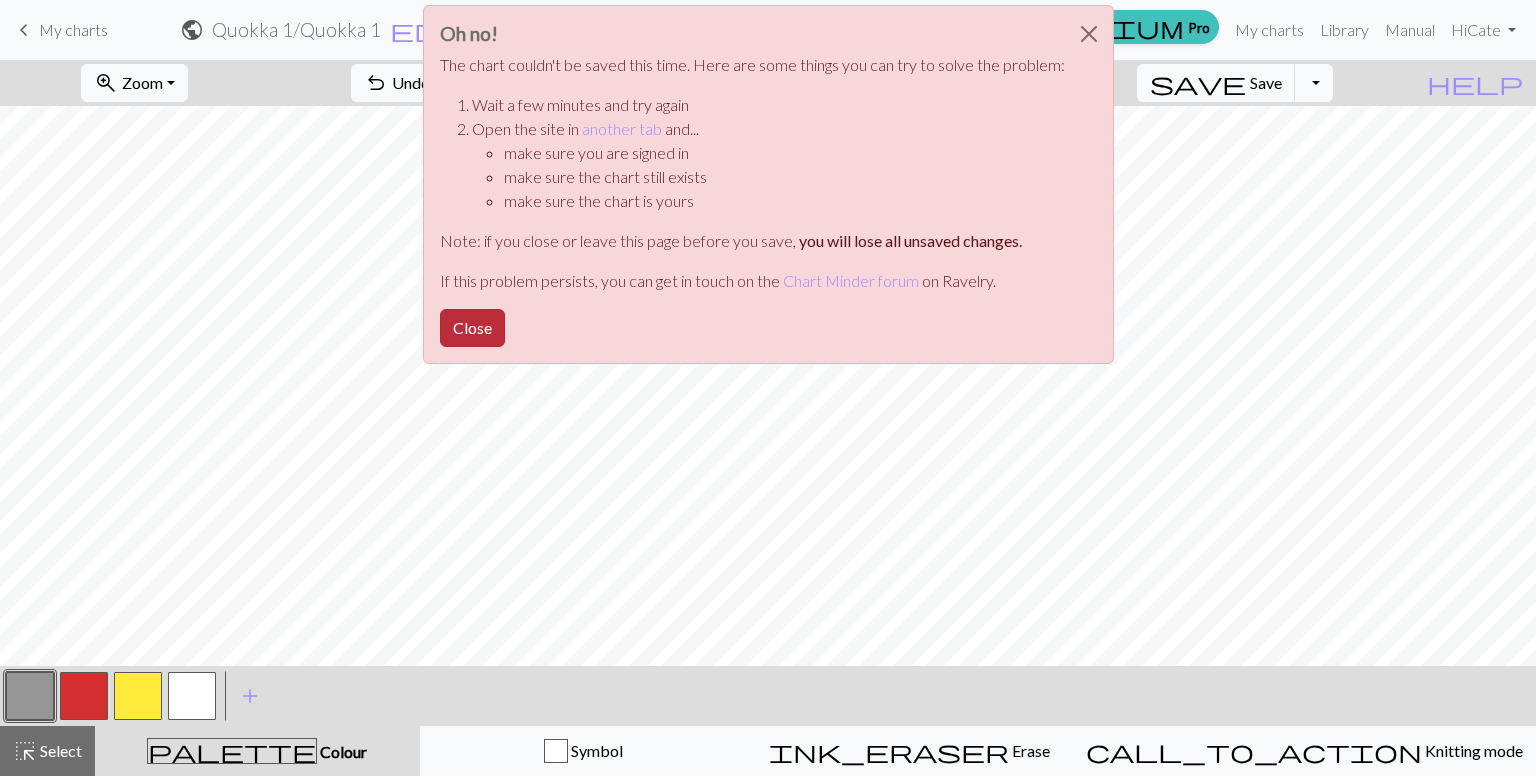 click on "Close" at bounding box center [472, 328] 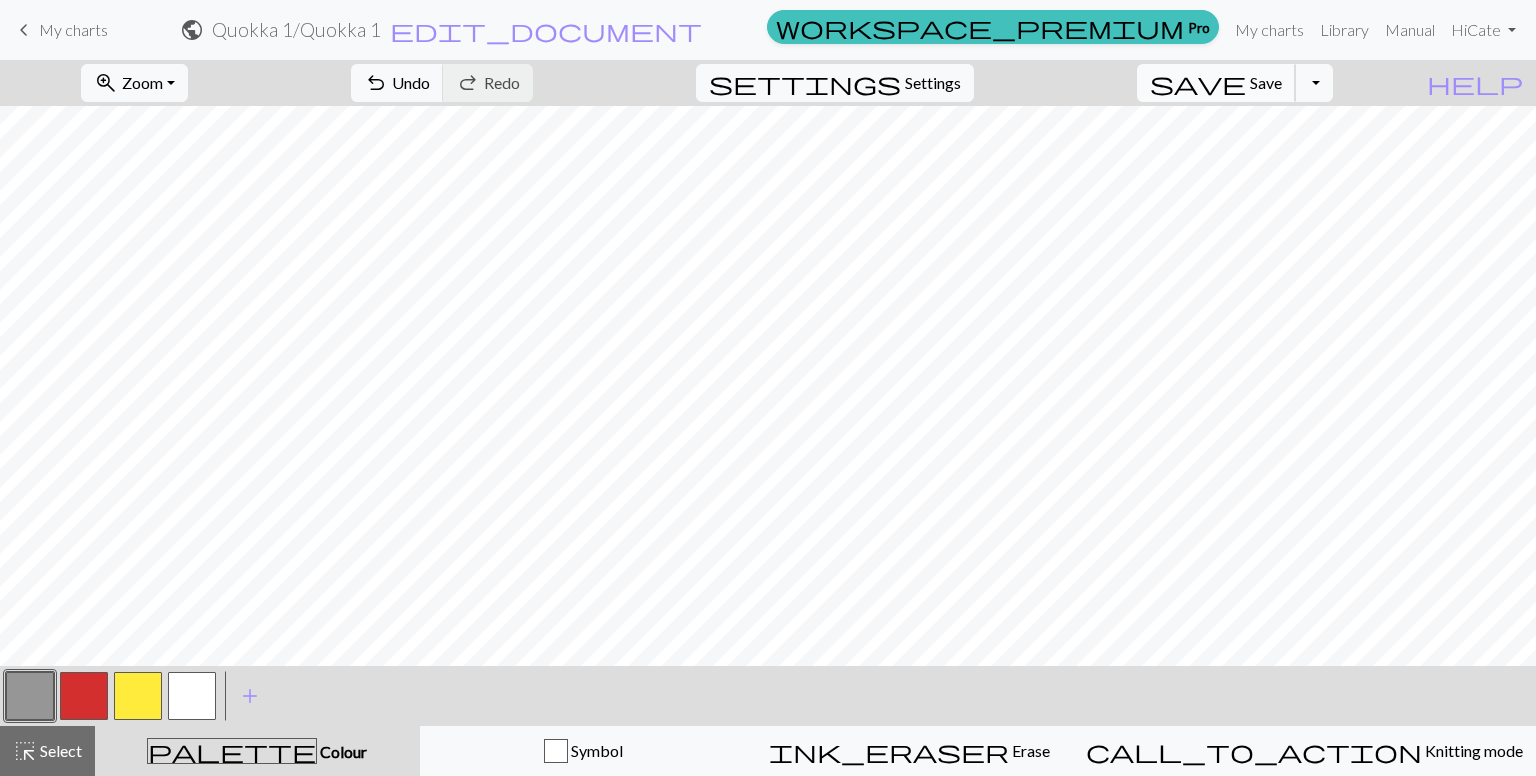 click on "save Save Save" at bounding box center [1216, 83] 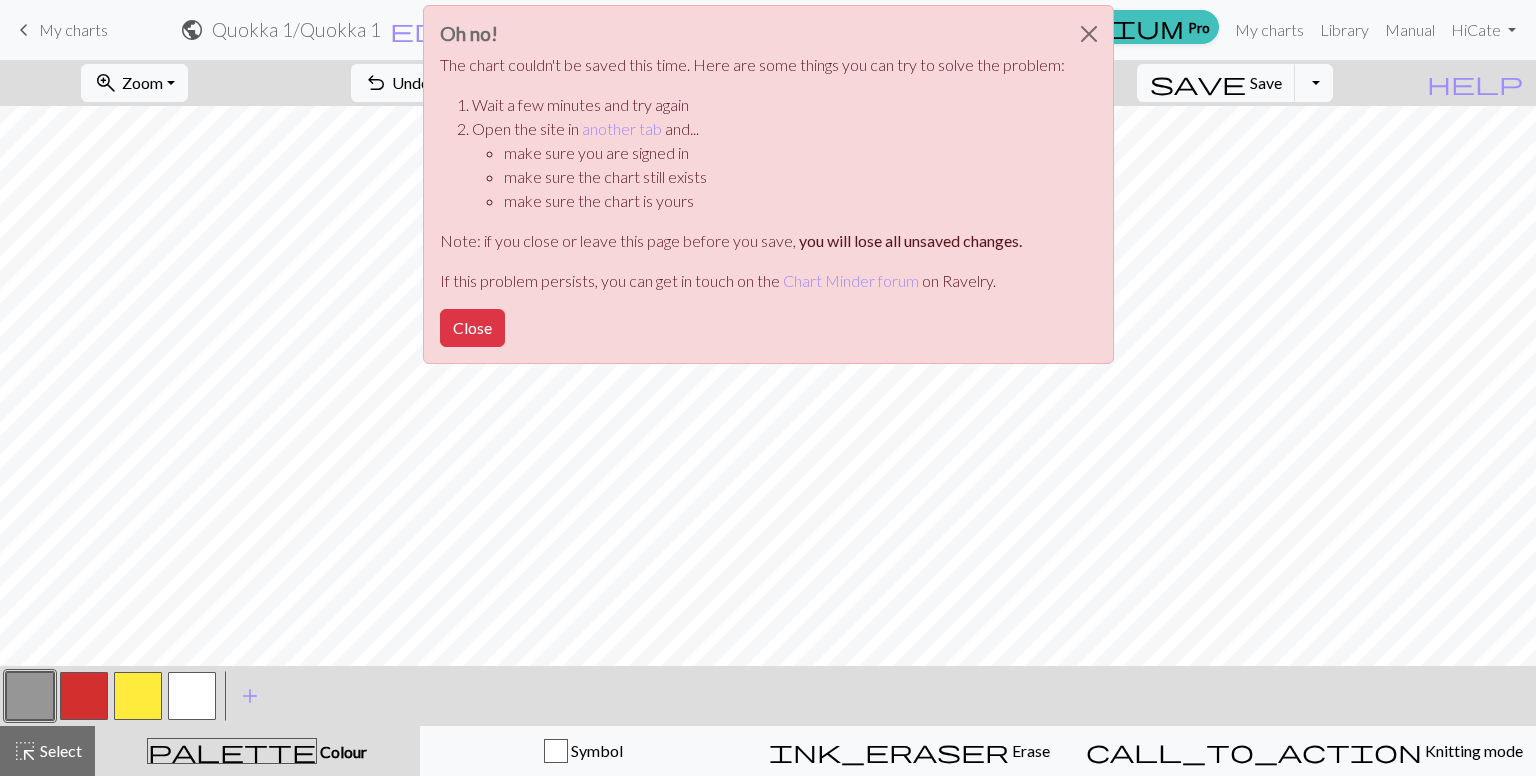 click on "Oh no! The chart couldn't be saved this time. Here are some things you can try to solve the problem: Wait a few minutes and try again Open the site in another tab and... make sure you are signed in make sure the chart still exists make sure the chart is yours Note: if you close or leave this page before you save, you will lose all unsaved changes. If this problem persists, you can get in touch on the Chart Minder forum on Ravelry. Close" at bounding box center (768, 190) 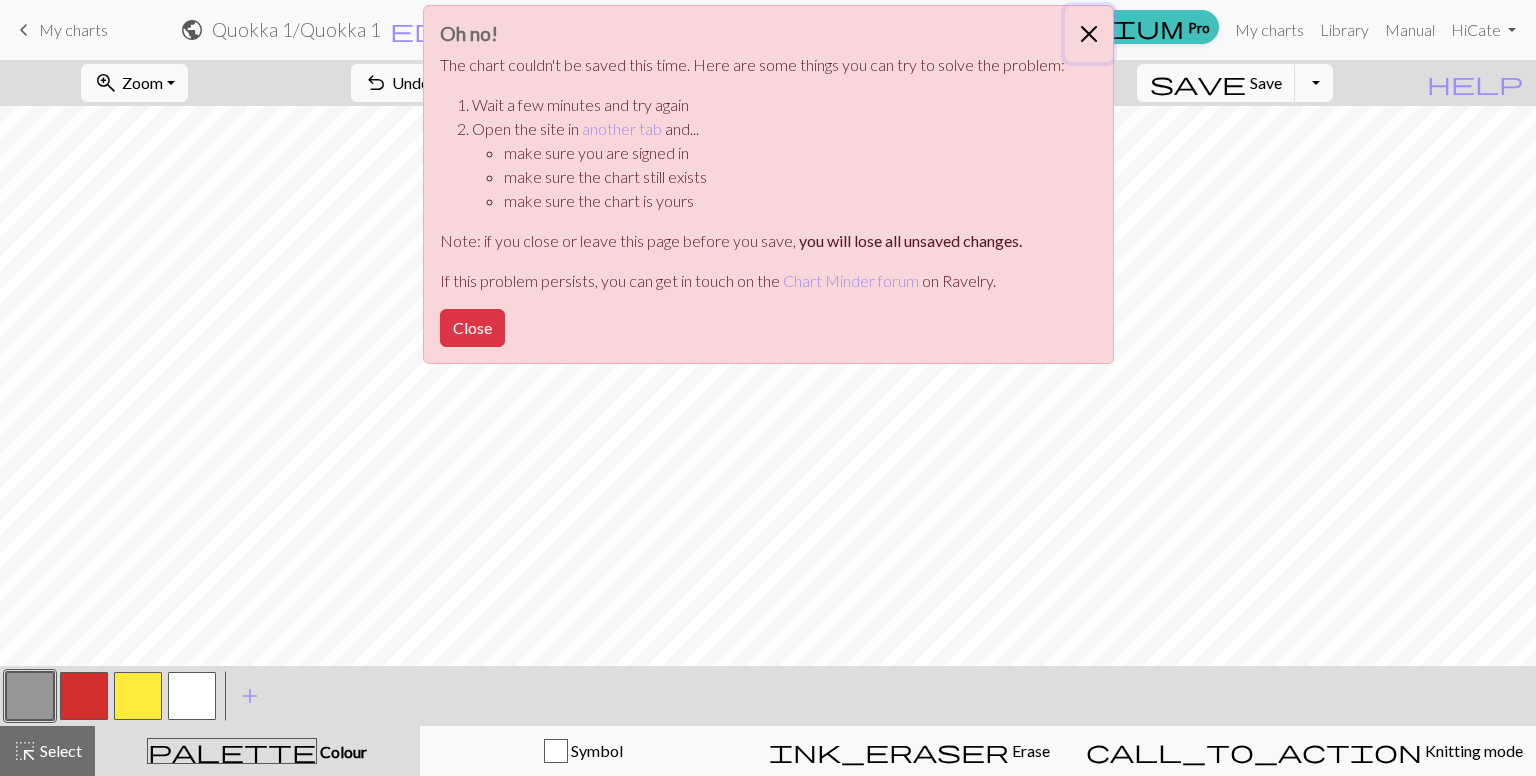 click at bounding box center [1089, 34] 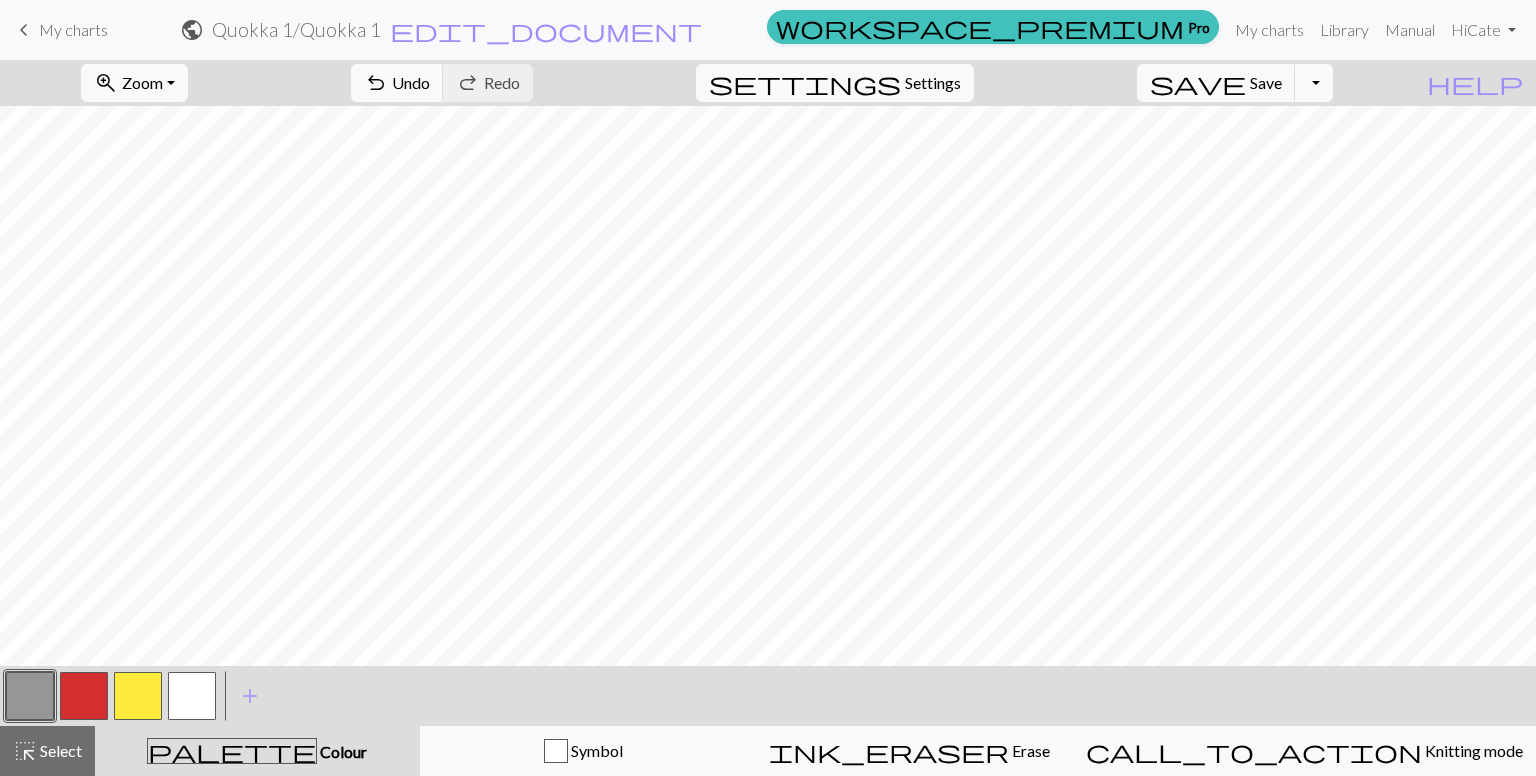 click on "Toggle Dropdown" at bounding box center [1314, 83] 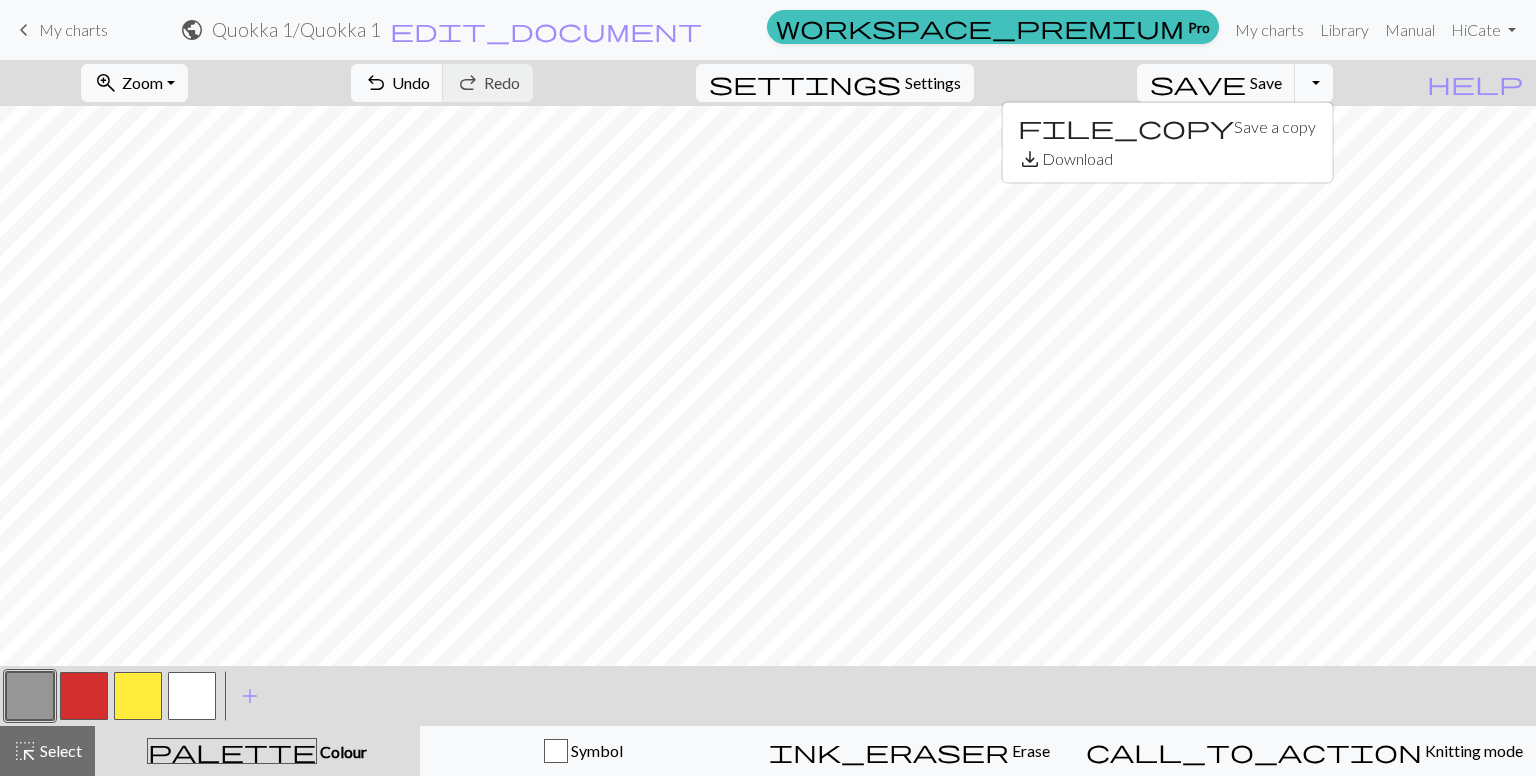 click on "Toggle Dropdown" at bounding box center [1314, 83] 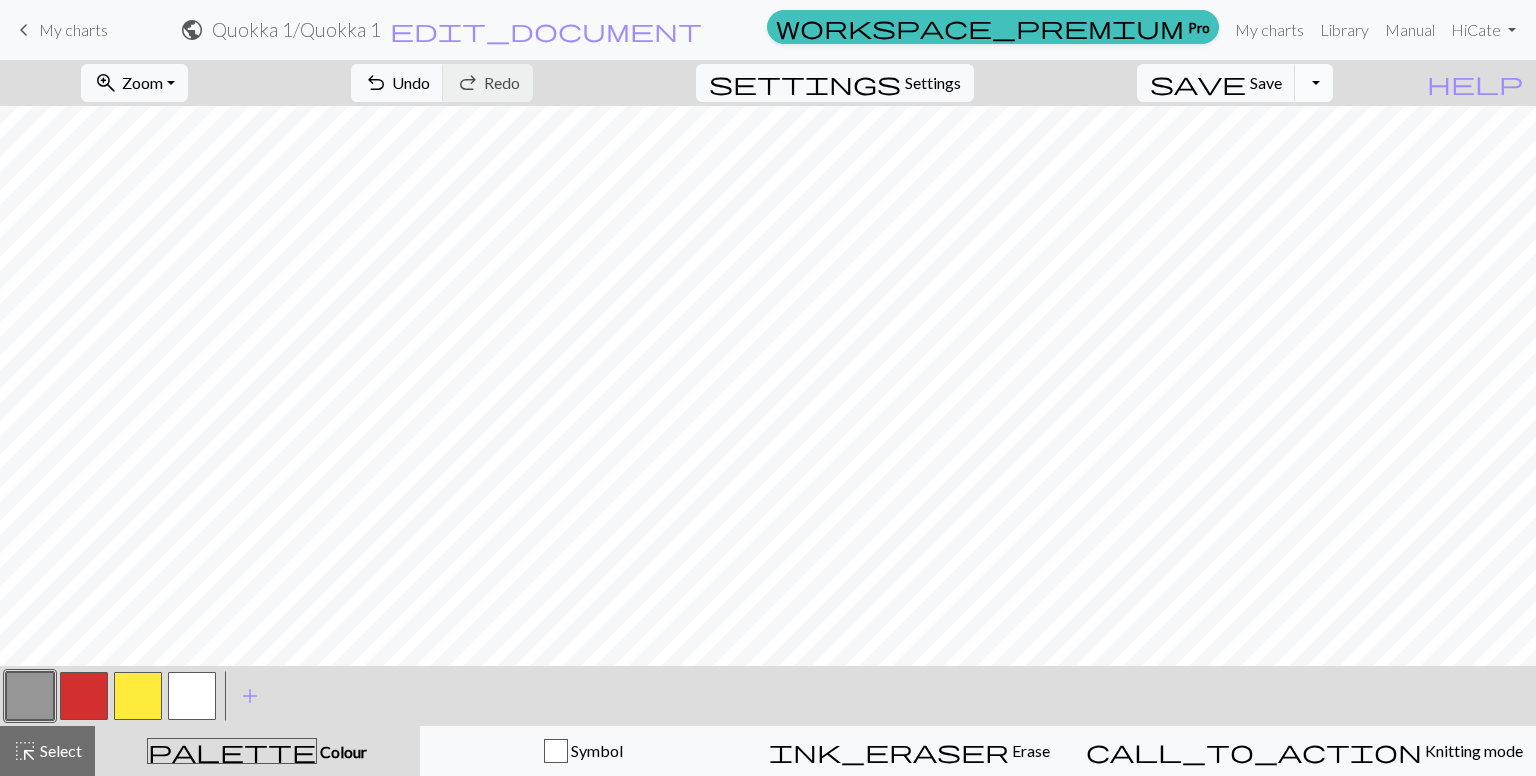 click on "Toggle Dropdown" at bounding box center (1314, 83) 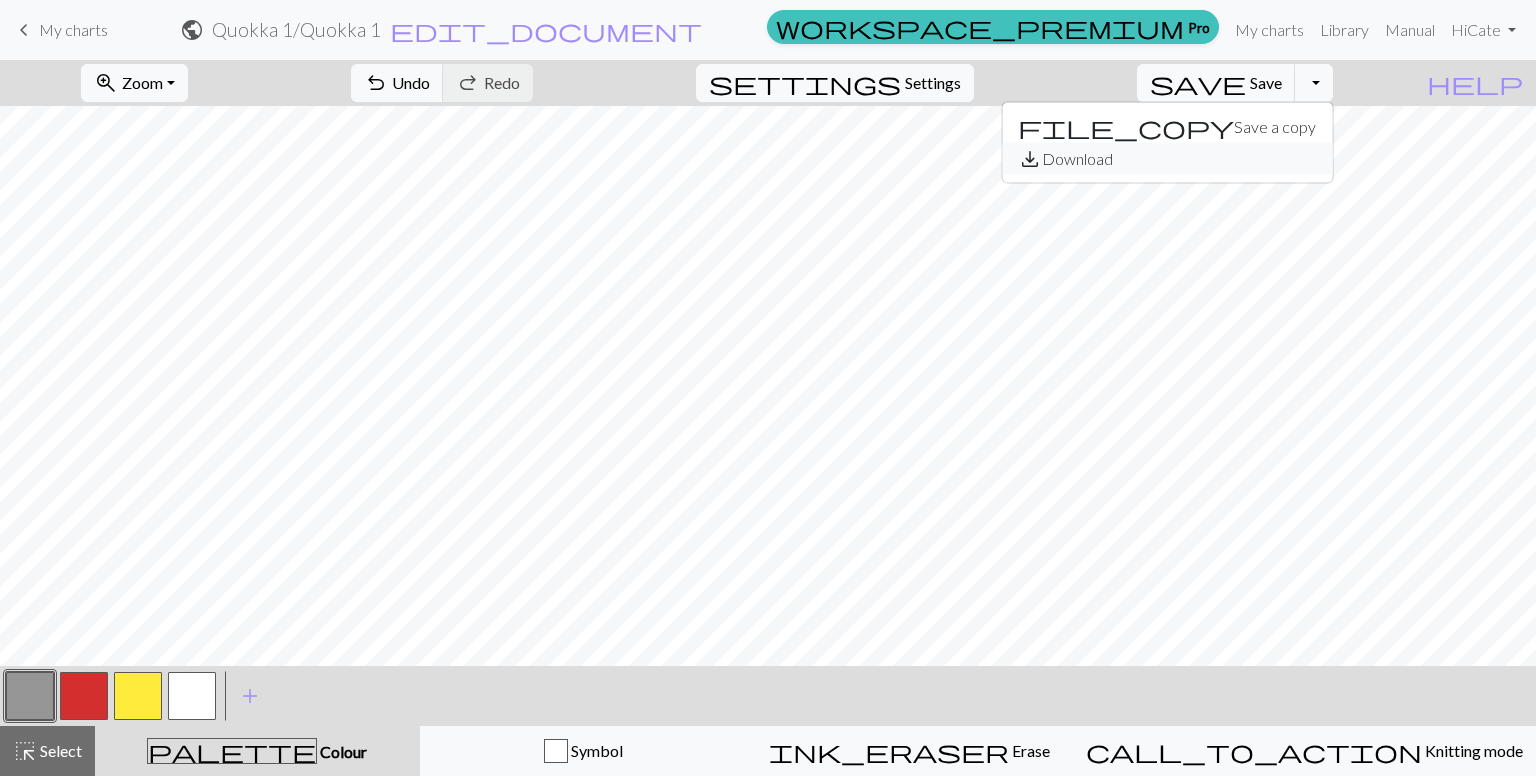 click on "save_alt  Download" at bounding box center (1167, 159) 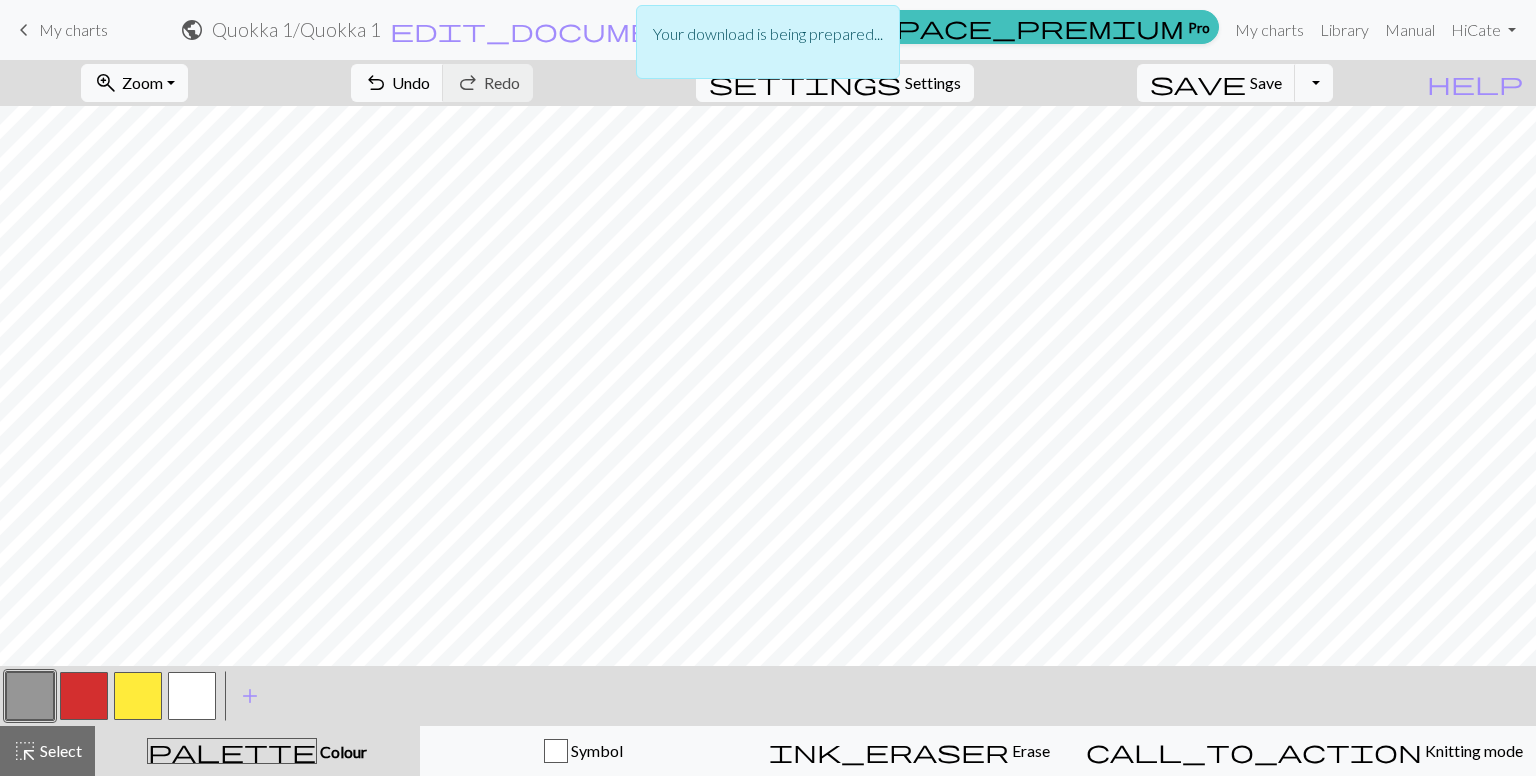 click on "Your download is being prepared..." at bounding box center (768, 47) 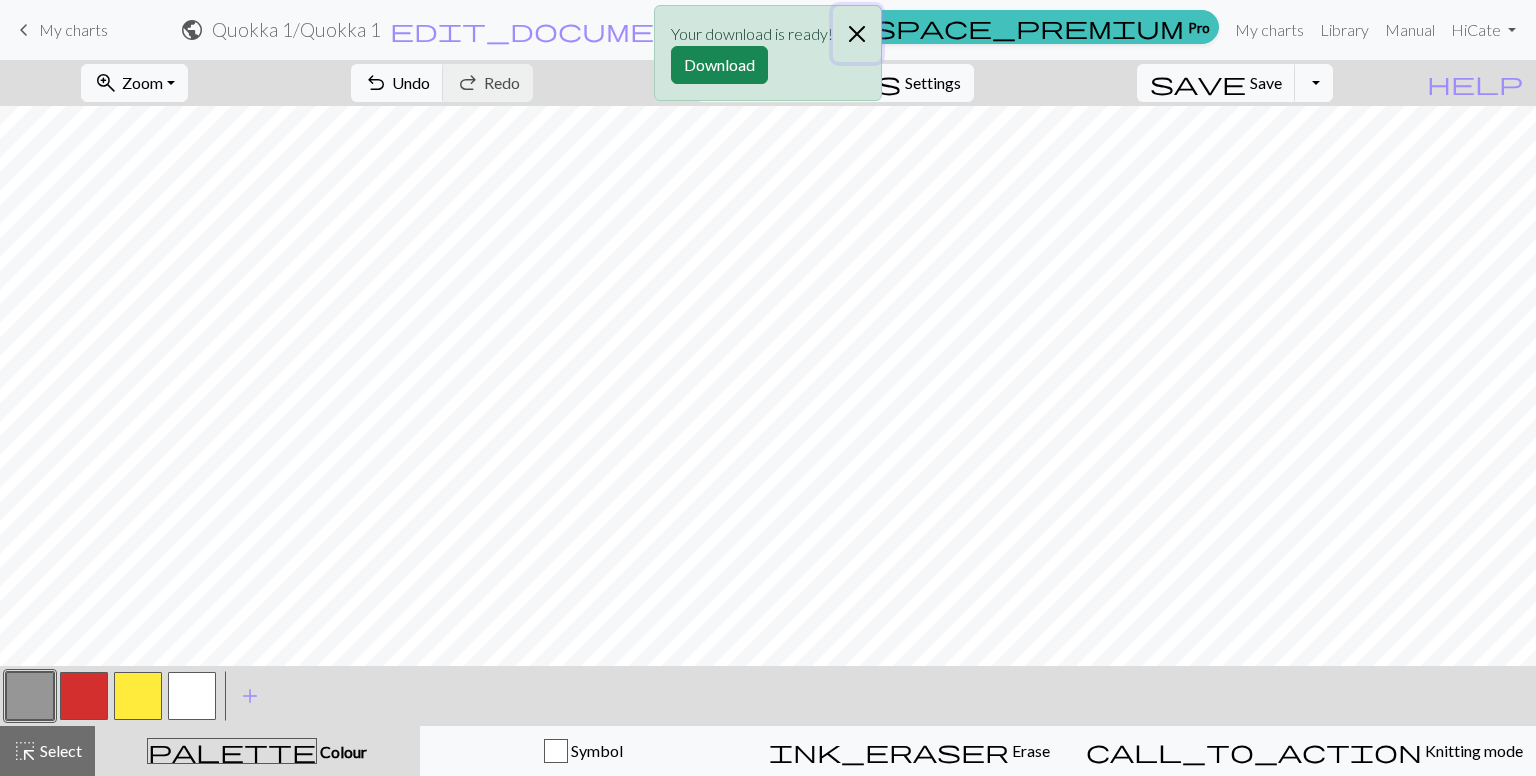 click at bounding box center (857, 34) 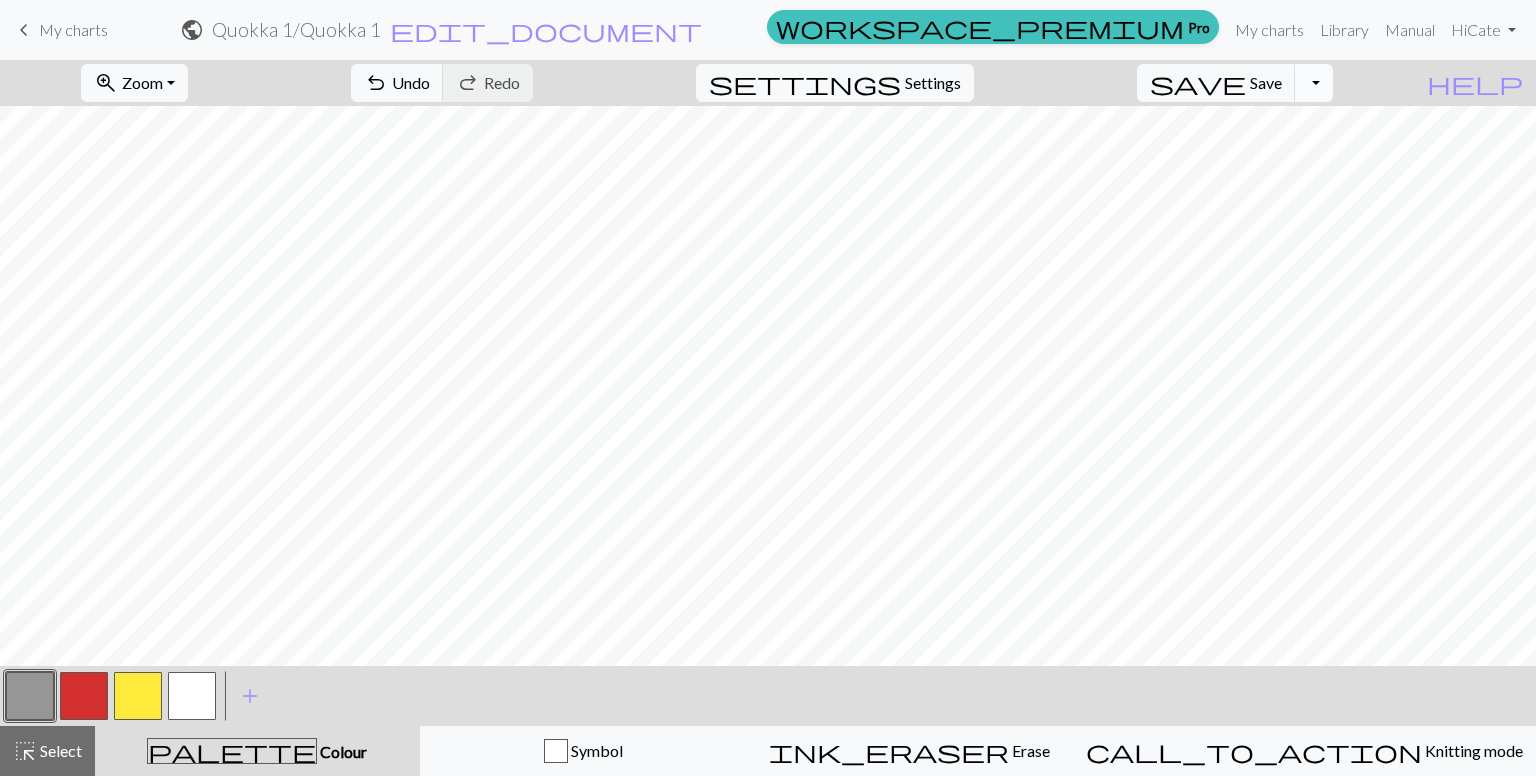 click on "Toggle Dropdown" at bounding box center [1314, 83] 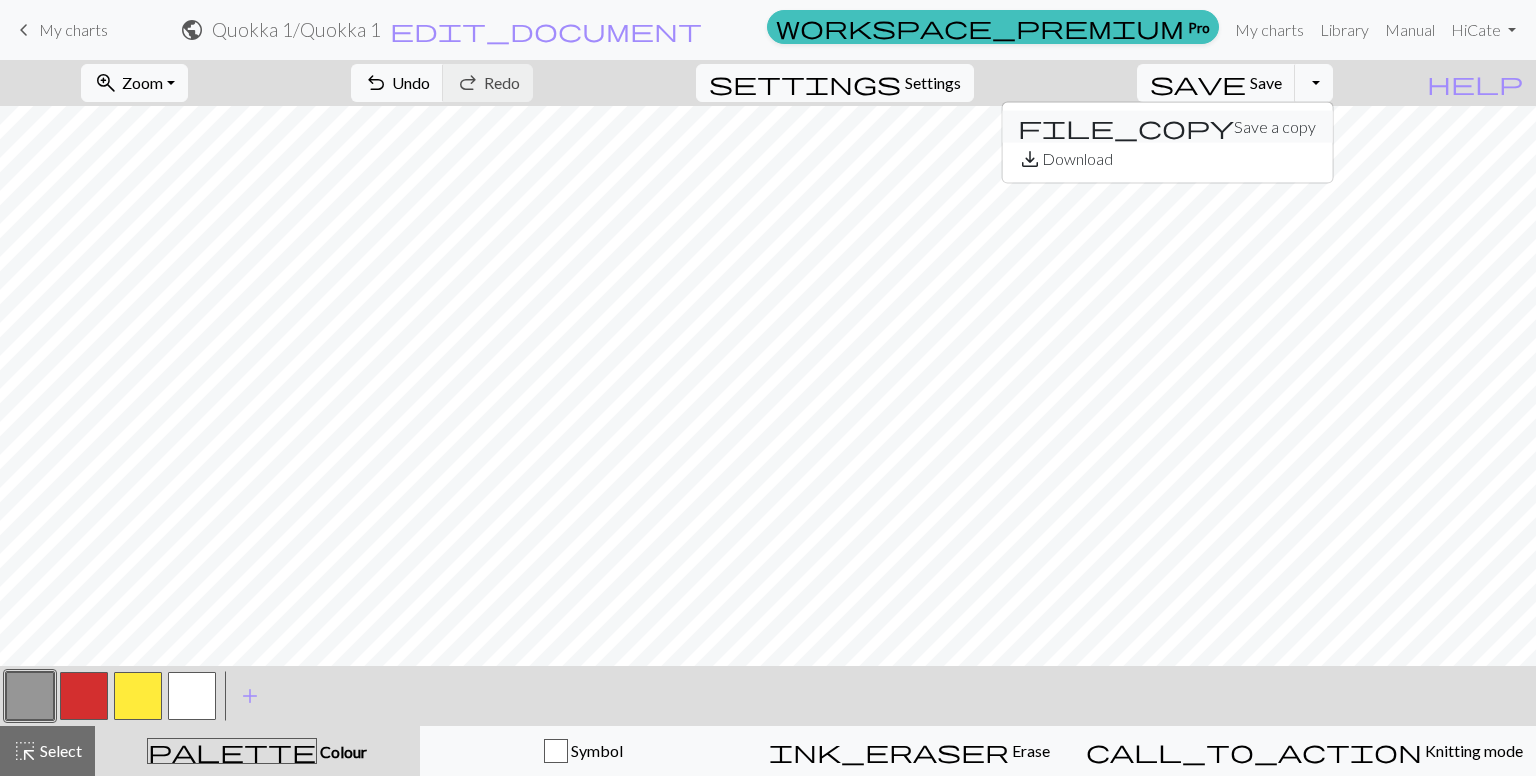 click on "file_copy  Save a copy" at bounding box center (1167, 127) 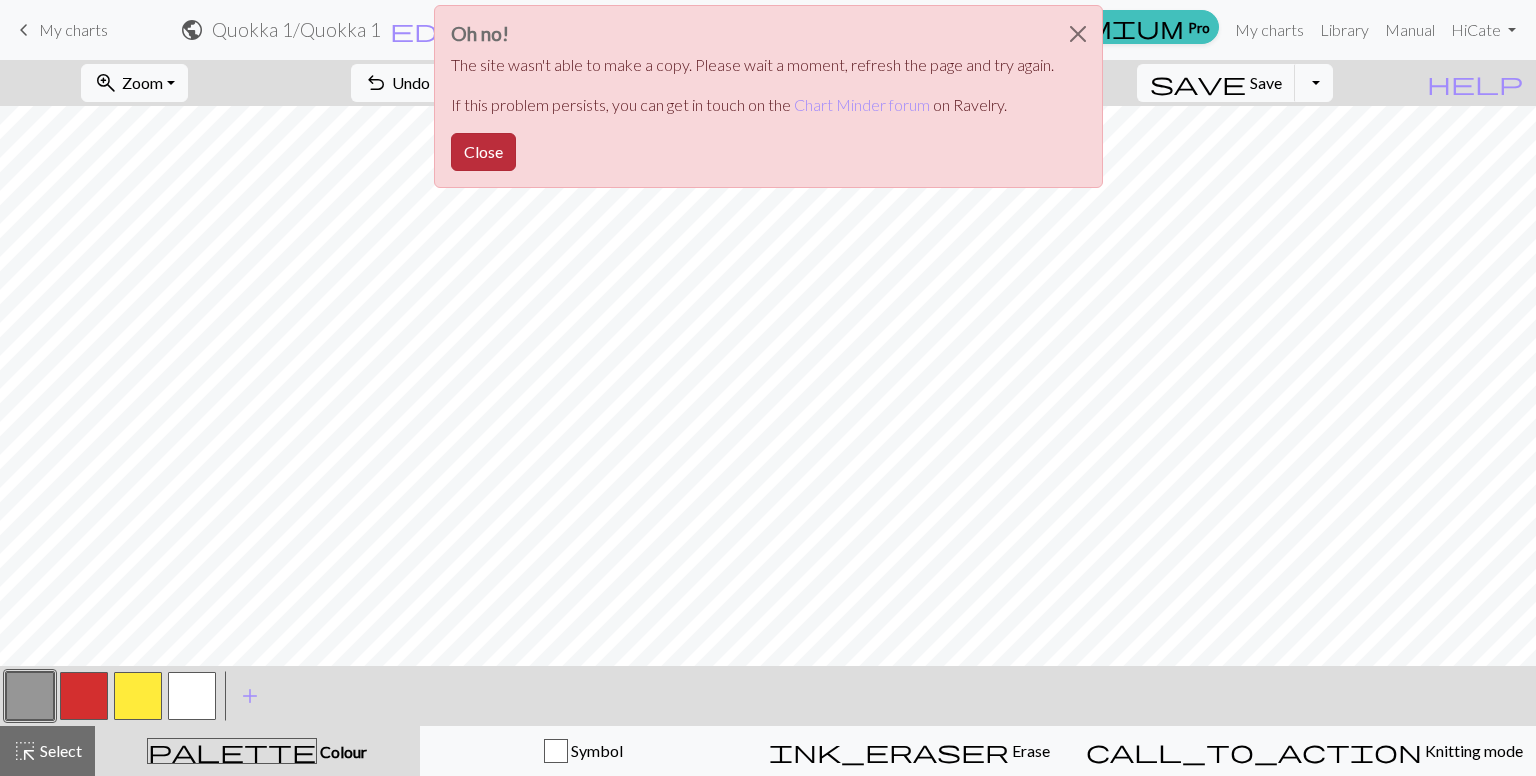 click on "Close" at bounding box center [483, 152] 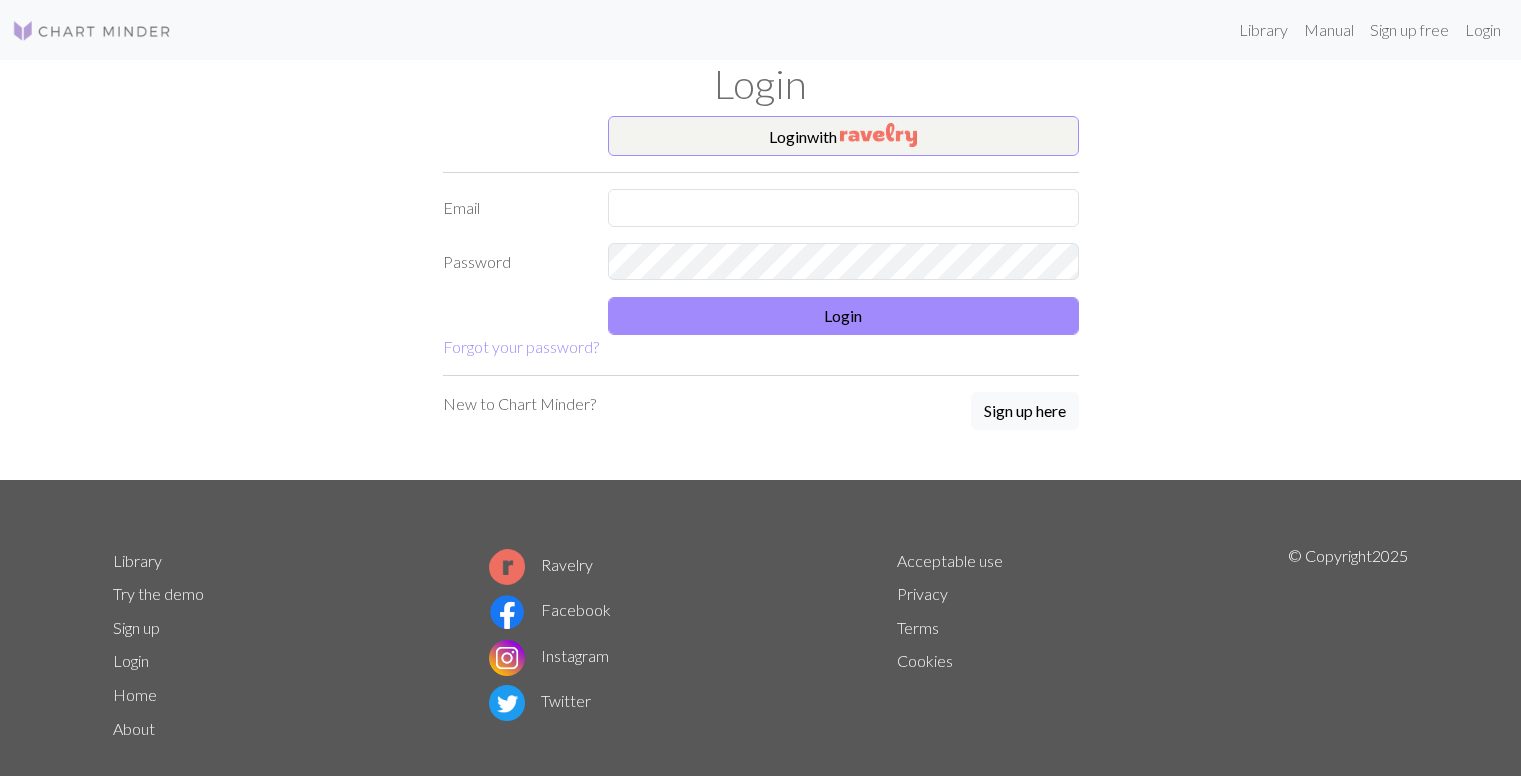 scroll, scrollTop: 0, scrollLeft: 0, axis: both 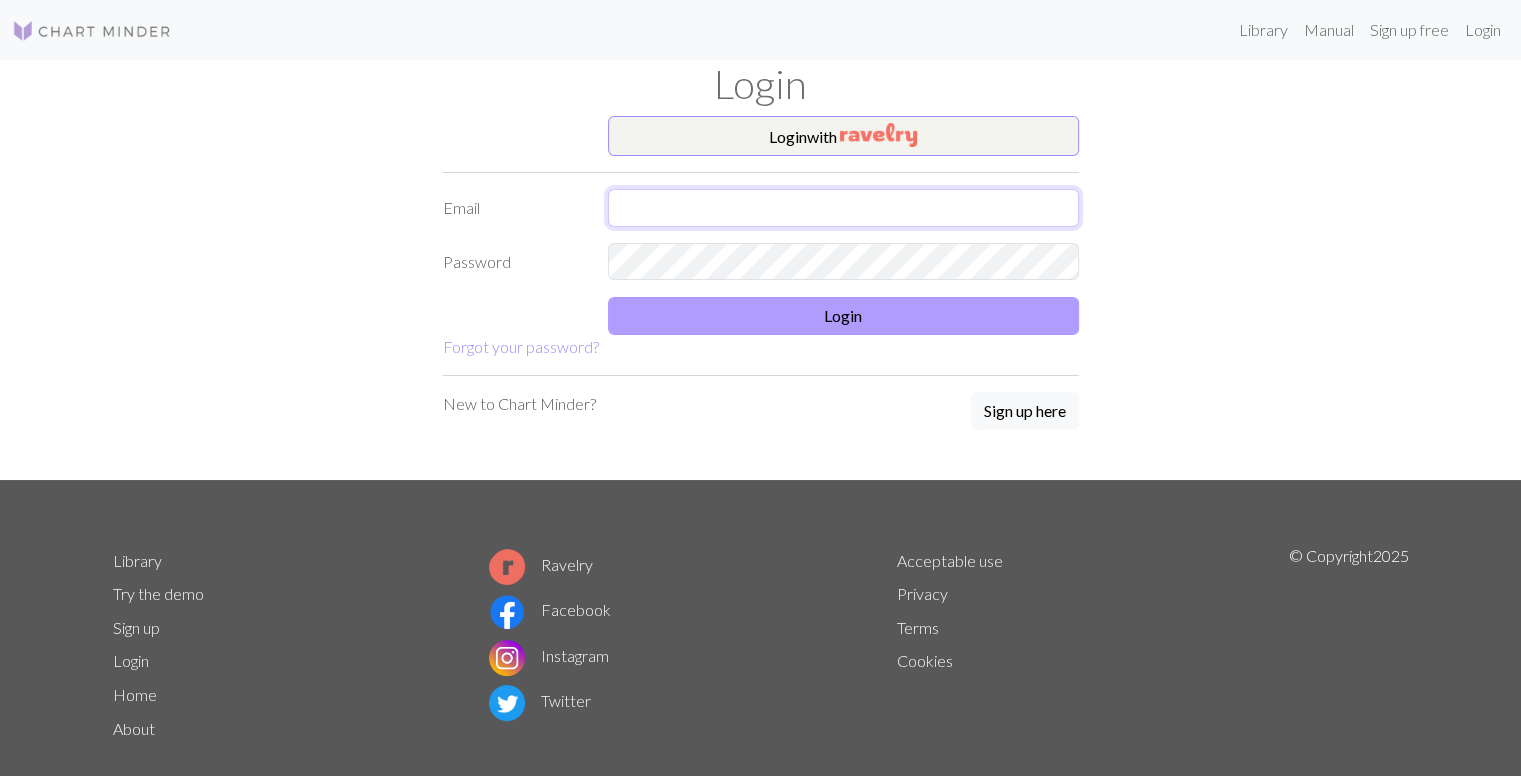 type on "**********" 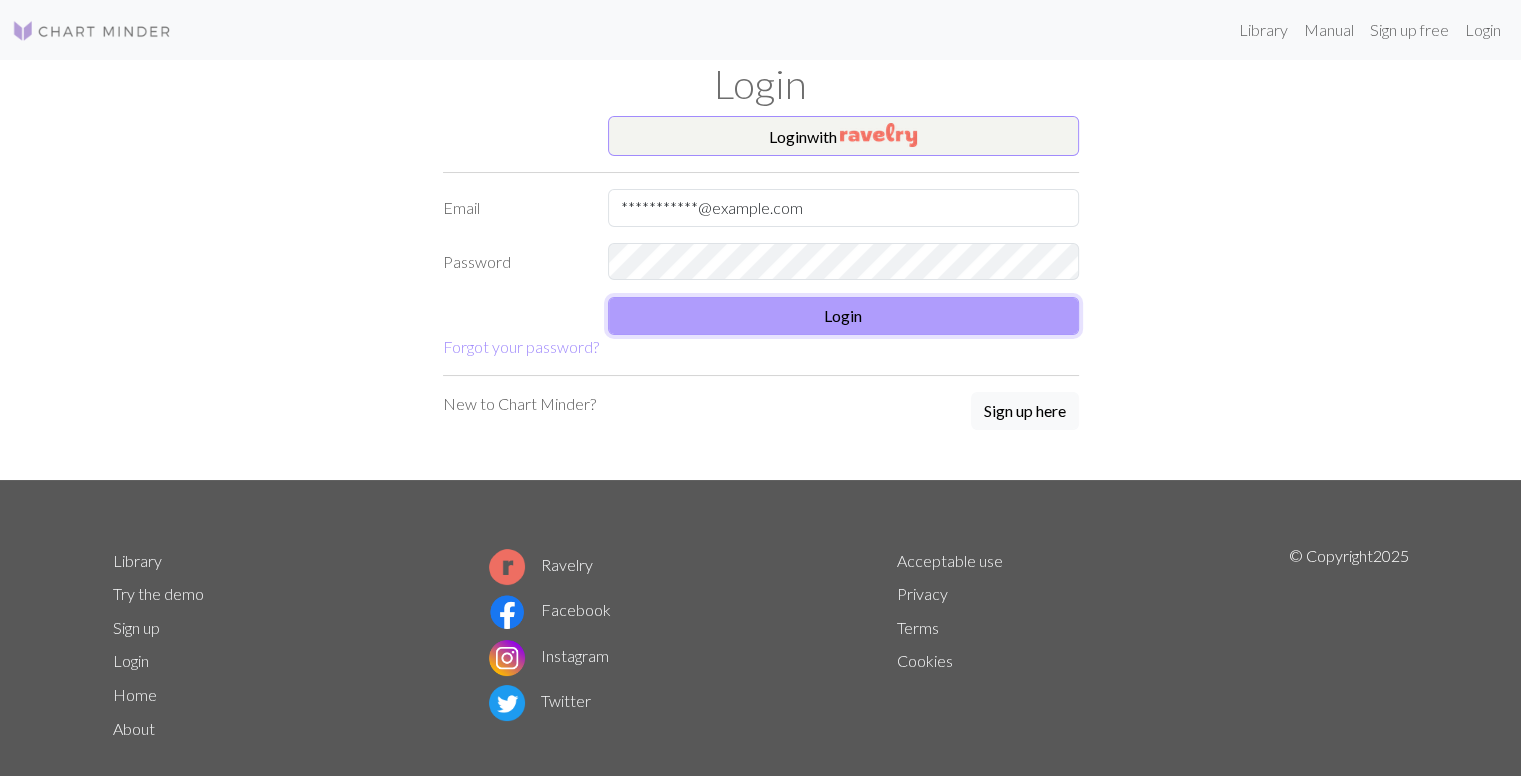 click on "Login" at bounding box center [843, 316] 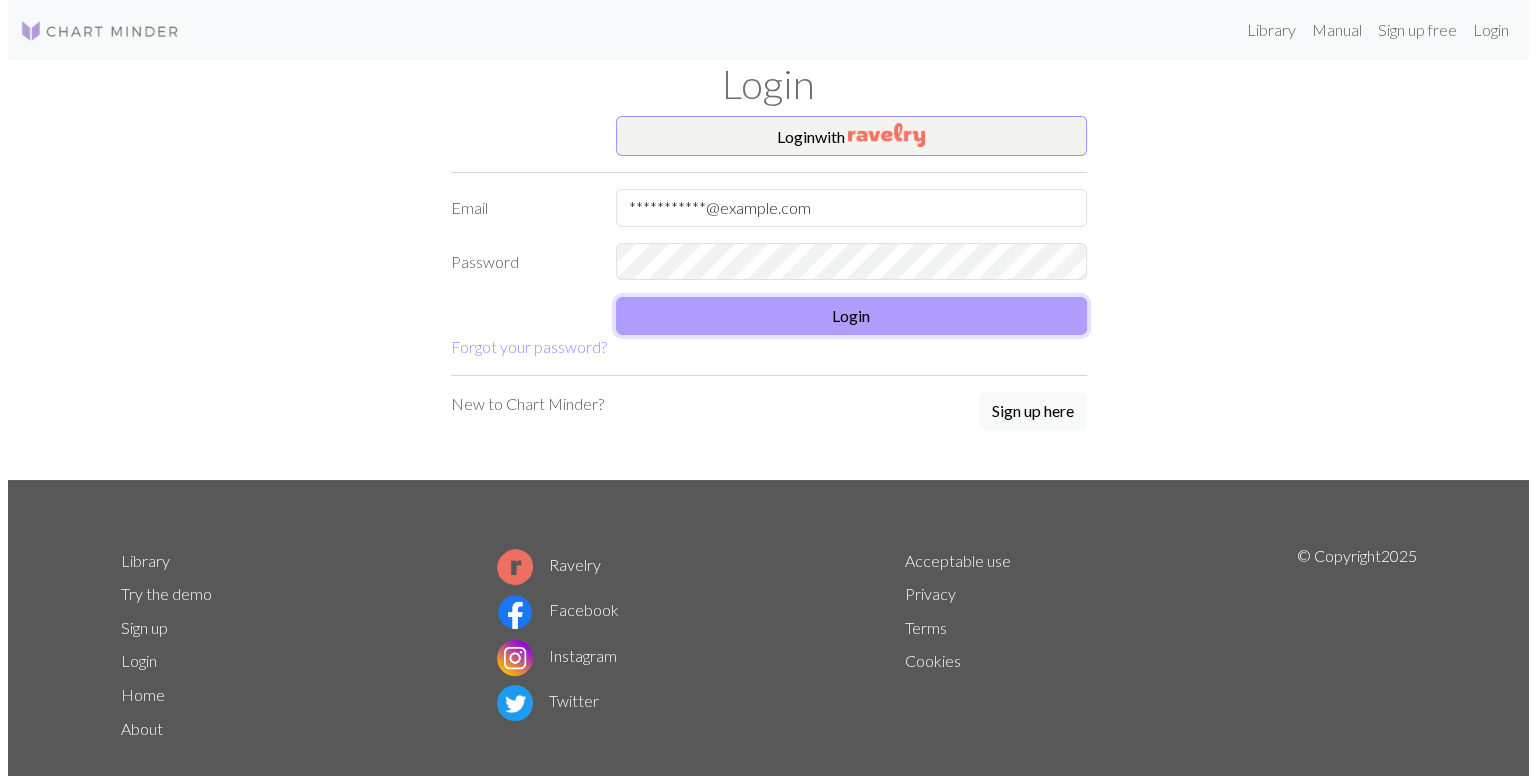 scroll, scrollTop: 0, scrollLeft: 0, axis: both 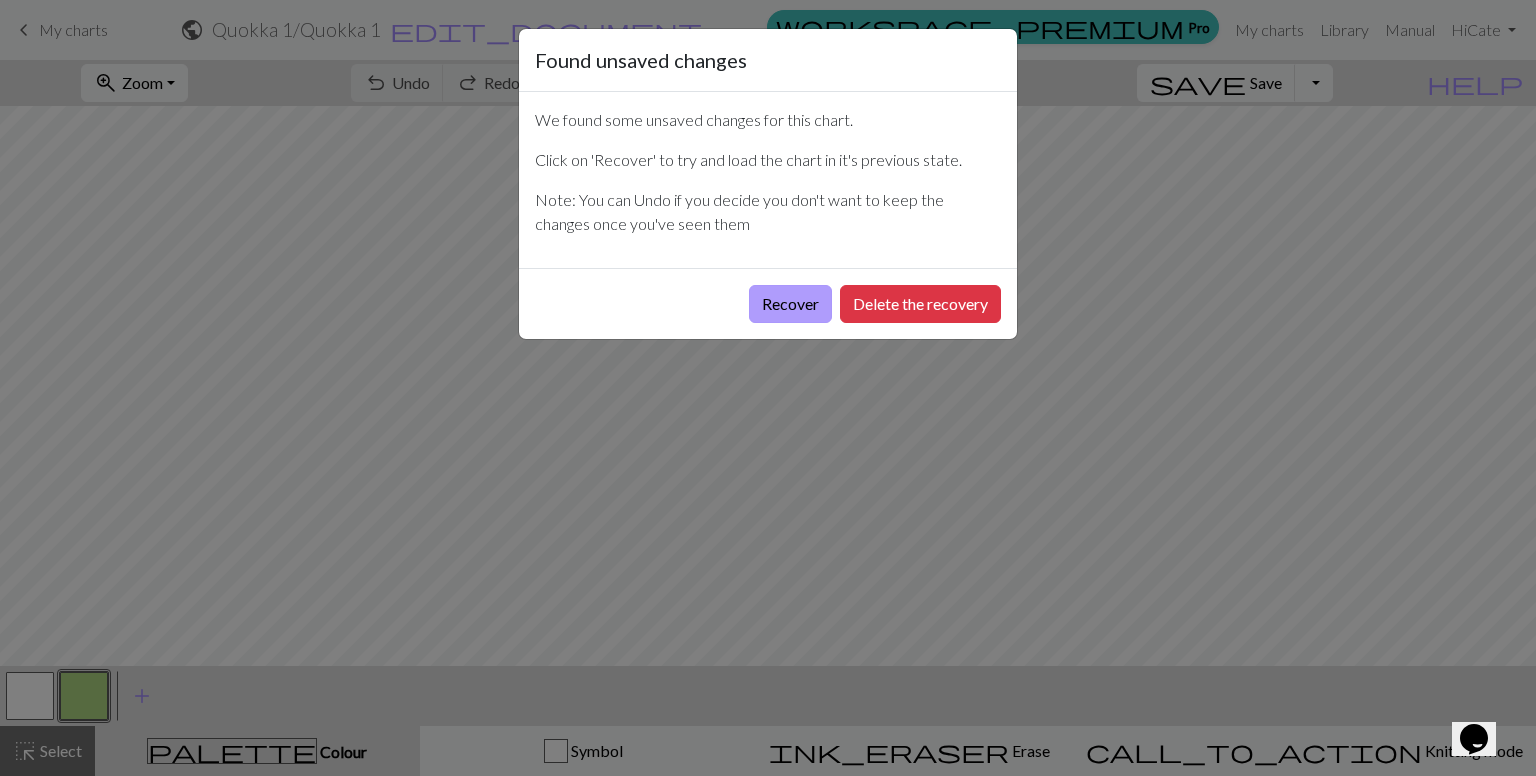 click on "Recover" at bounding box center (790, 304) 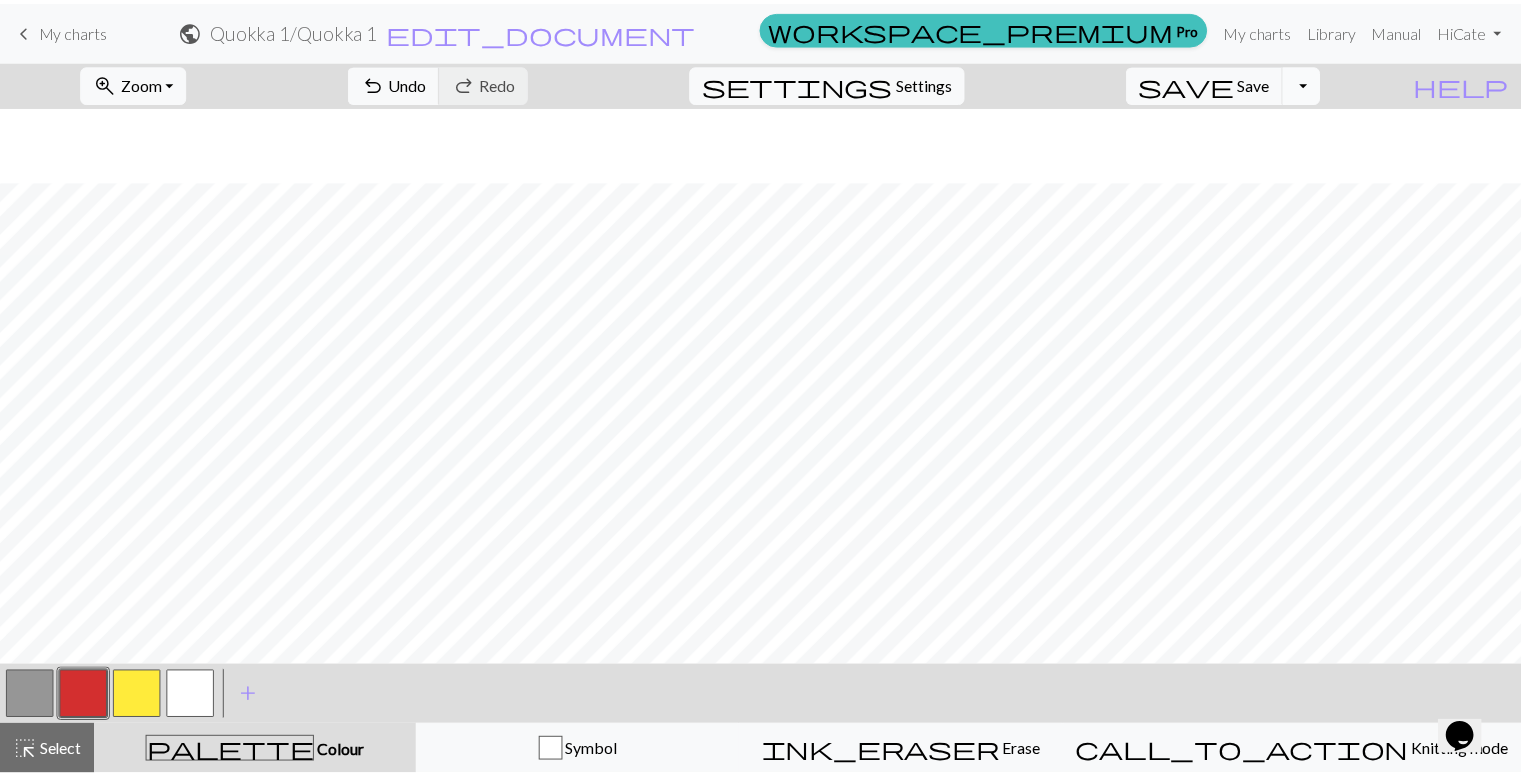 scroll, scrollTop: 75, scrollLeft: 0, axis: vertical 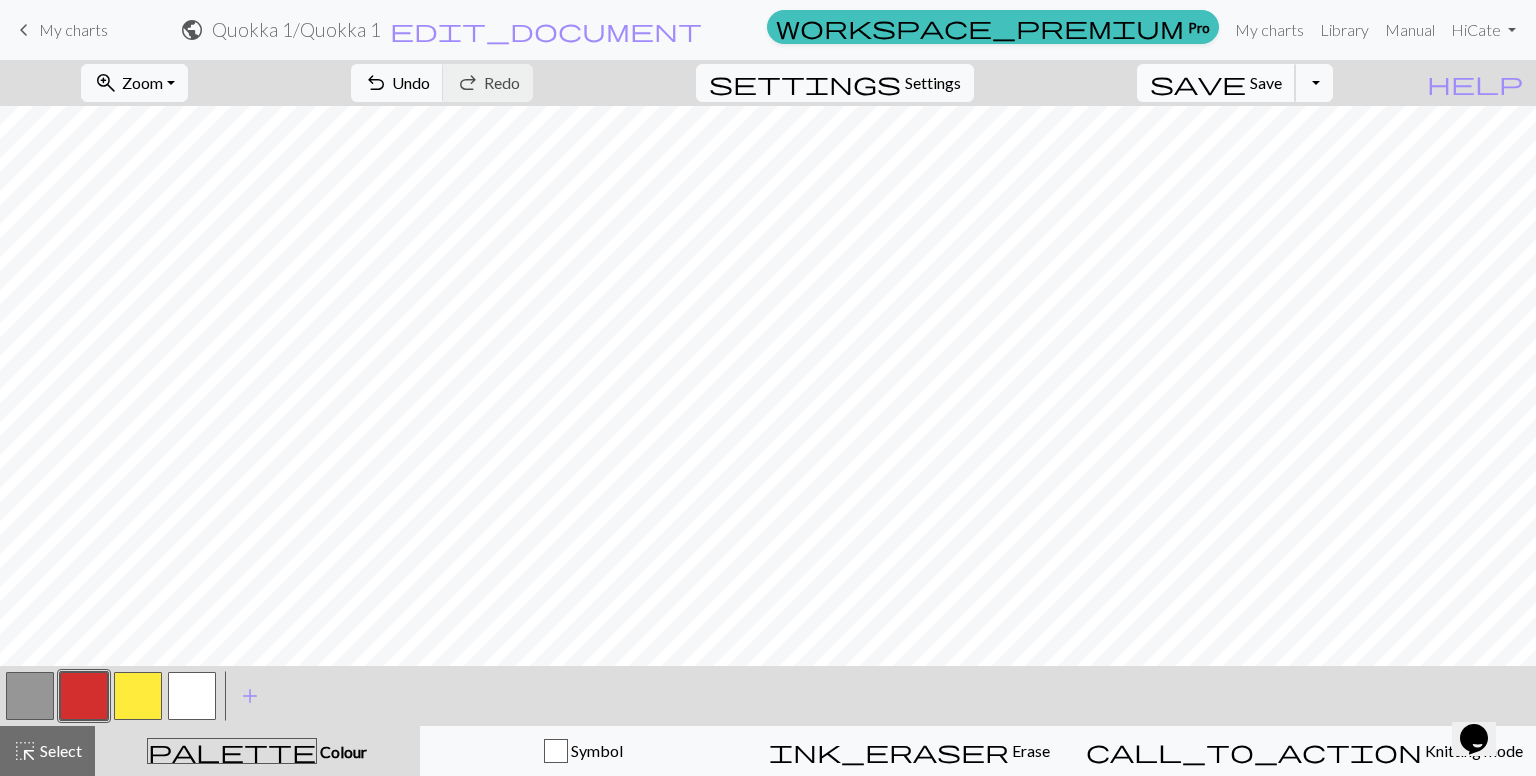 click on "Save" at bounding box center [1266, 82] 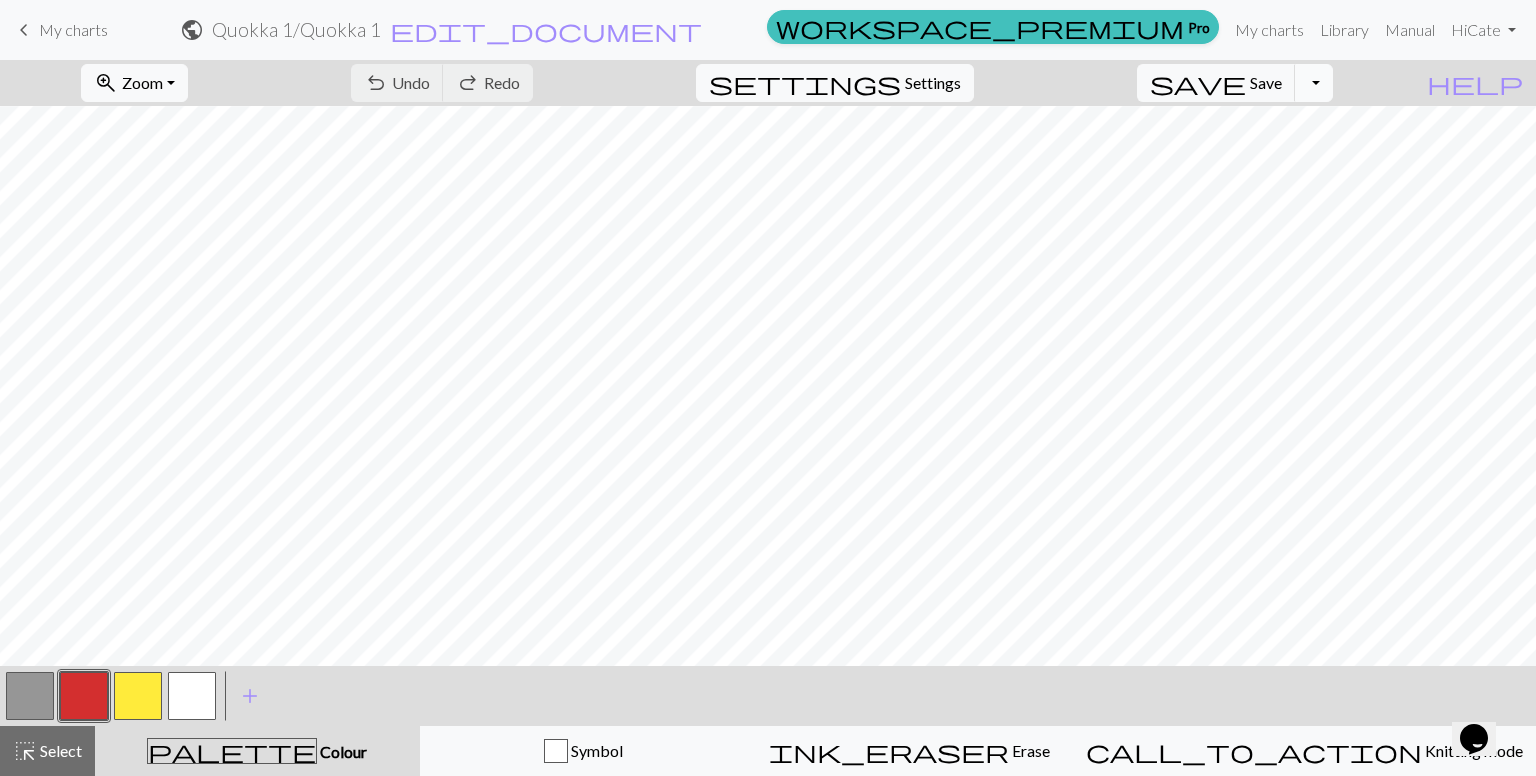click on "Toggle Dropdown" at bounding box center (1314, 83) 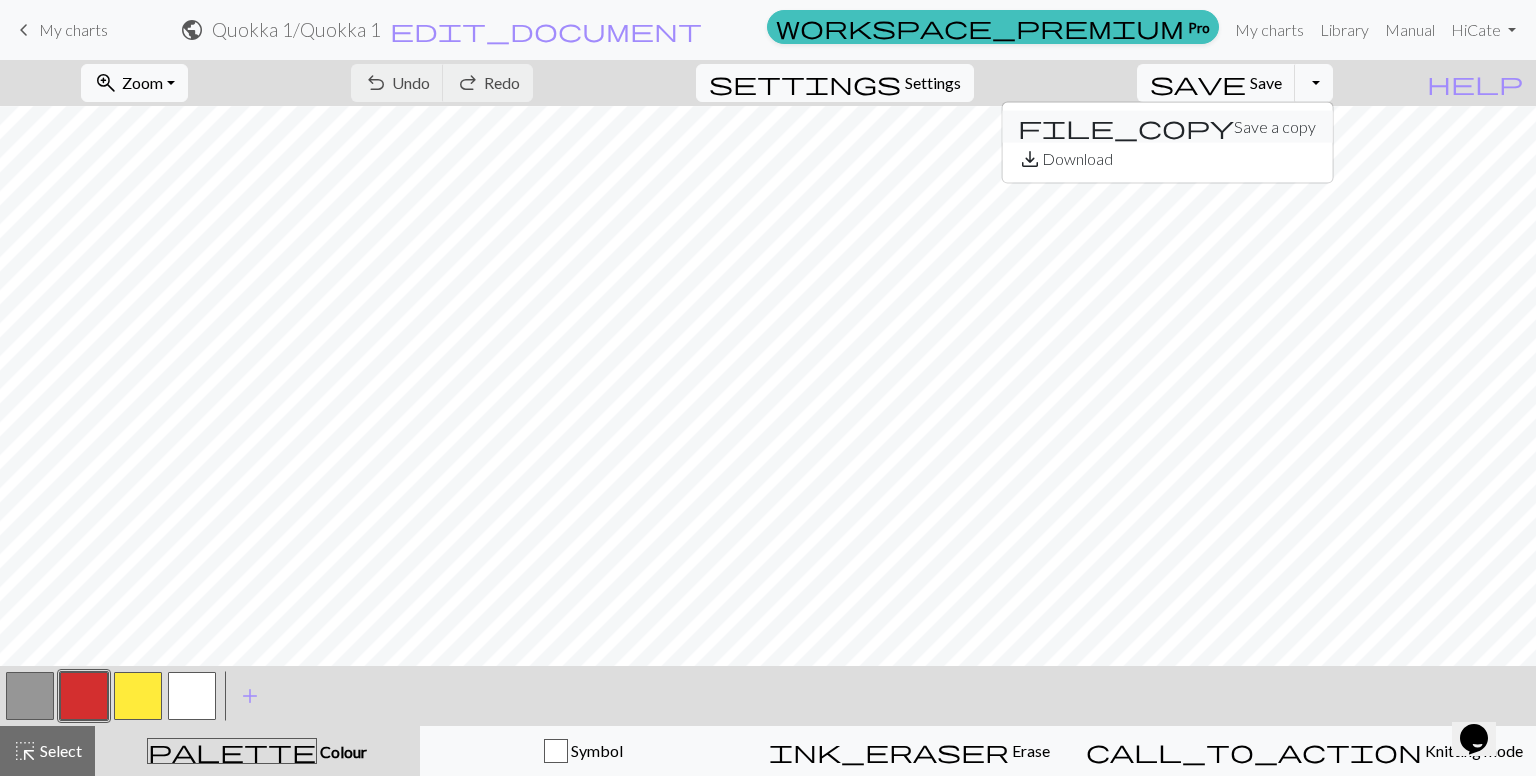 click on "file_copy  Save a copy" at bounding box center [1167, 127] 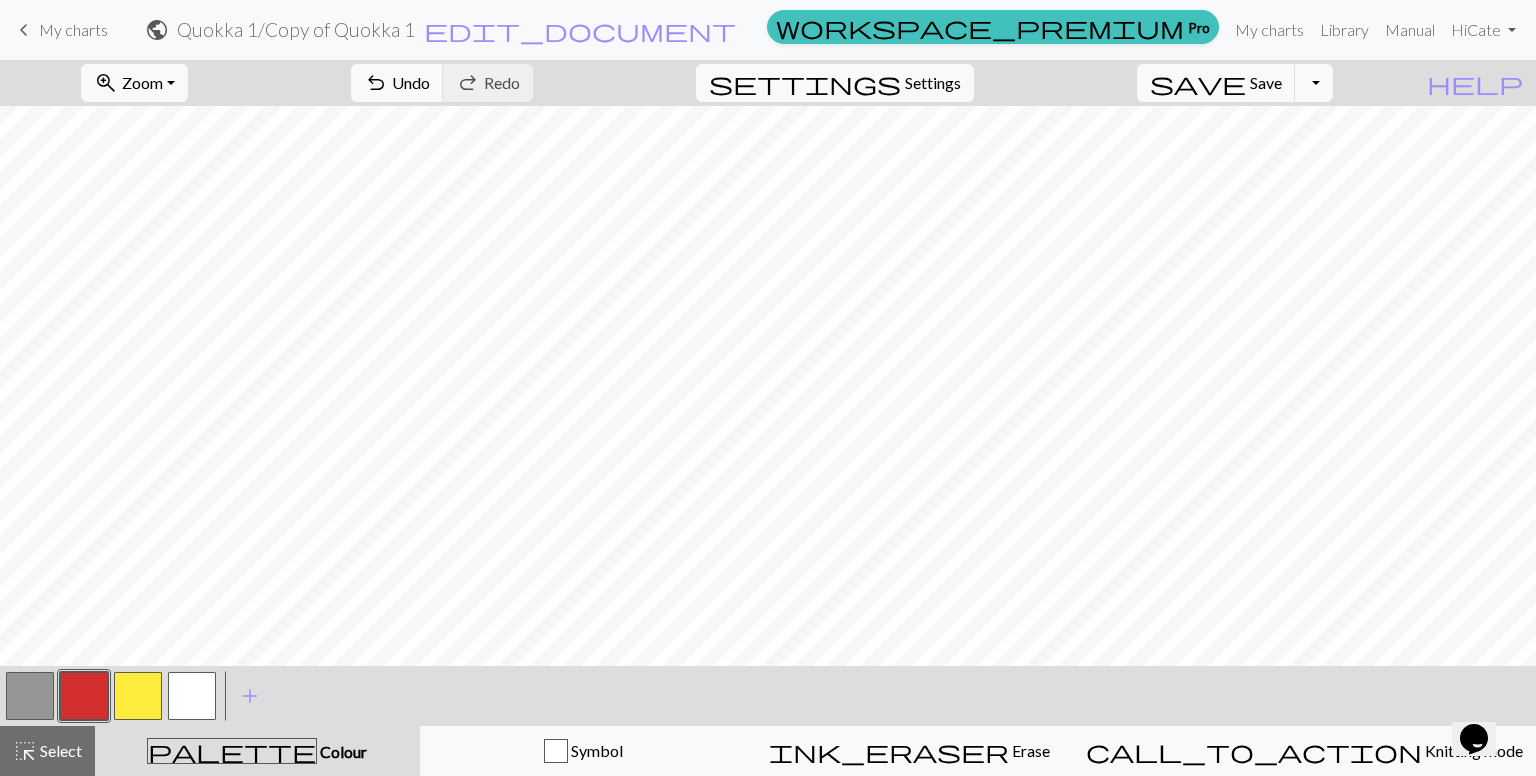 click on "keyboard_arrow_left" at bounding box center [24, 30] 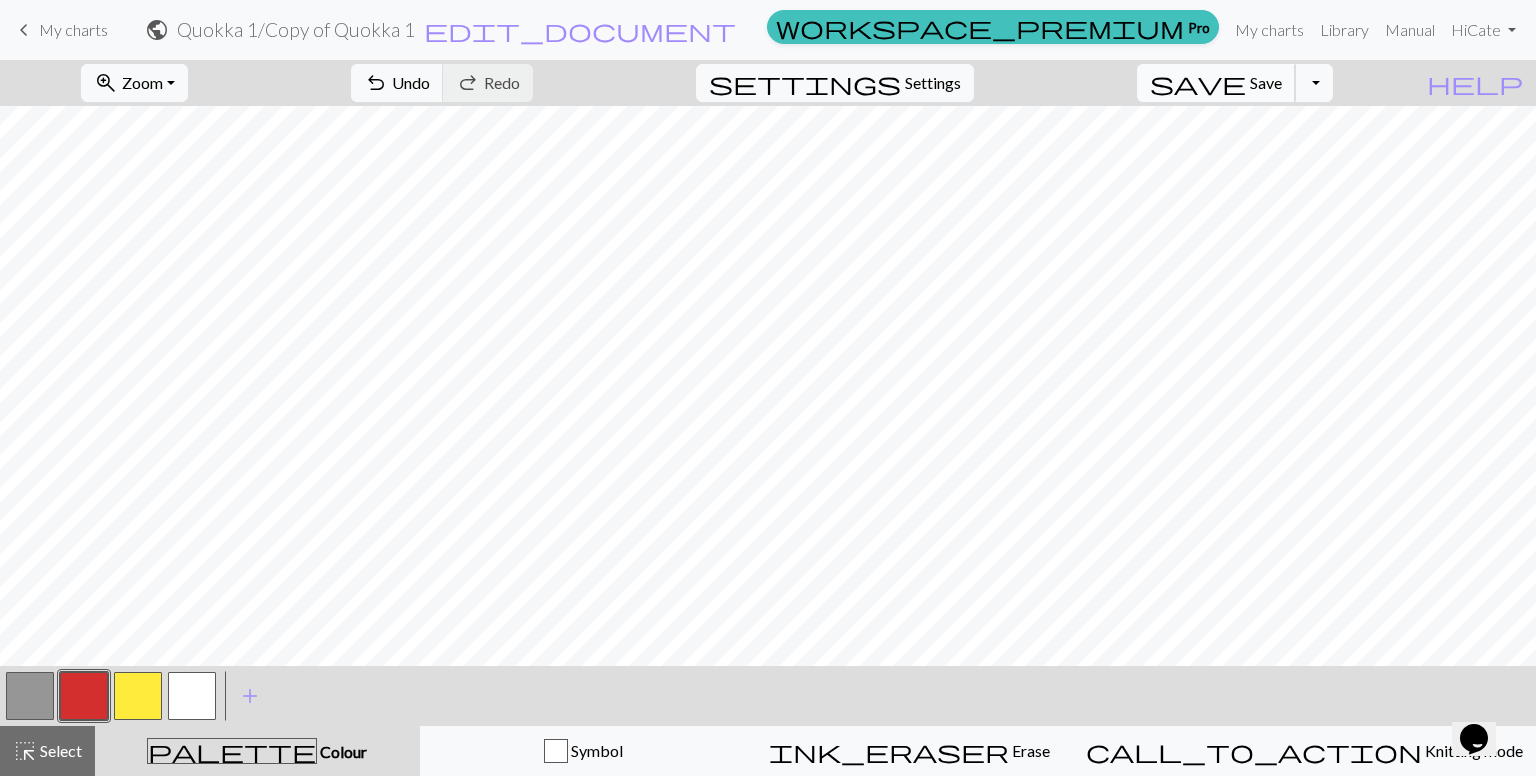 click on "Save" at bounding box center (1266, 82) 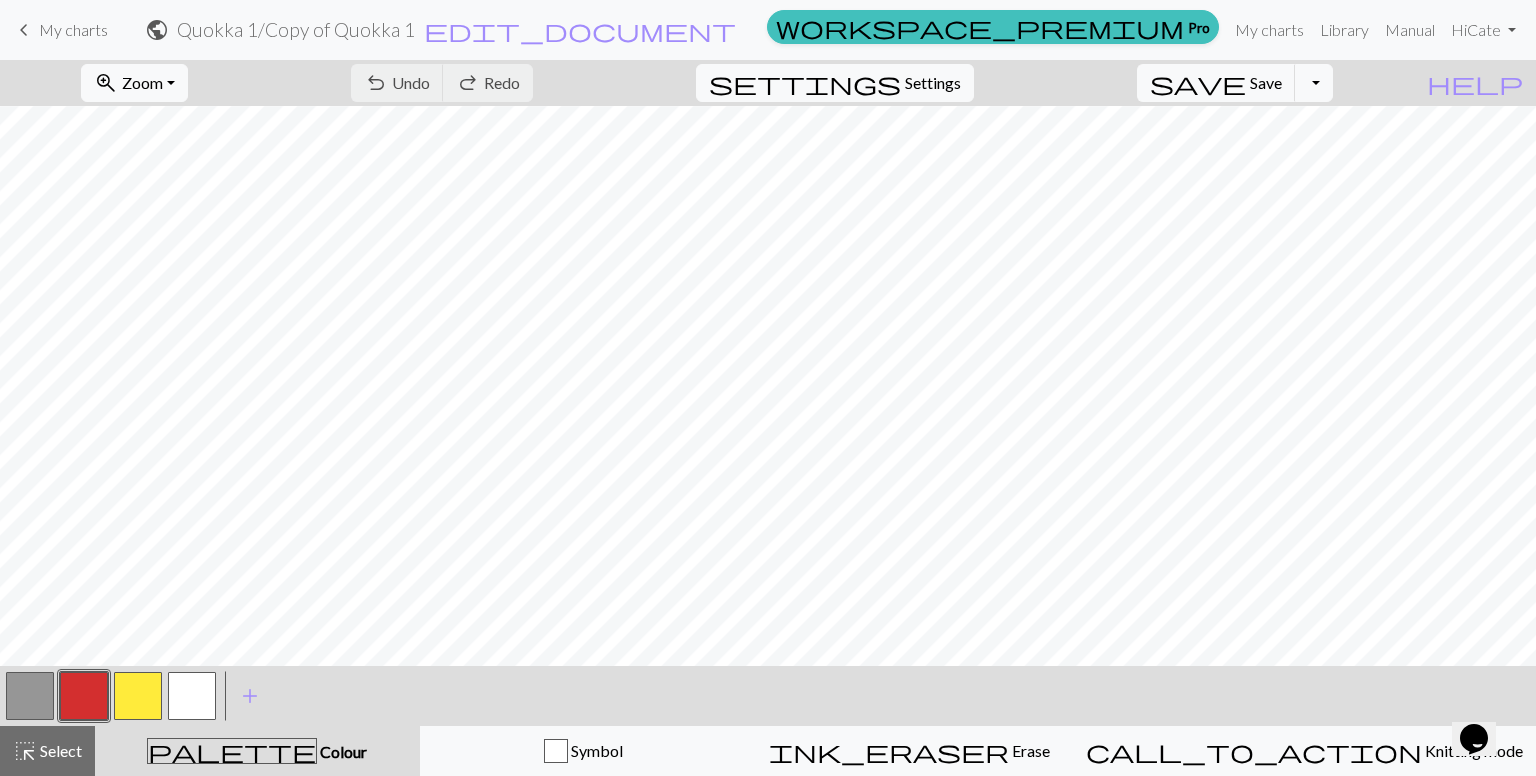 click on "My charts" at bounding box center (73, 29) 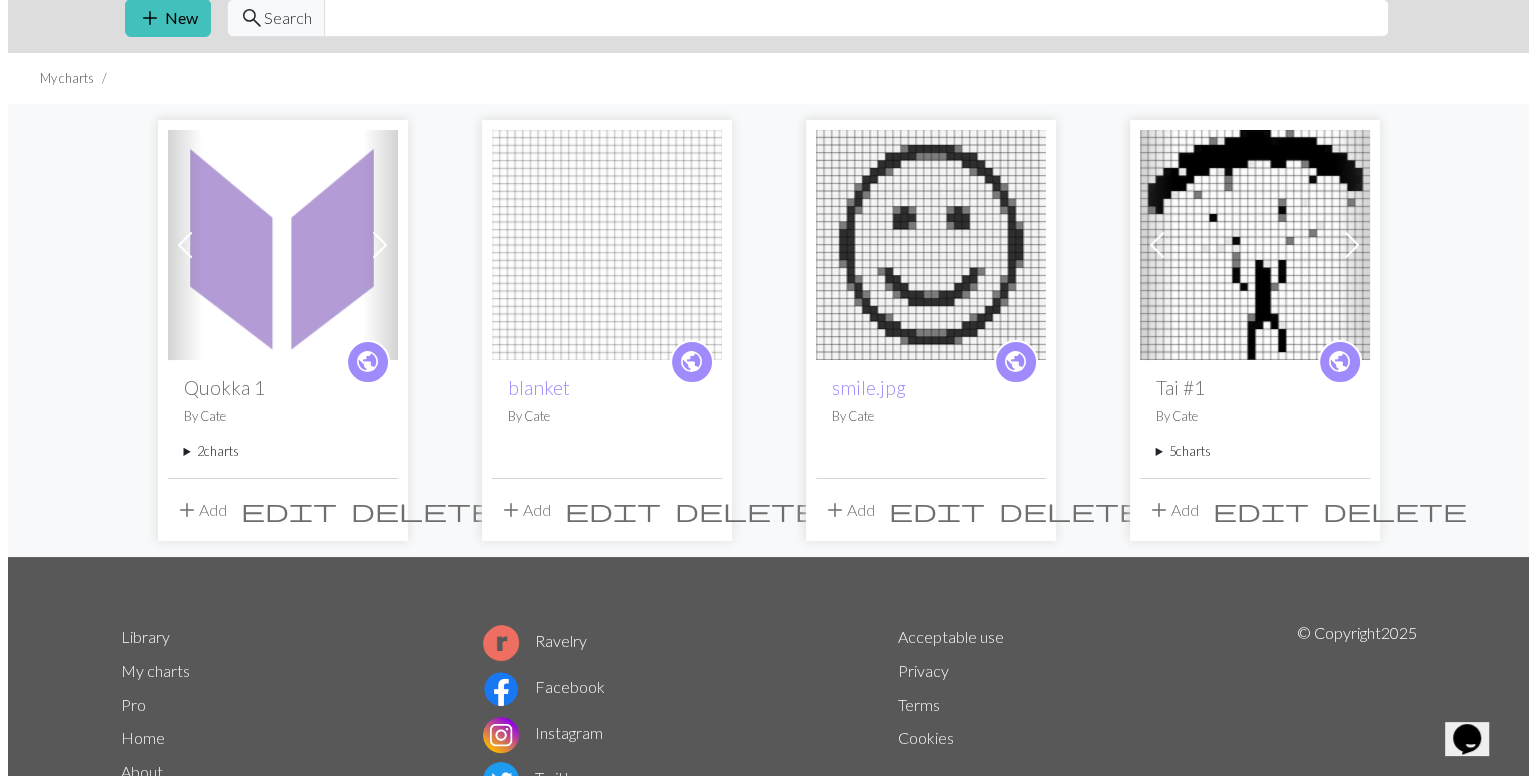 scroll, scrollTop: 67, scrollLeft: 0, axis: vertical 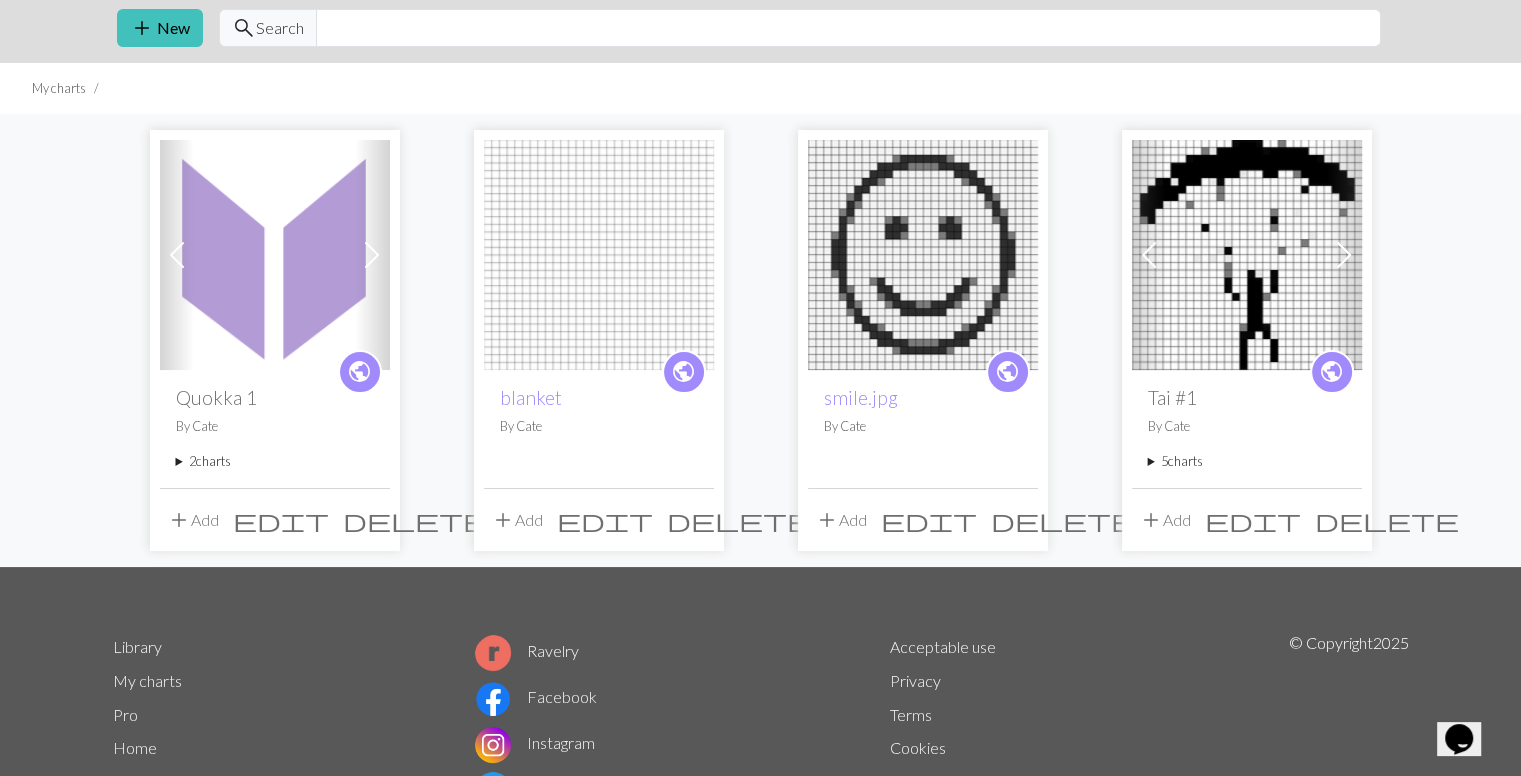 click on "edit" at bounding box center [281, 520] 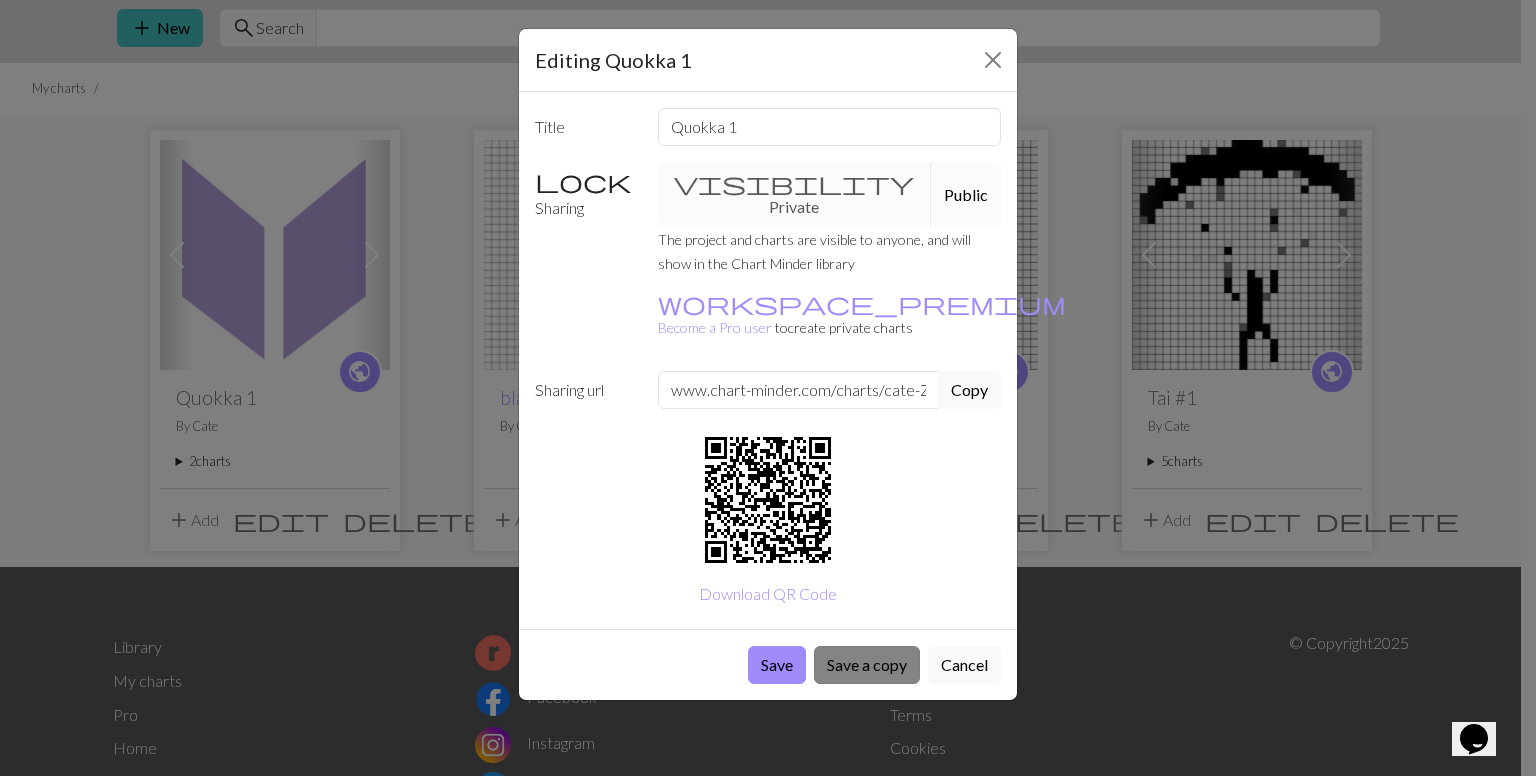 click on "Save a copy" at bounding box center [867, 665] 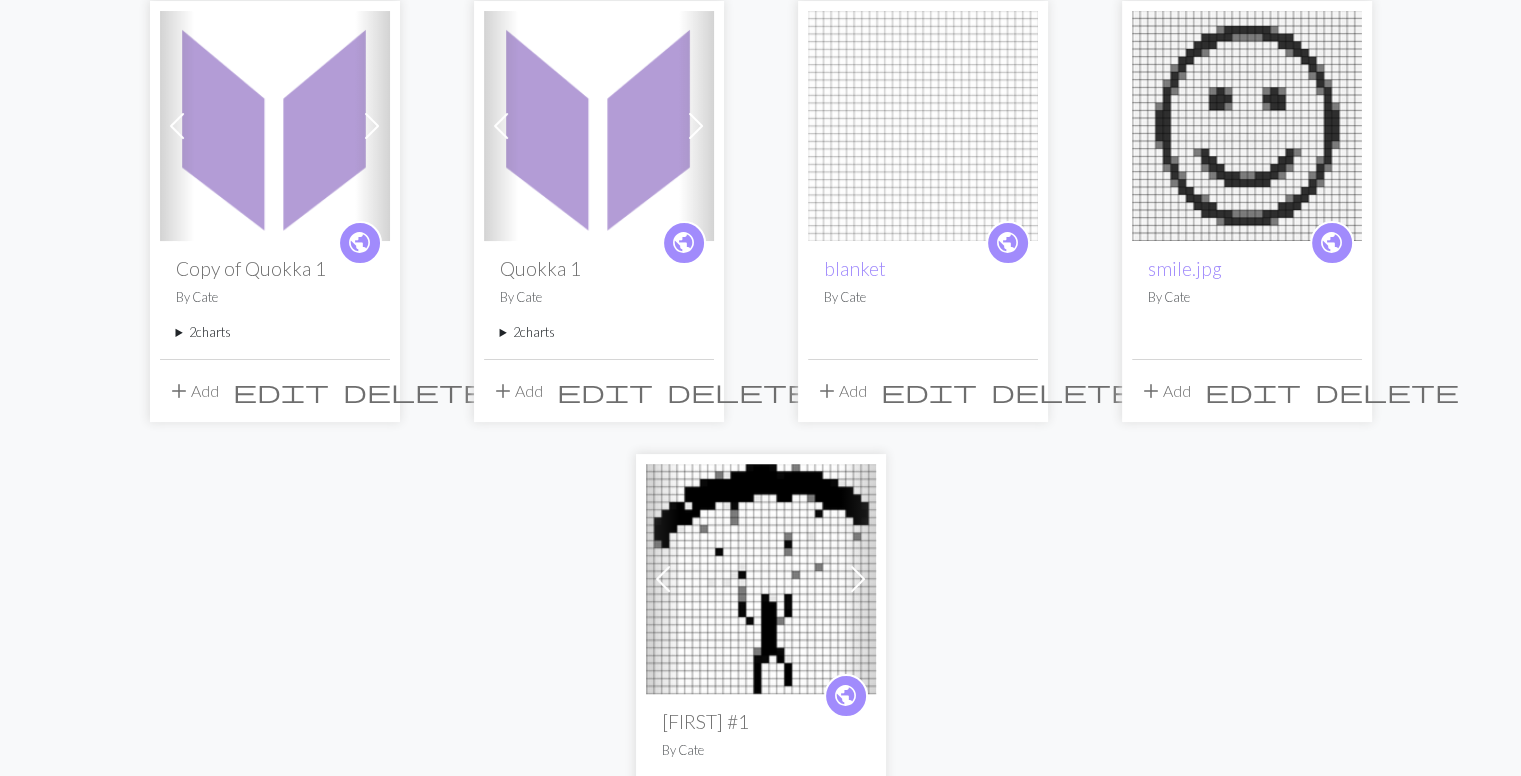 scroll, scrollTop: 0, scrollLeft: 0, axis: both 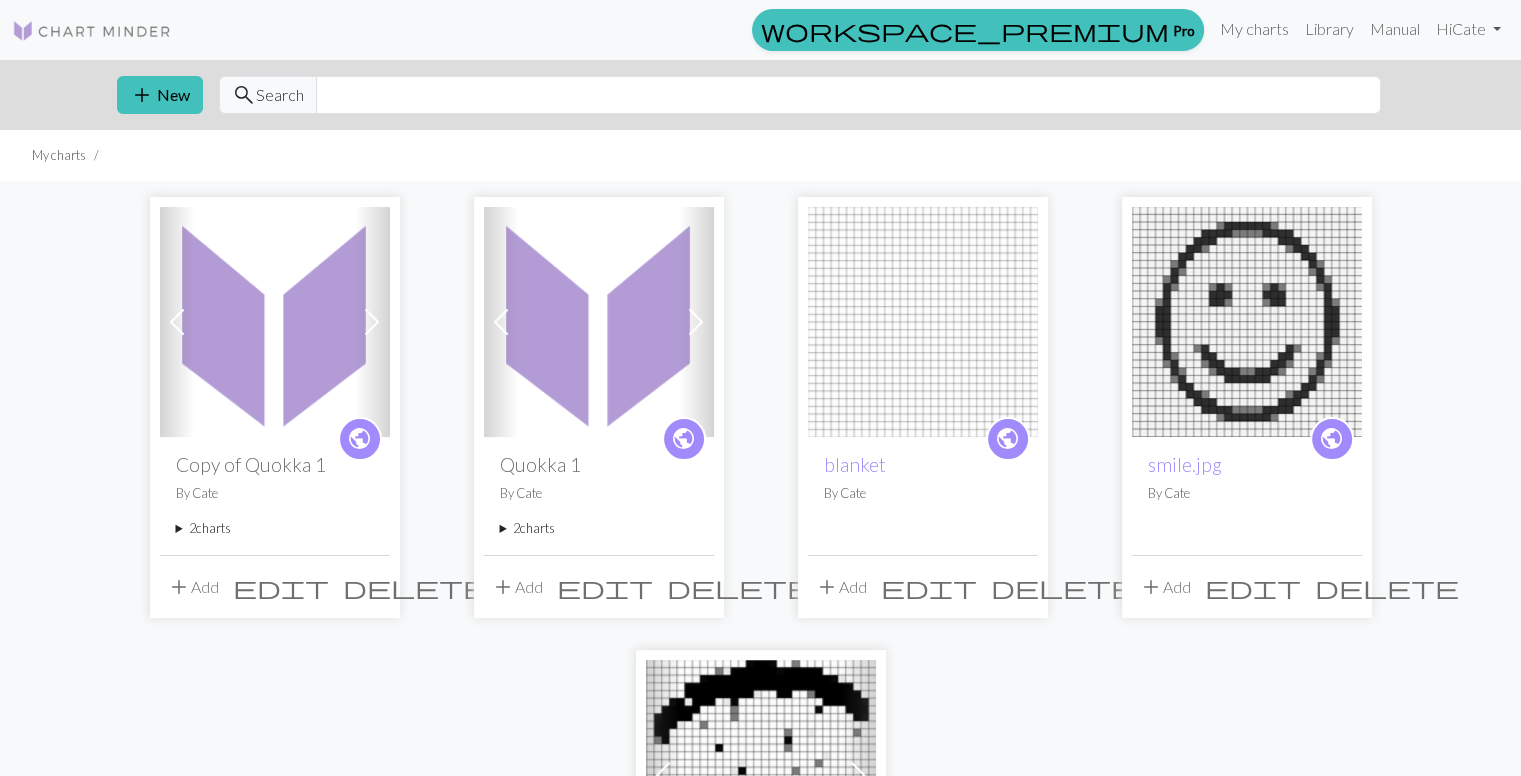 click on "public" at bounding box center (360, 439) 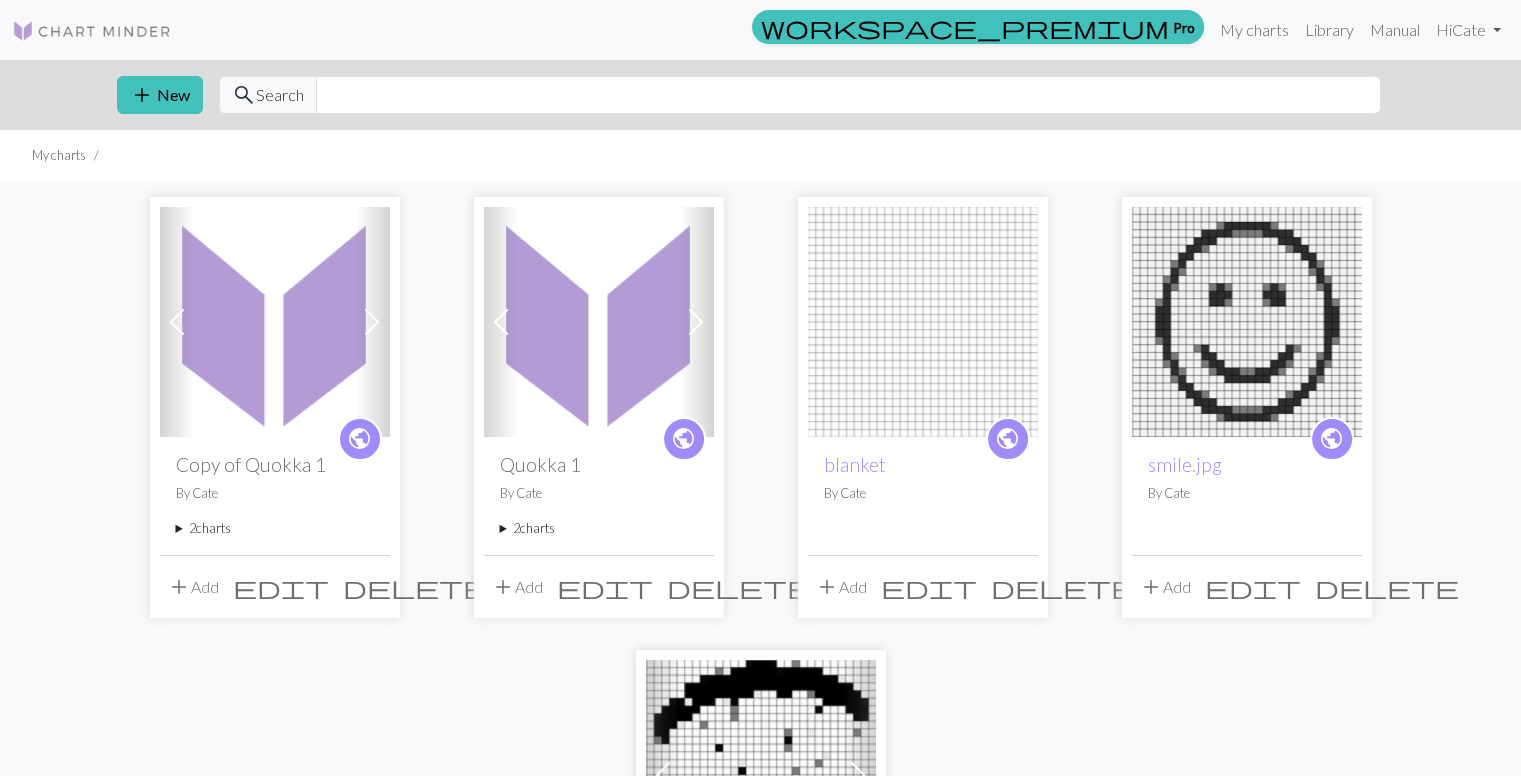 click at bounding box center (275, 322) 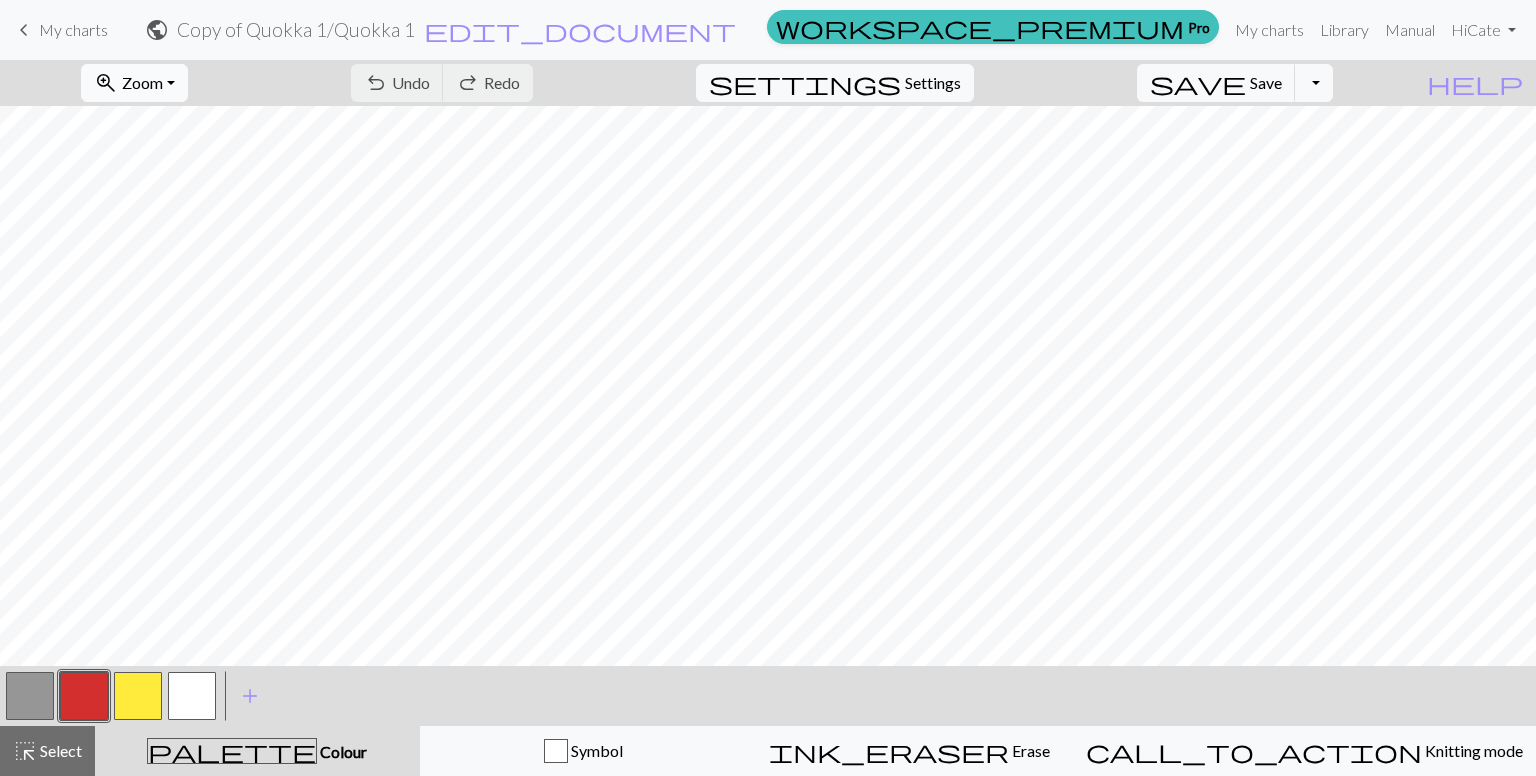 click on "zoom_in Zoom Zoom" at bounding box center [134, 83] 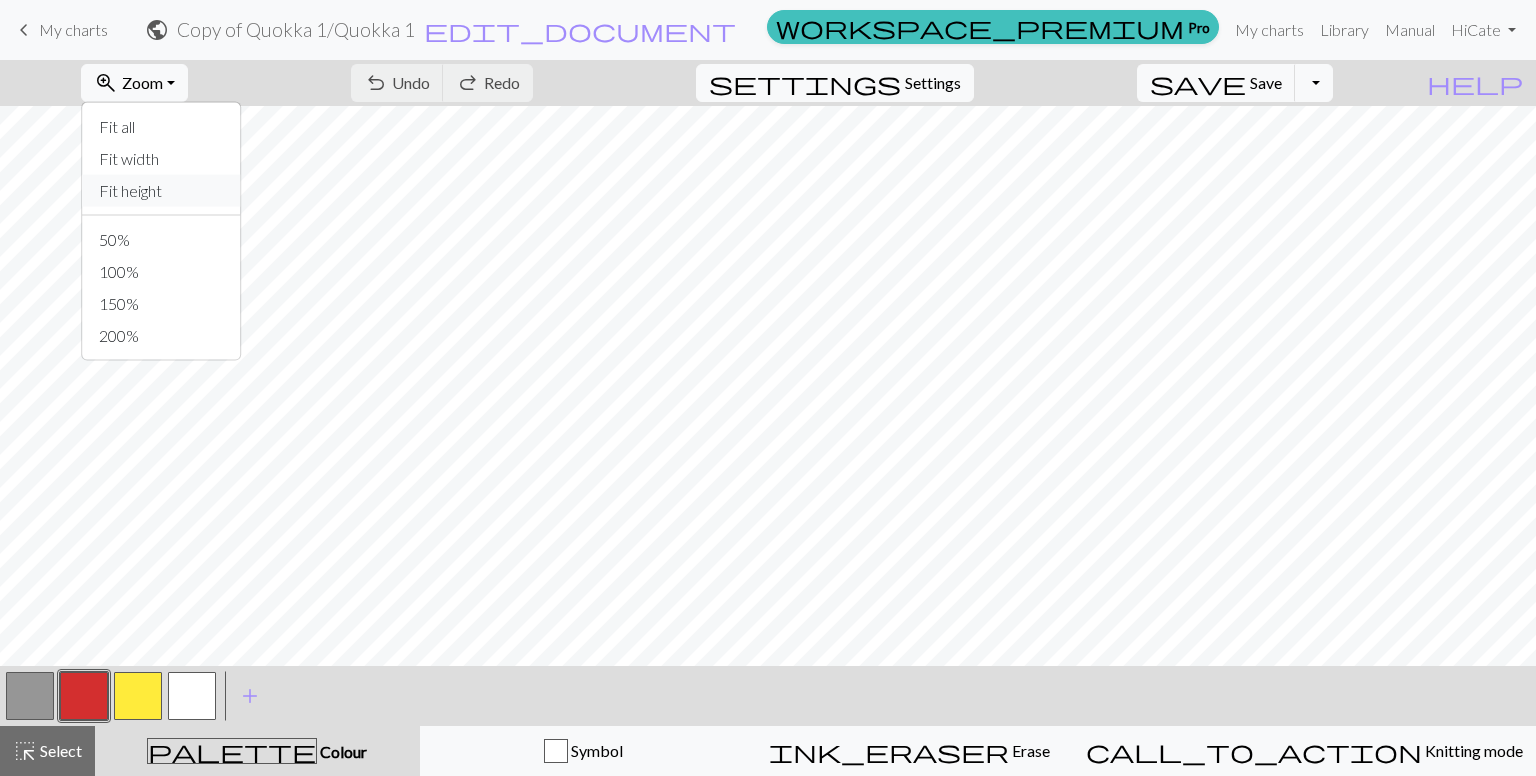 click on "Fit height" at bounding box center (162, 191) 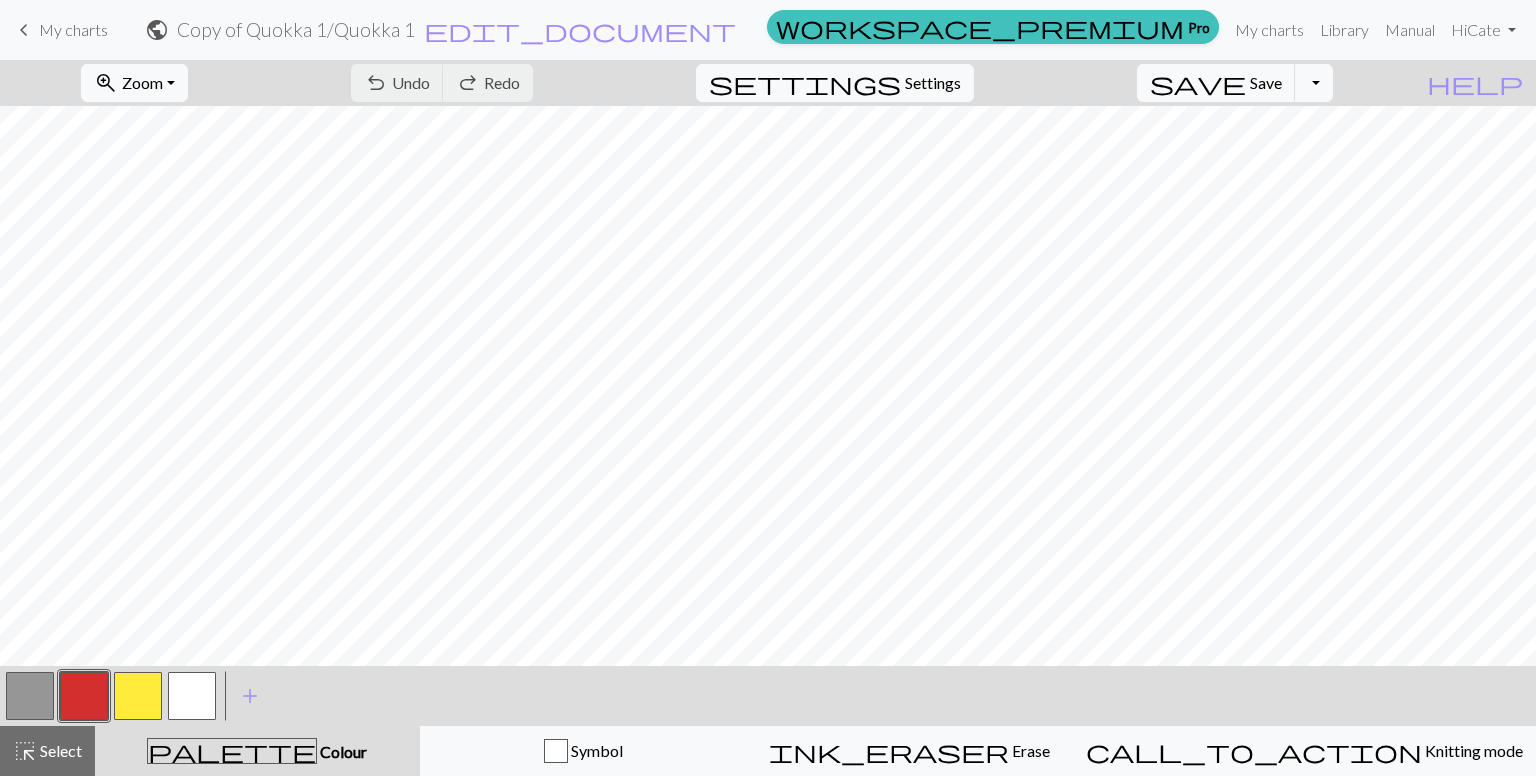 click on "My charts" at bounding box center [73, 29] 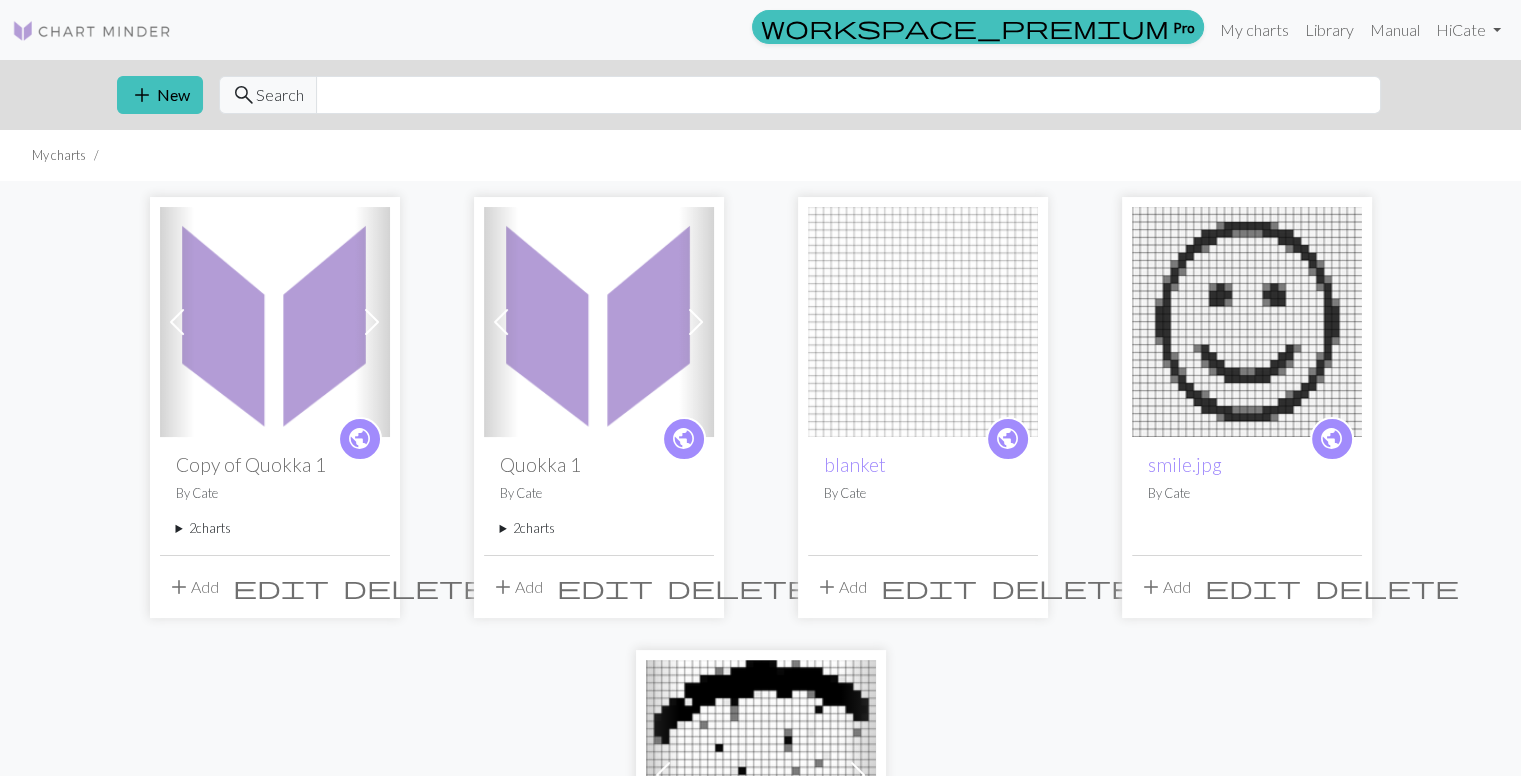 click on "delete" at bounding box center (415, 587) 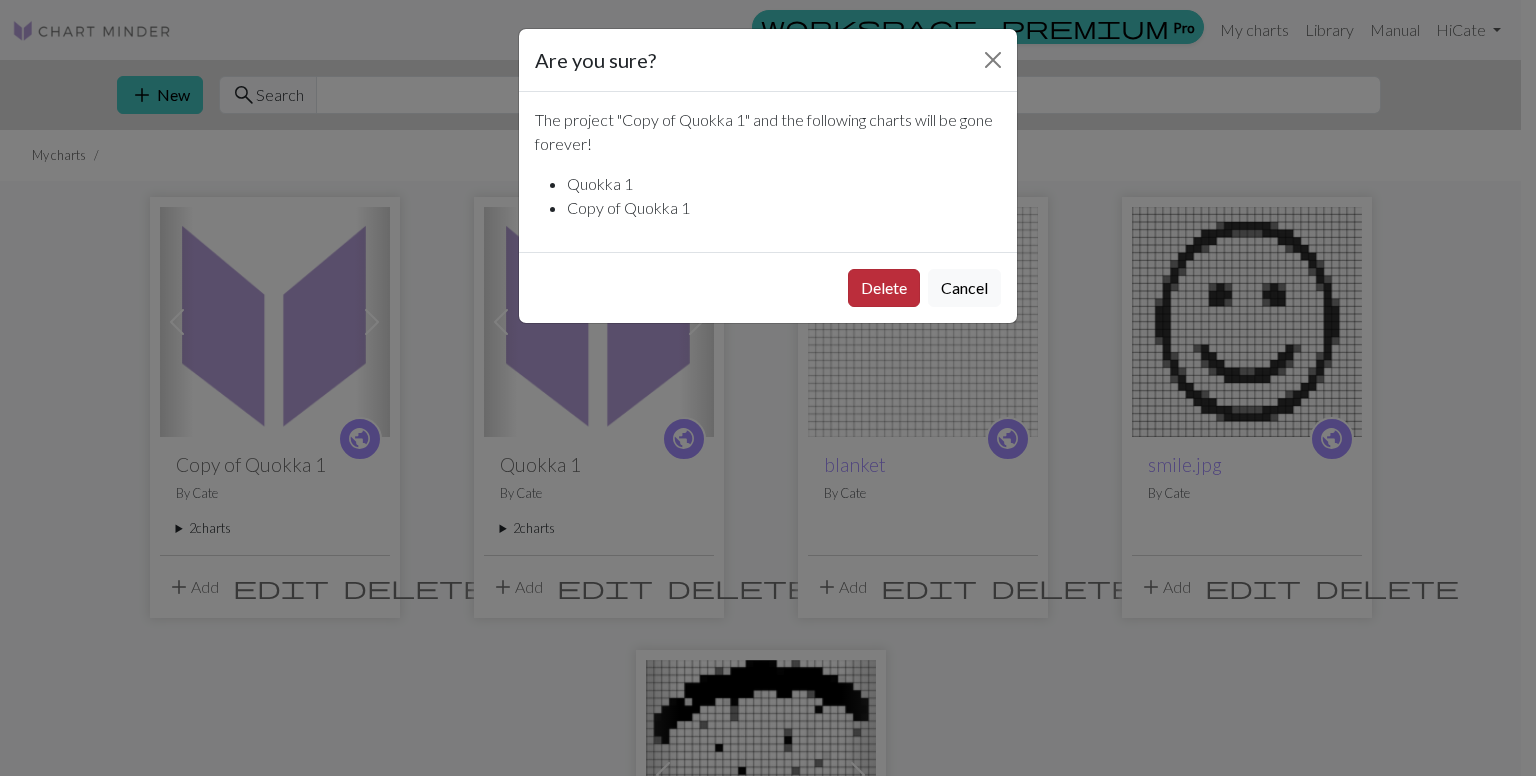 click on "Delete" at bounding box center [884, 288] 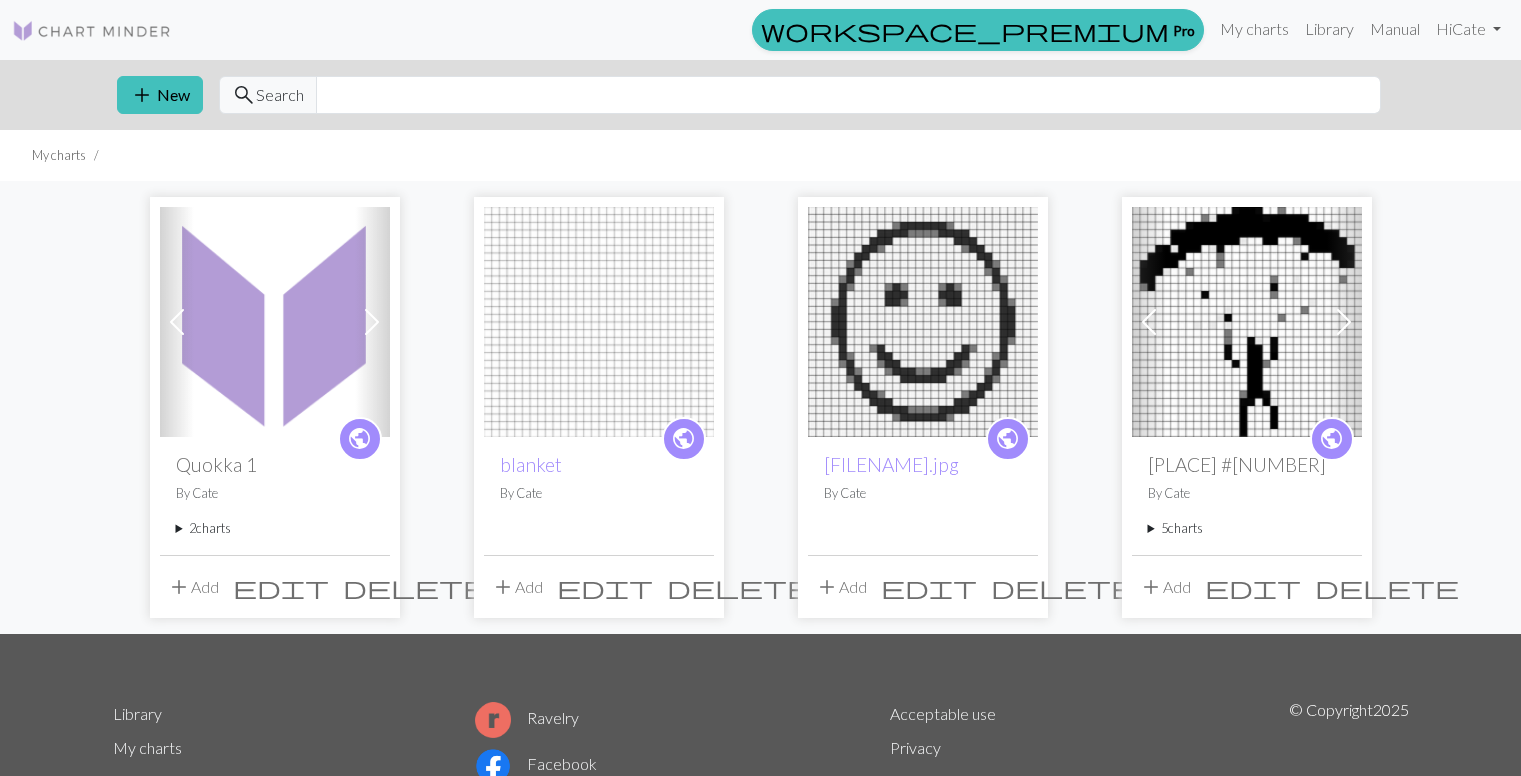 scroll, scrollTop: 0, scrollLeft: 0, axis: both 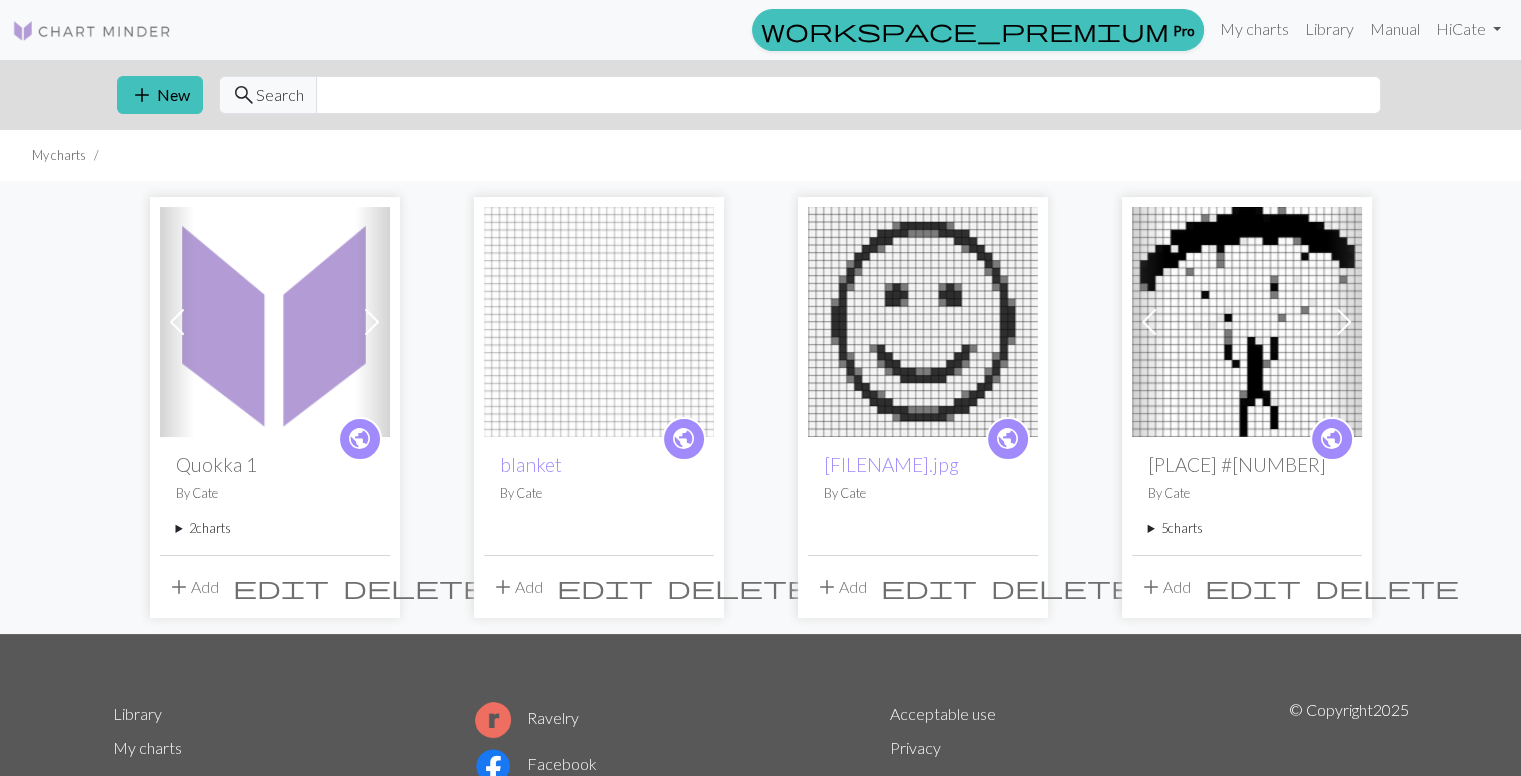 click on "By   Cate" at bounding box center [275, 493] 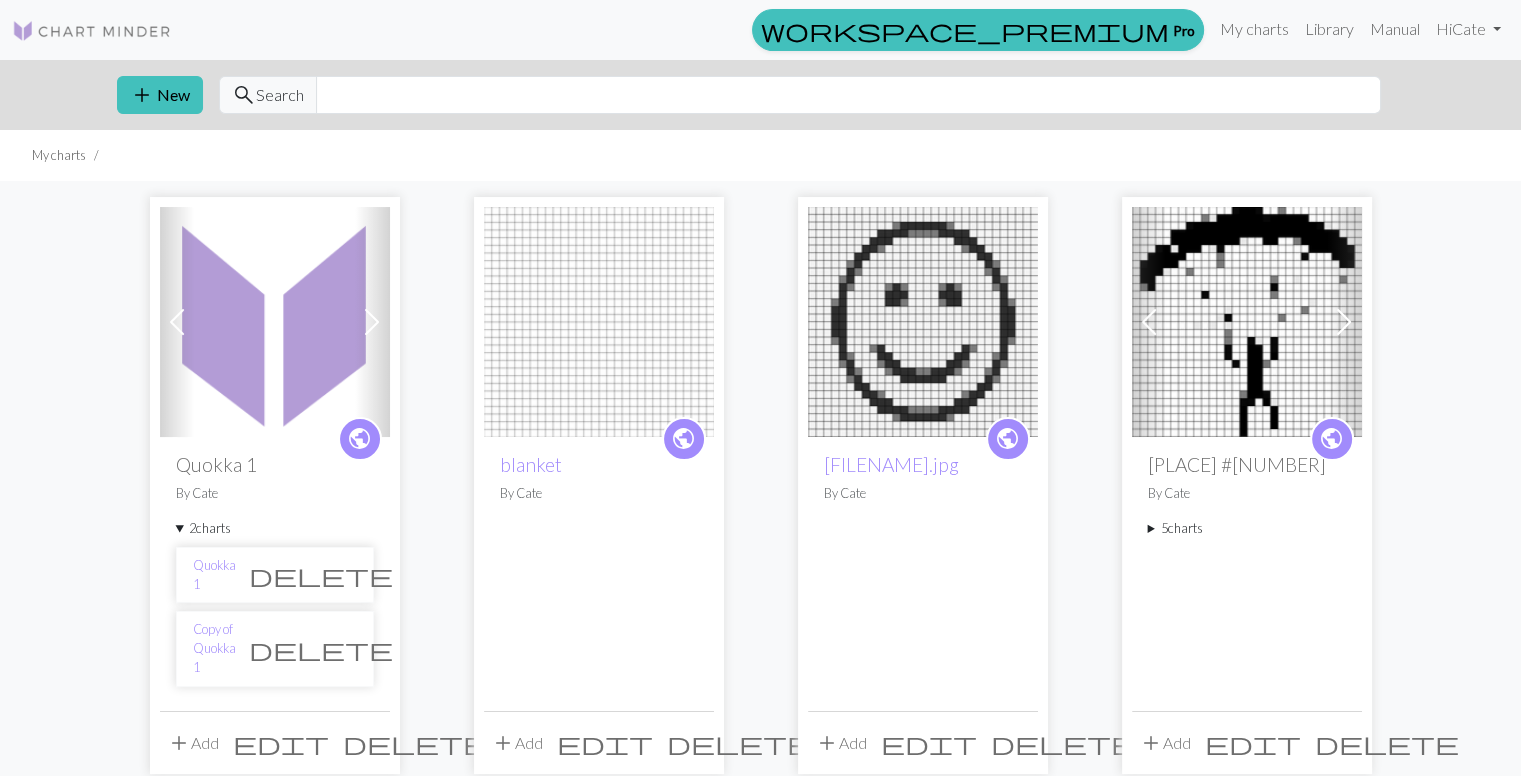 click on "delete" at bounding box center [321, 649] 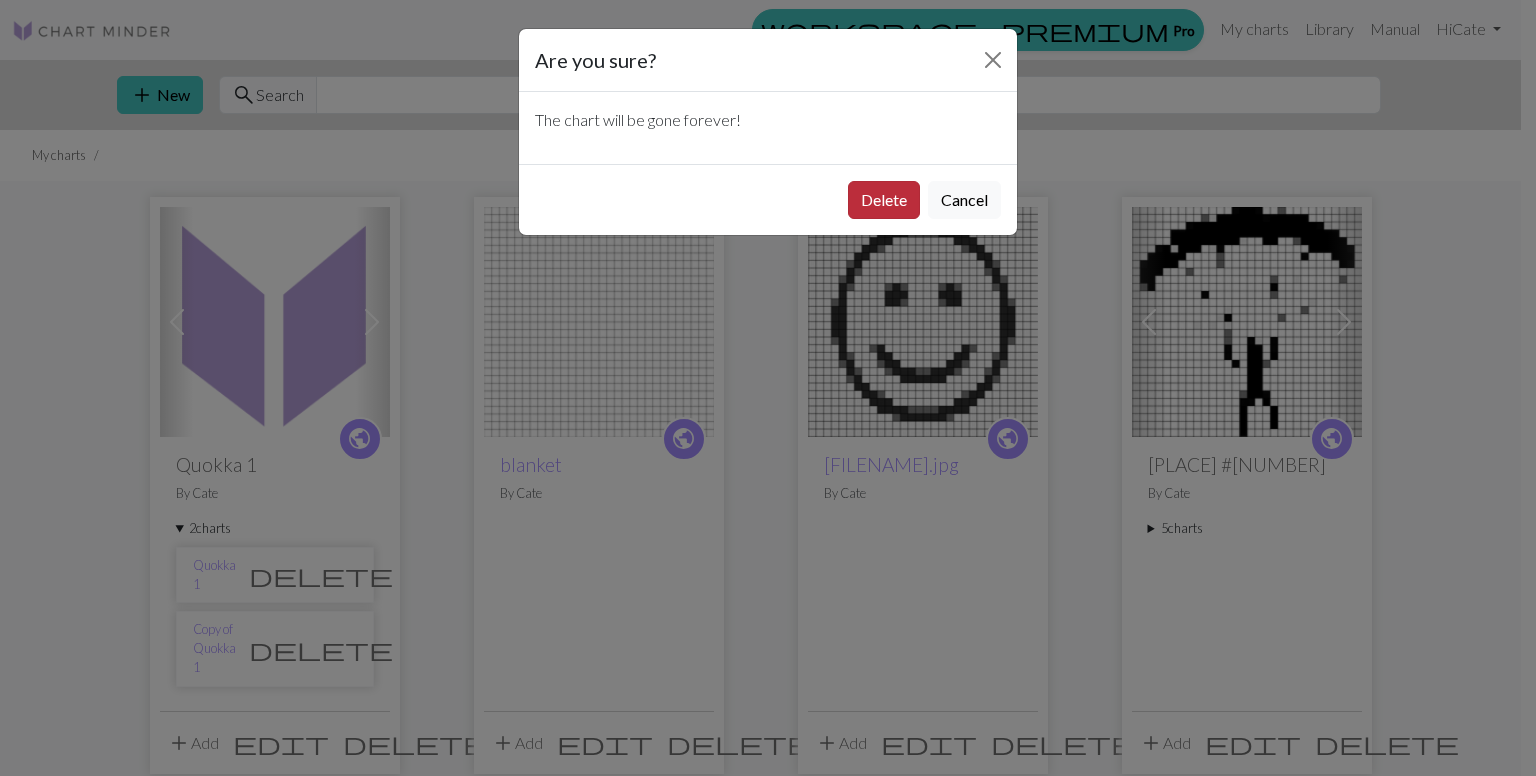 click on "Delete" at bounding box center [884, 200] 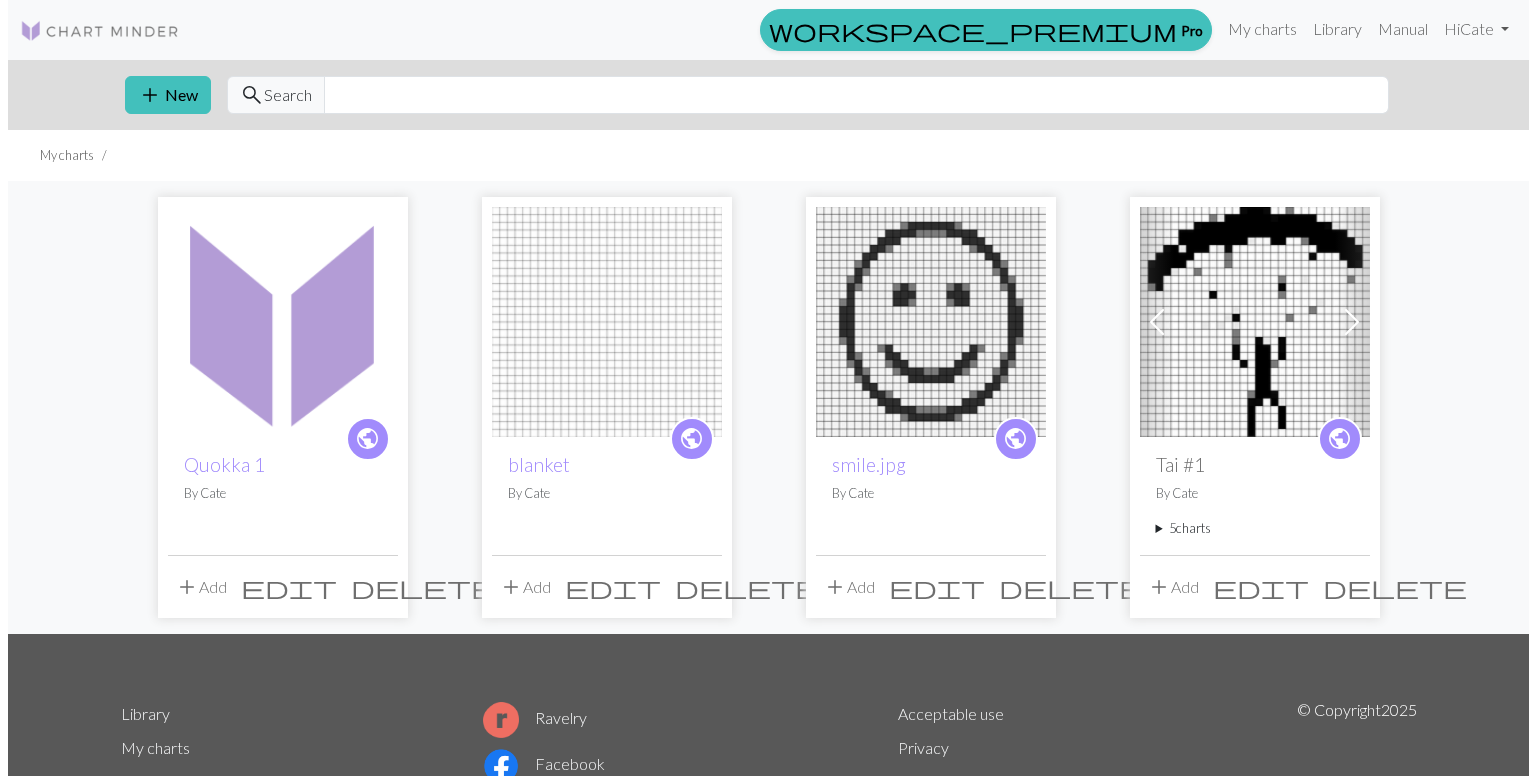 scroll, scrollTop: 0, scrollLeft: 0, axis: both 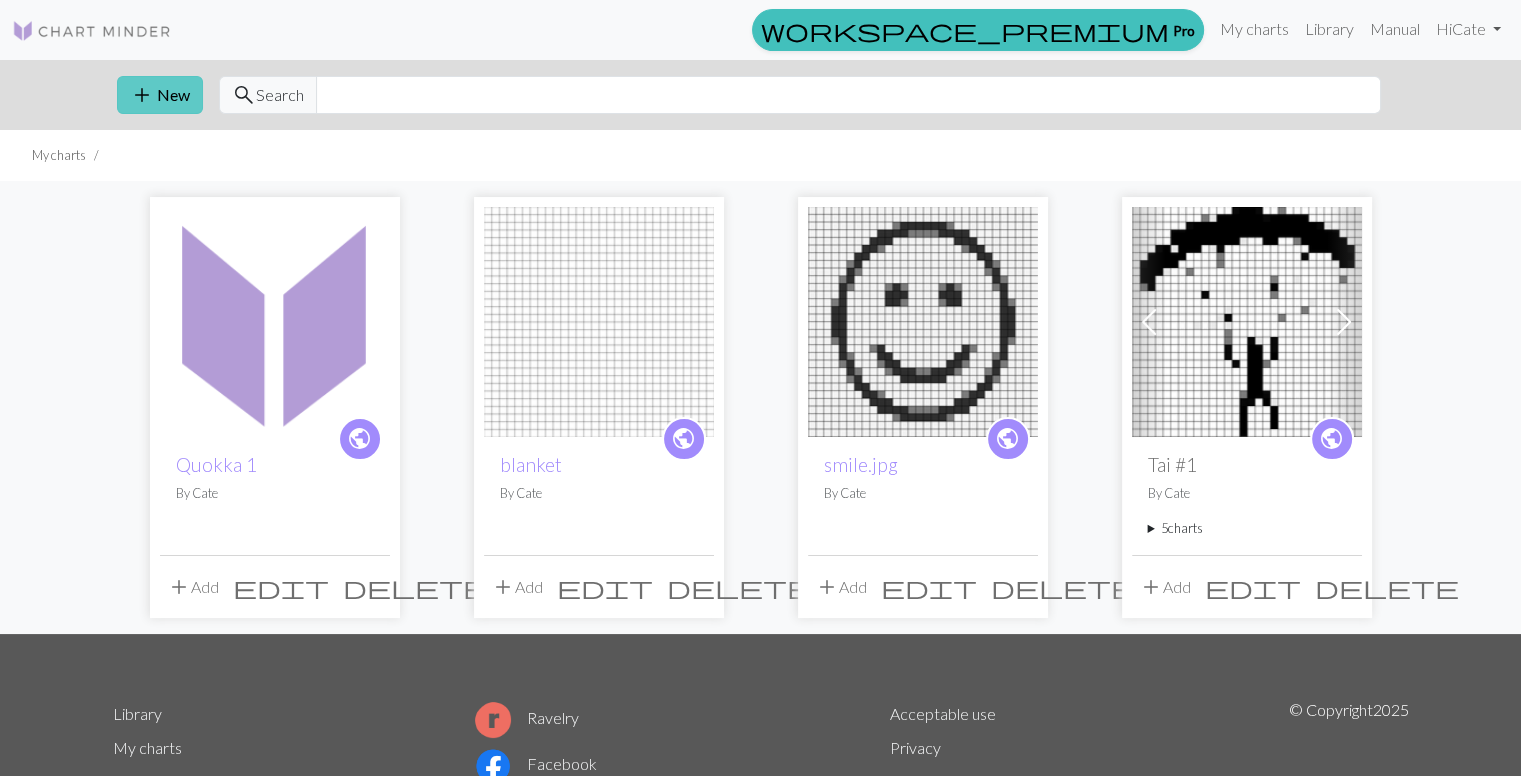 click on "add   New" at bounding box center [160, 95] 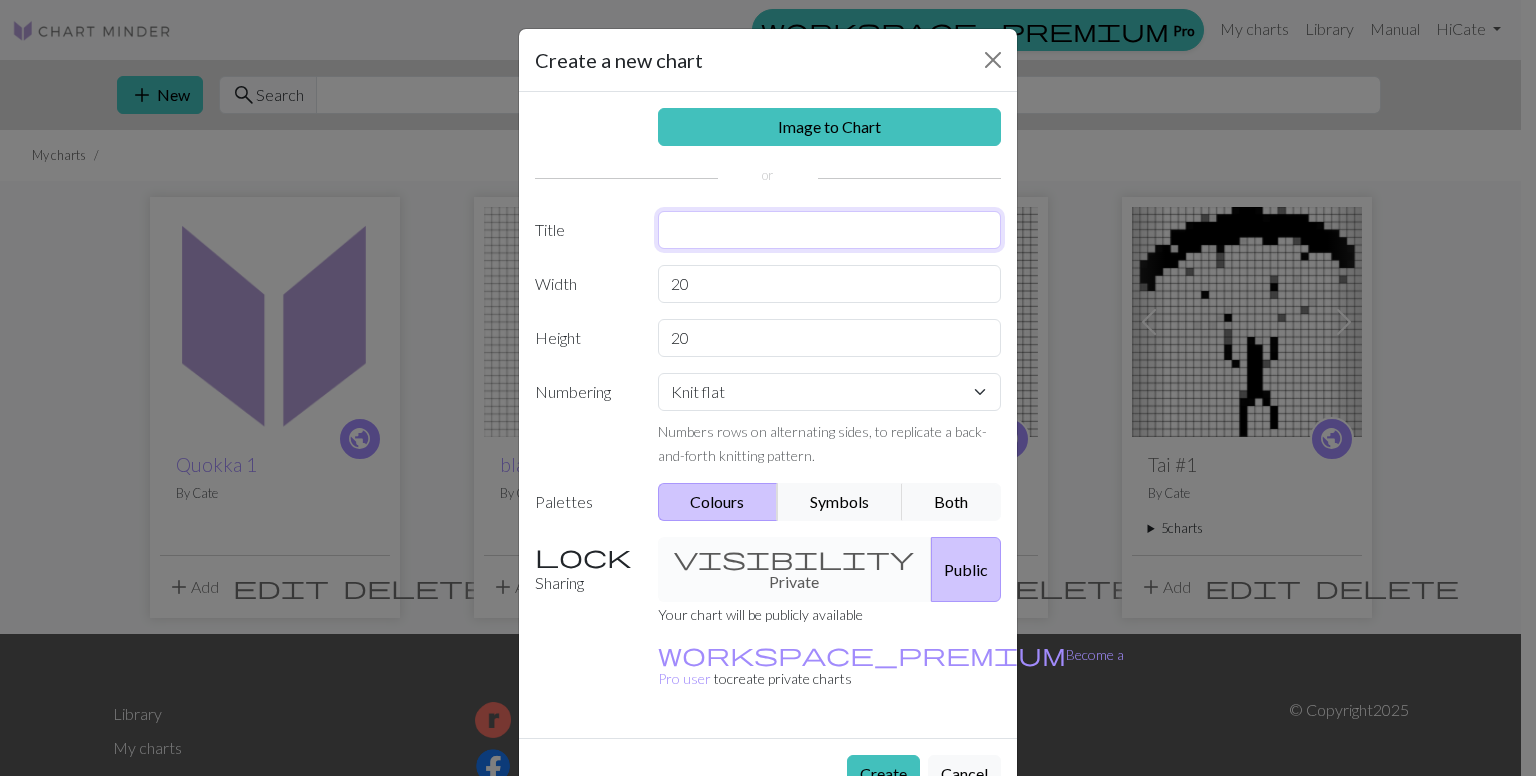 click at bounding box center [830, 230] 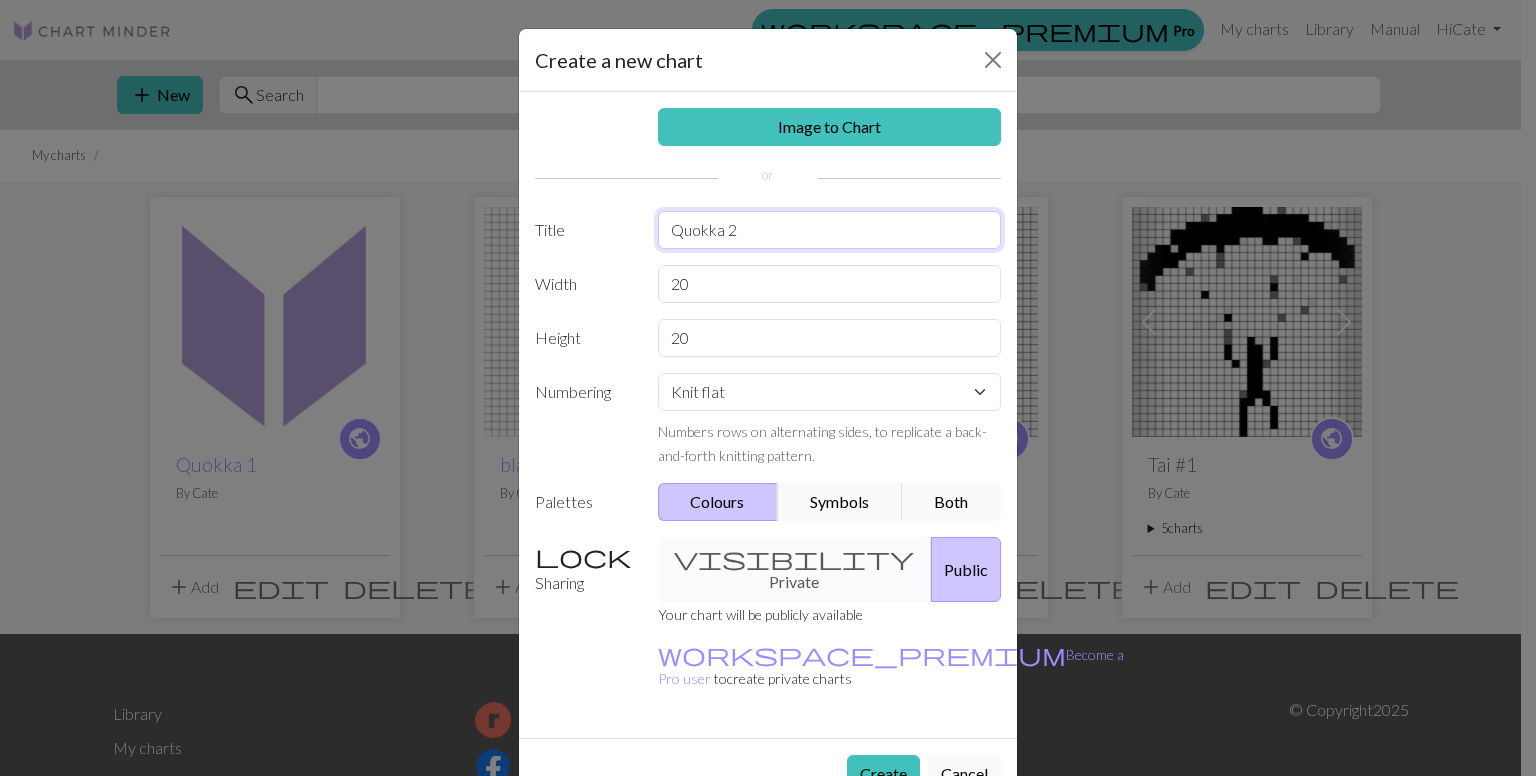 type on "Quokka 2" 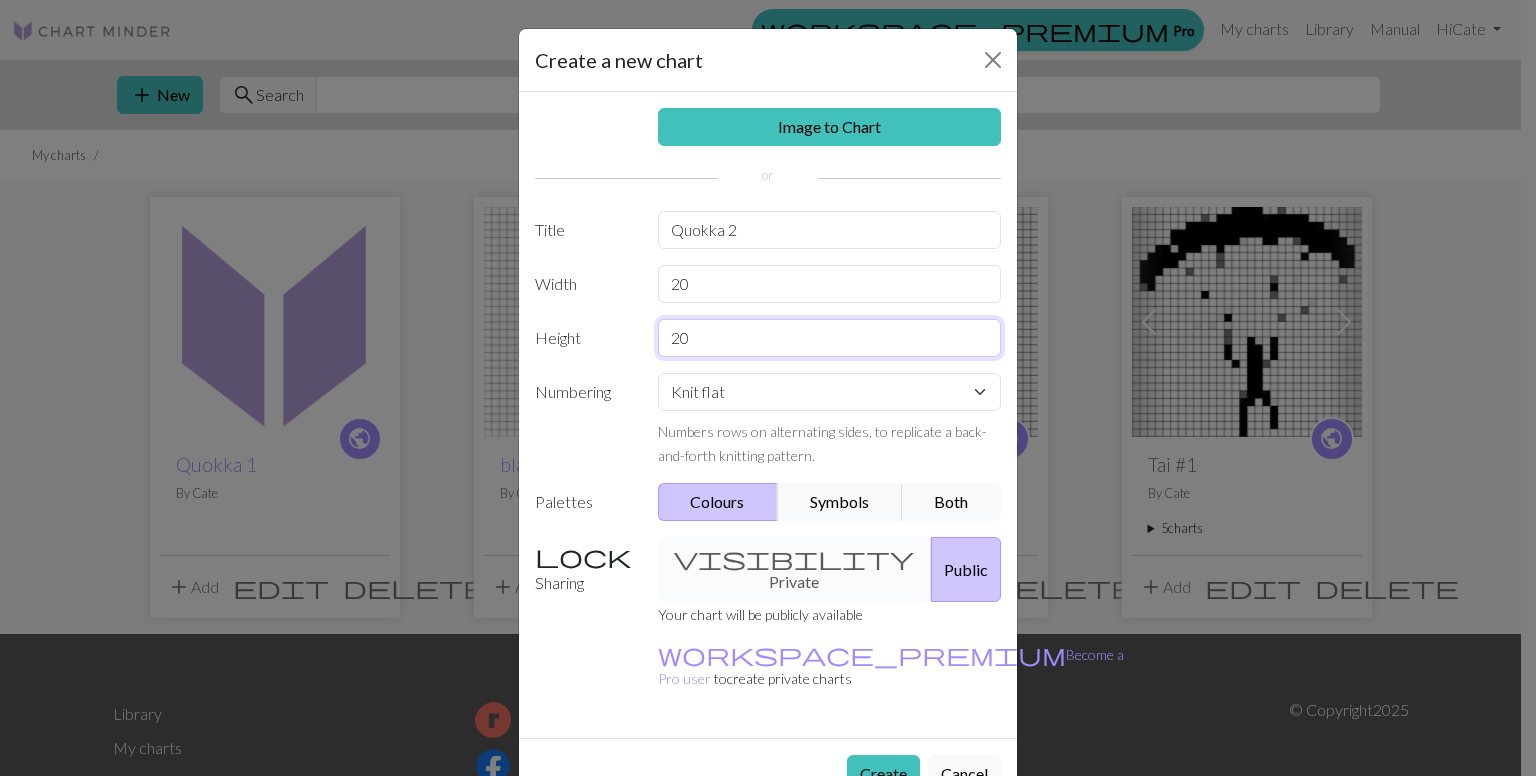 click on "Height 20" at bounding box center [768, 338] 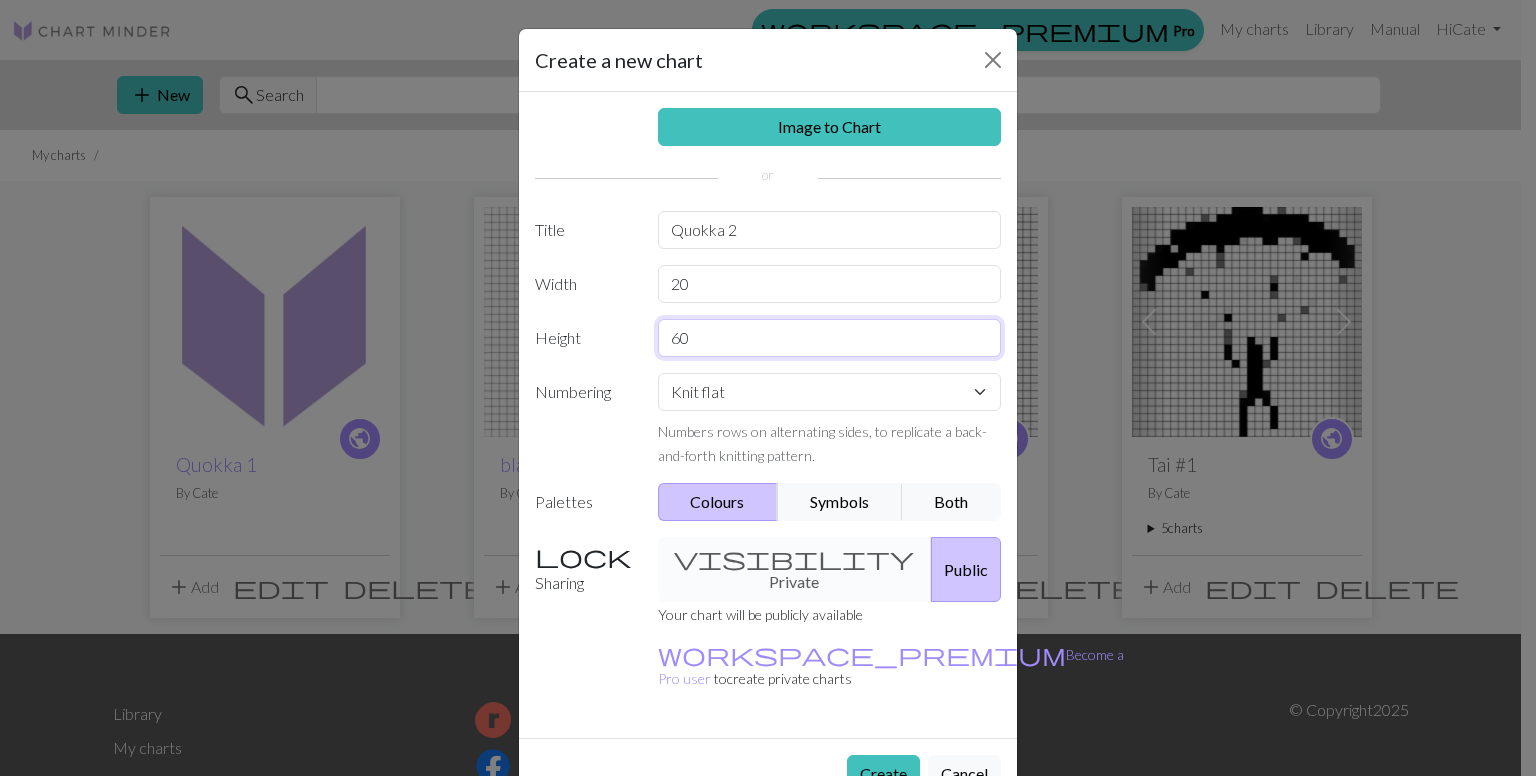 type on "60" 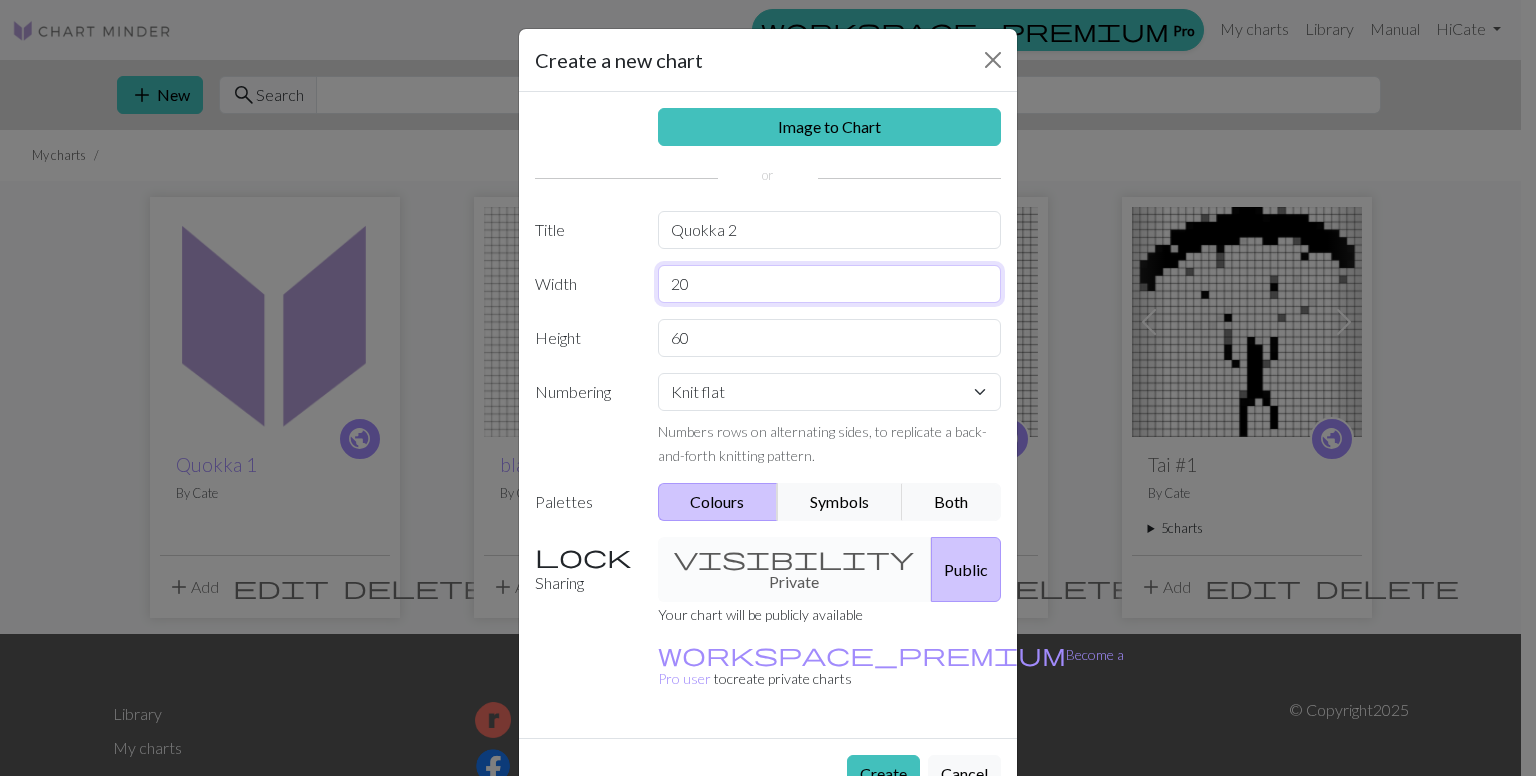 drag, startPoint x: 696, startPoint y: 286, endPoint x: 656, endPoint y: 289, distance: 40.112343 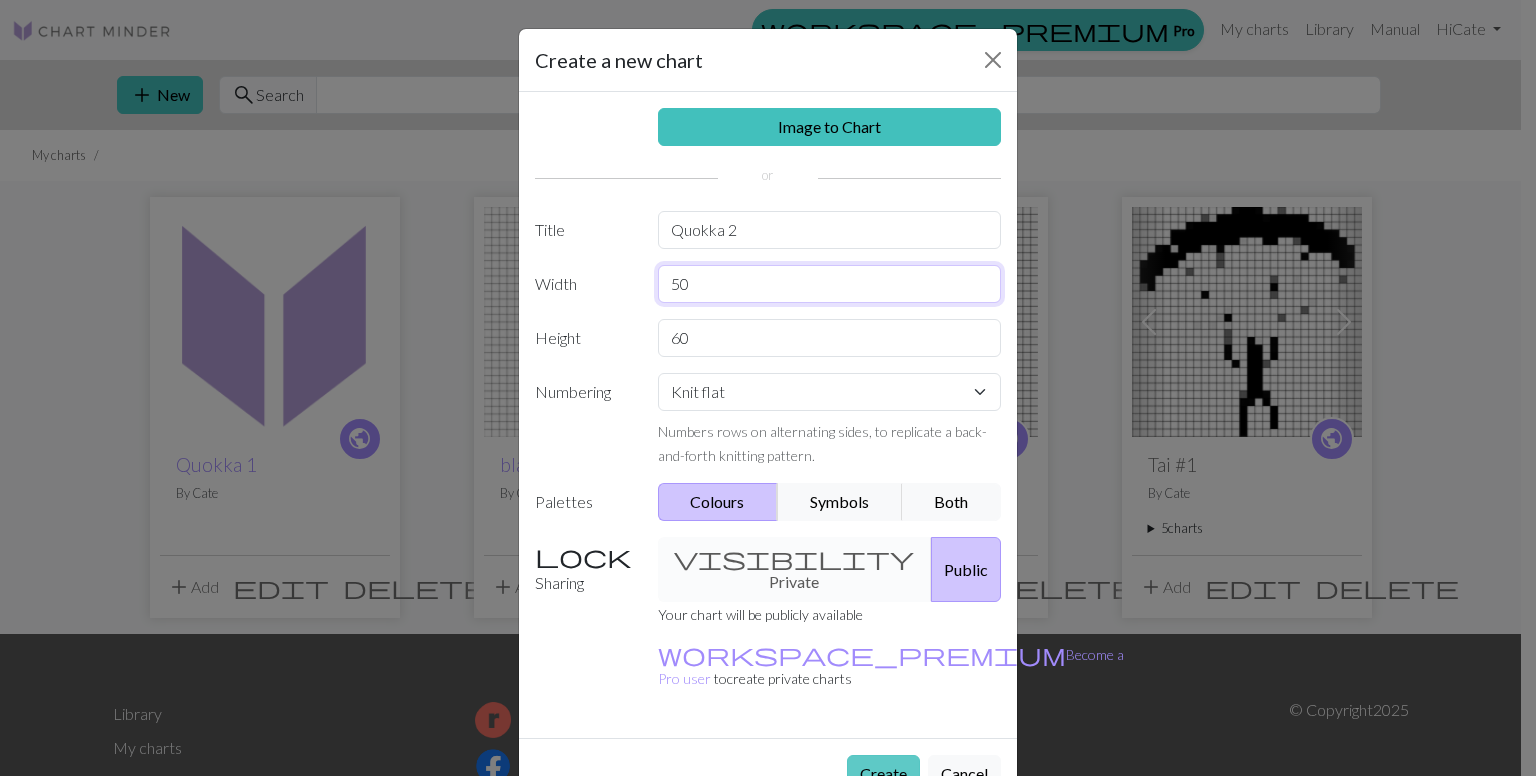 type on "50" 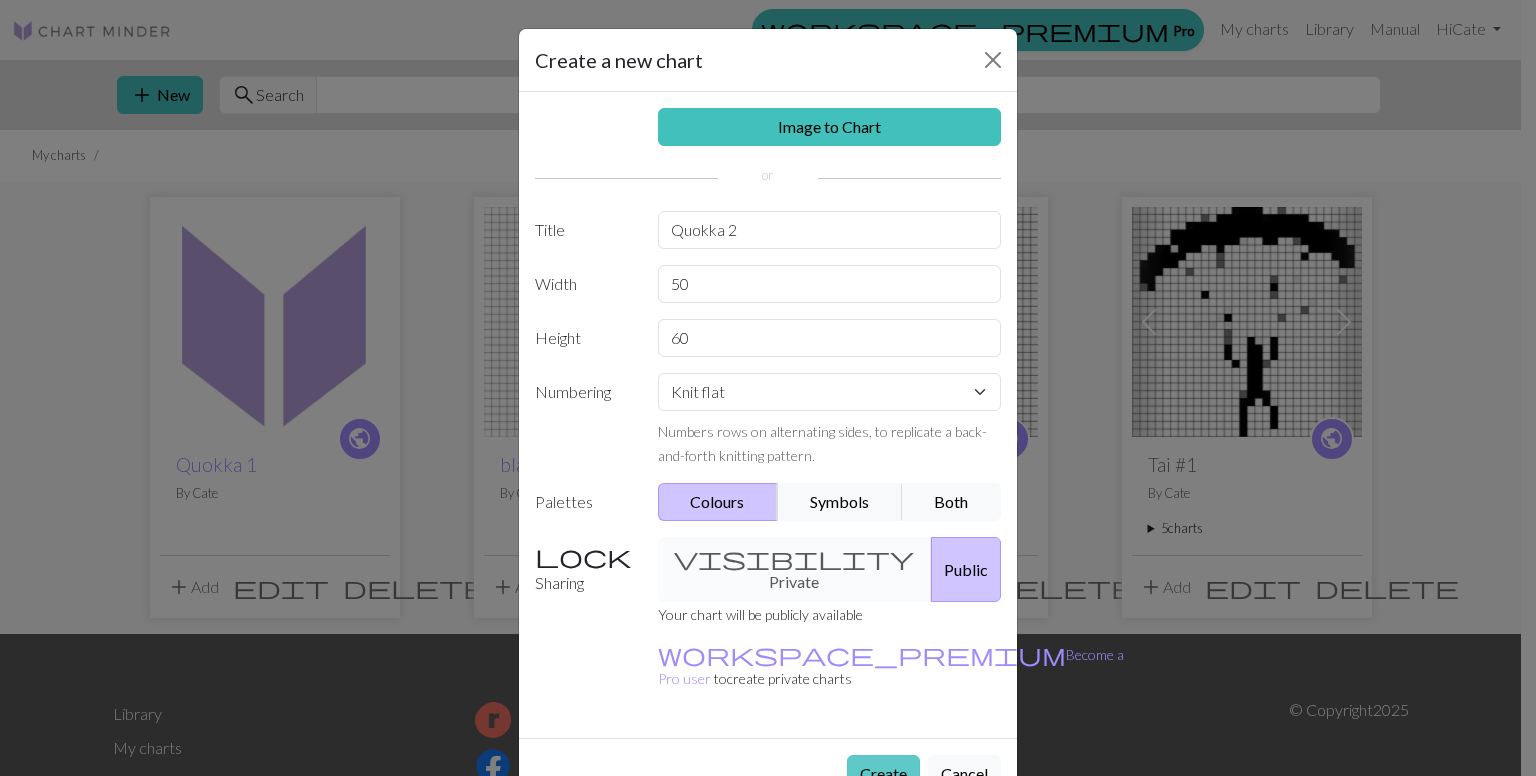click on "Create" at bounding box center (883, 774) 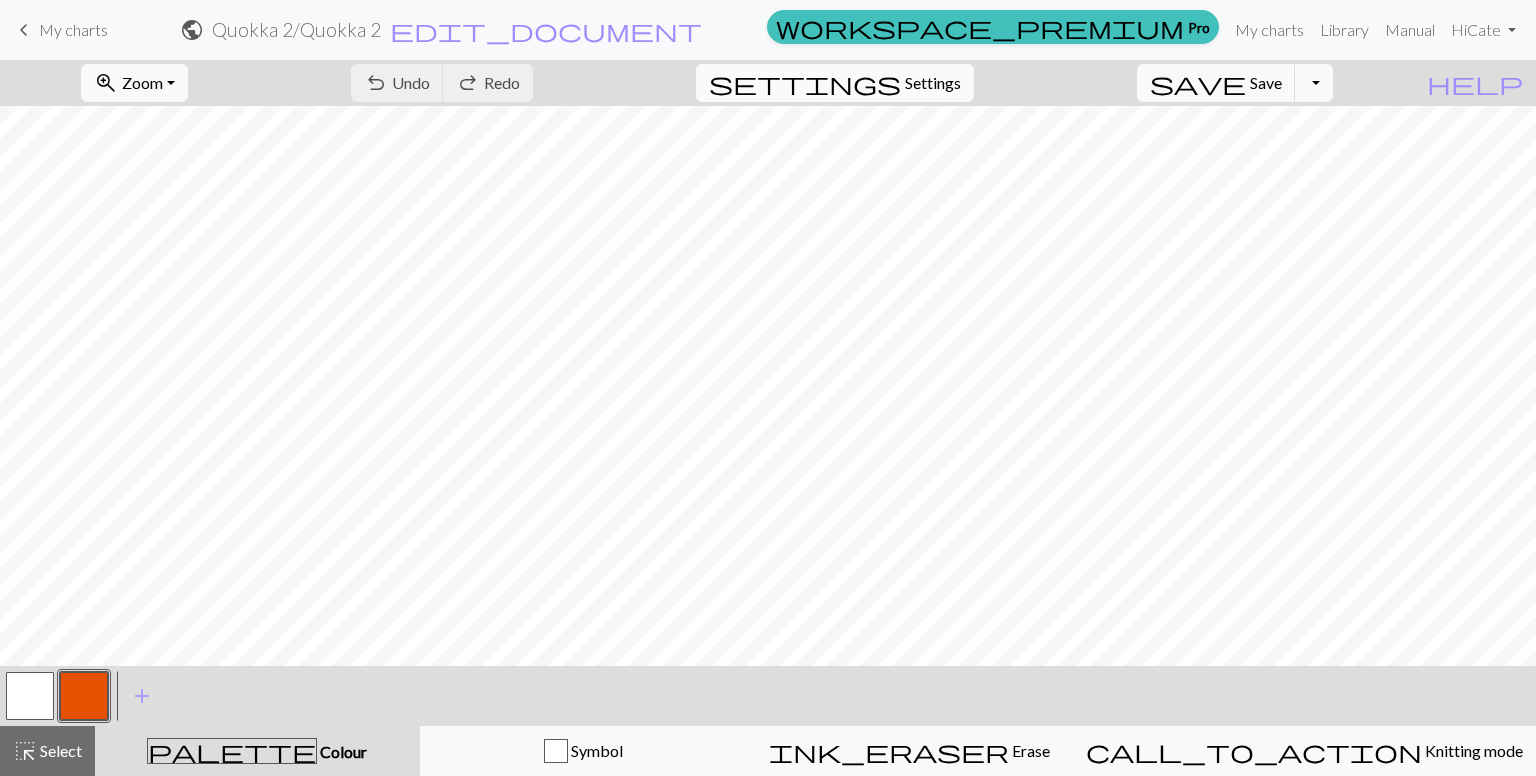 click on "Settings" at bounding box center (933, 83) 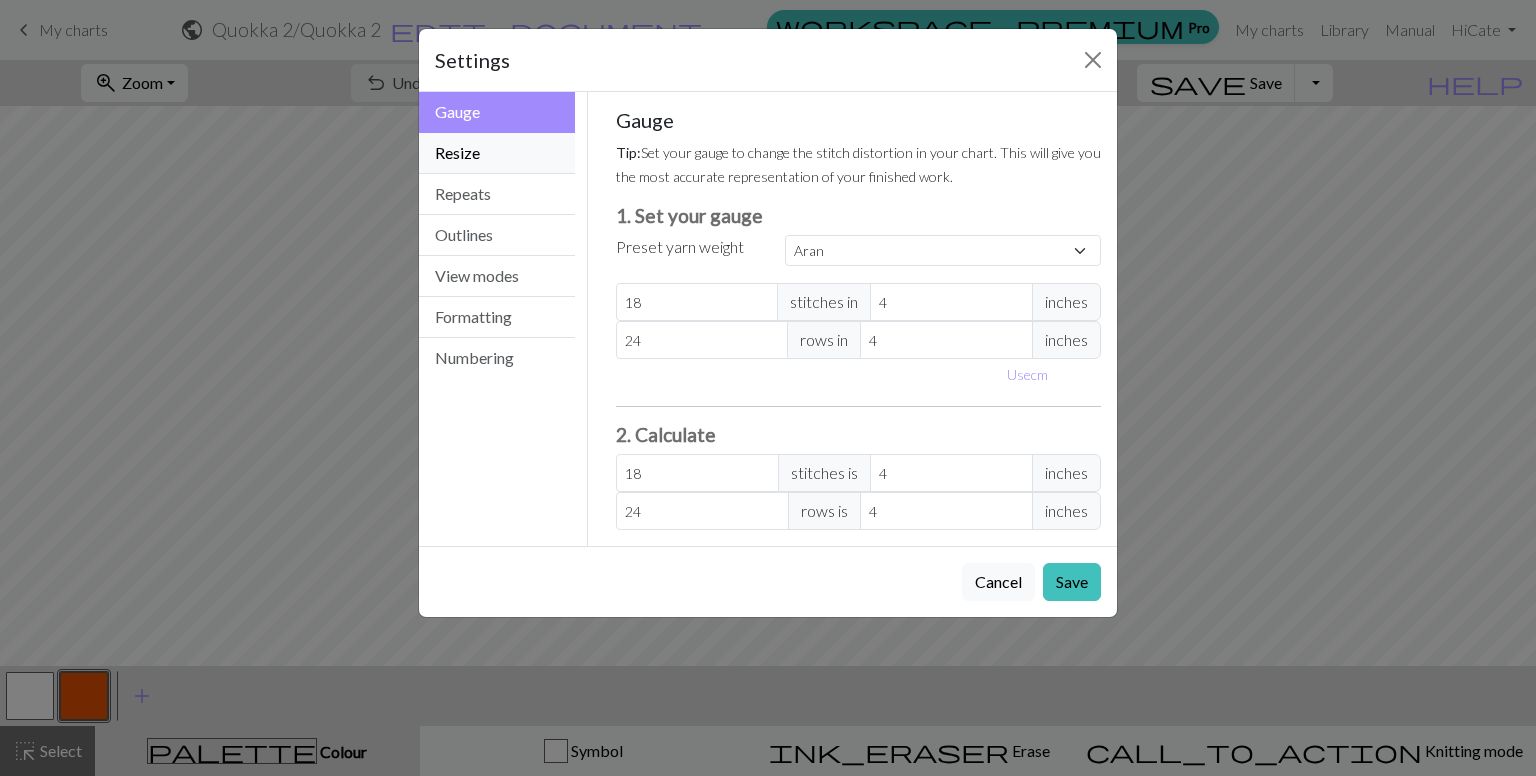 click on "Resize" at bounding box center [497, 153] 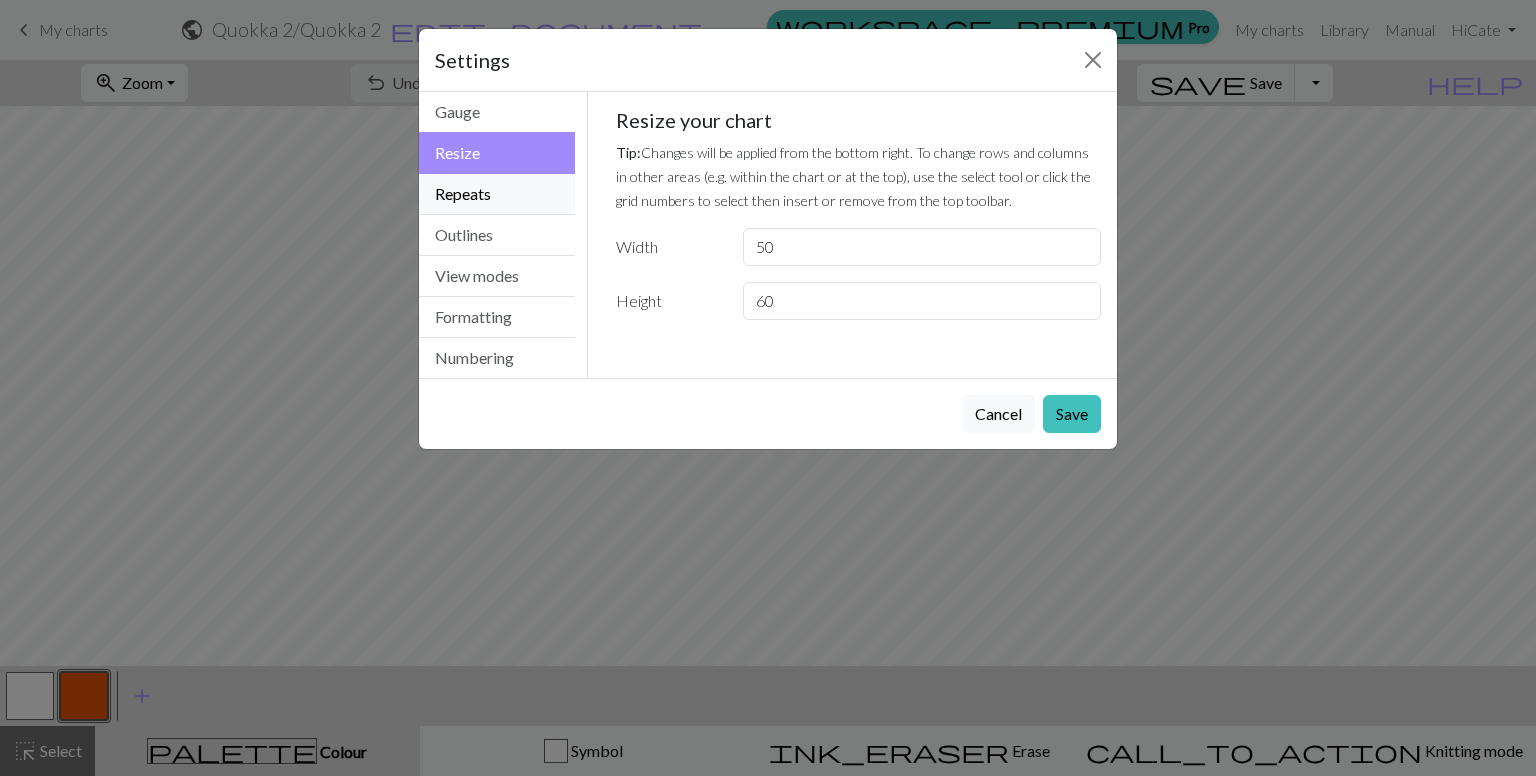 click on "Repeats" at bounding box center [497, 194] 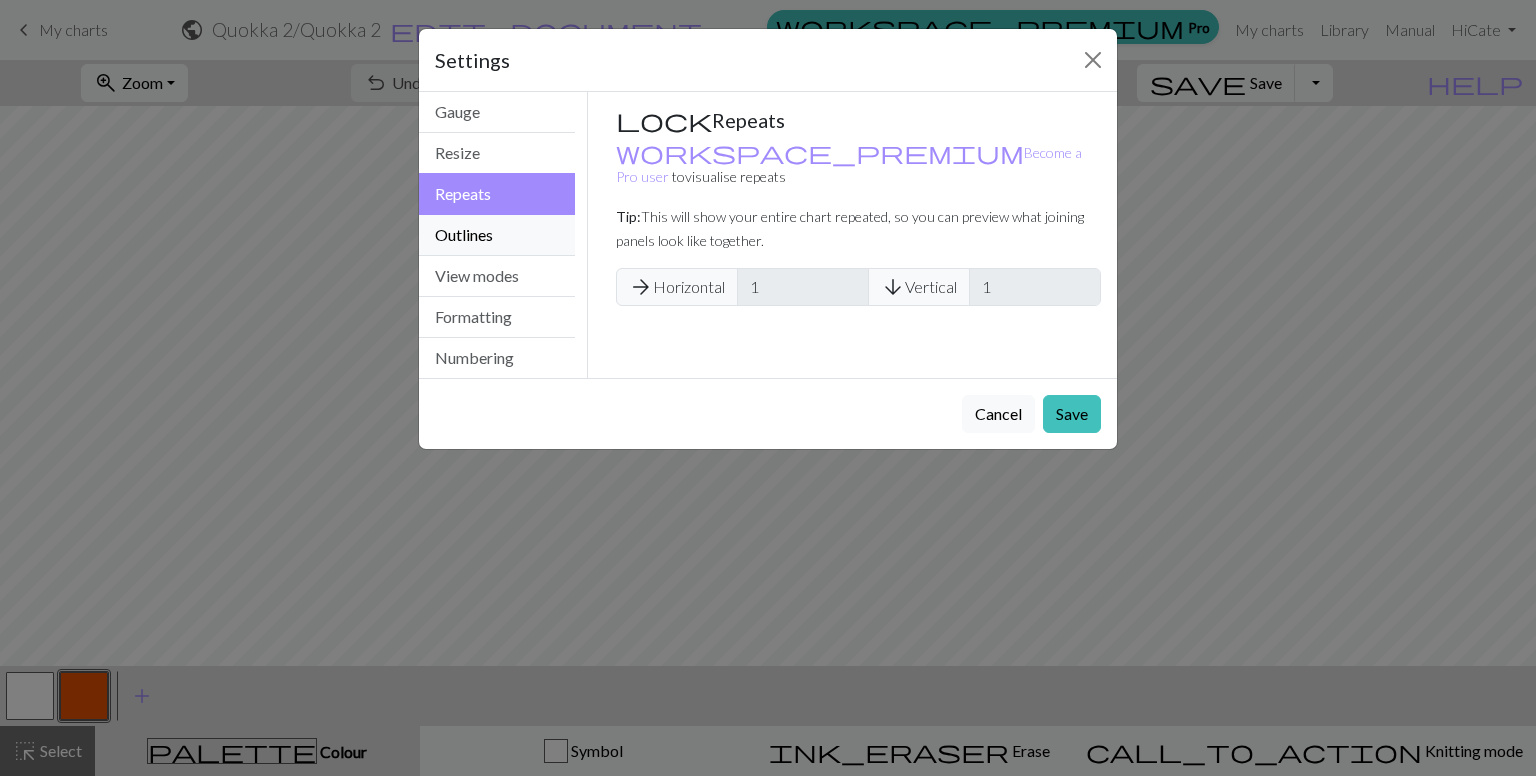 click on "Outlines" at bounding box center (497, 235) 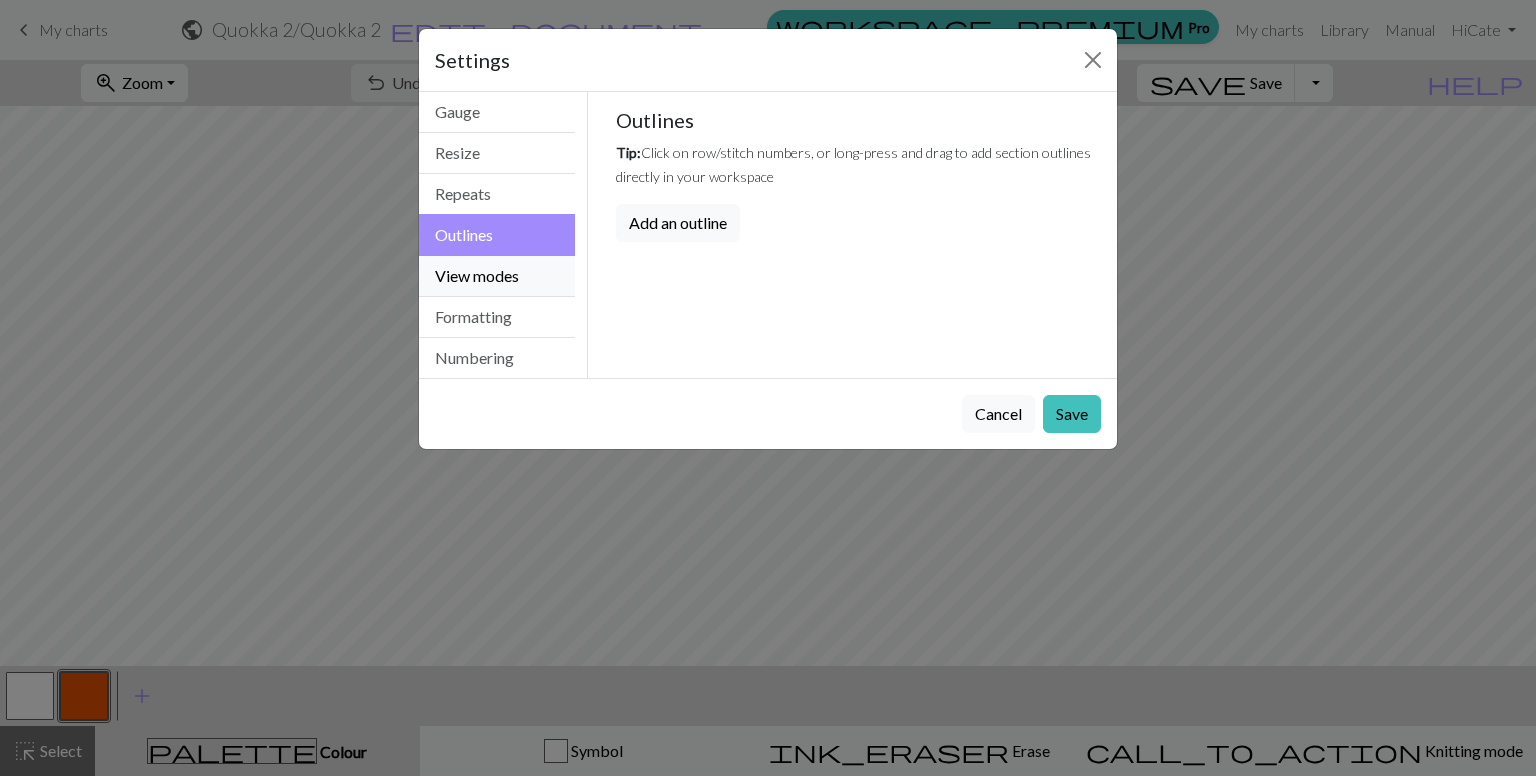 click on "View modes" at bounding box center [497, 276] 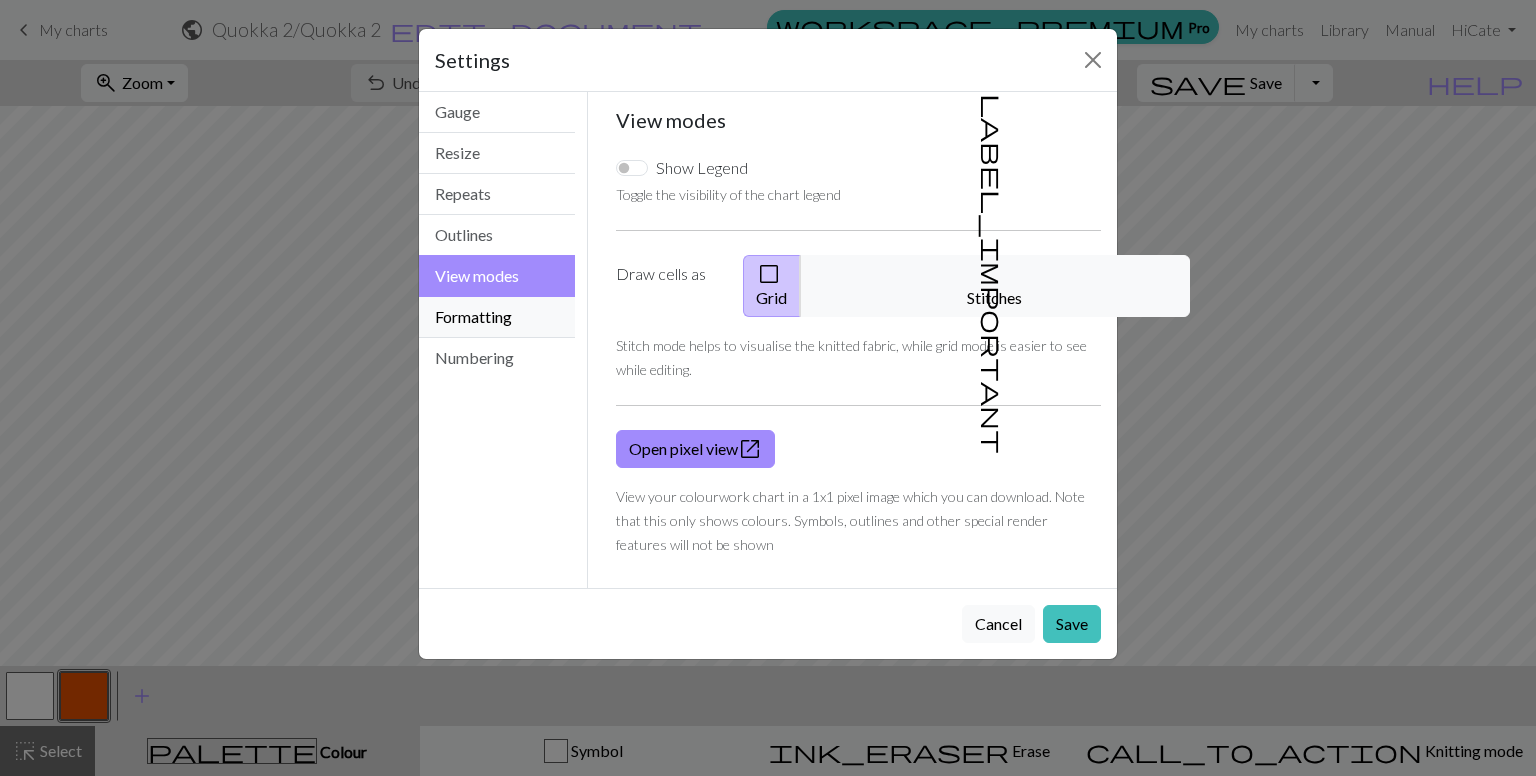 click on "Formatting" at bounding box center [497, 317] 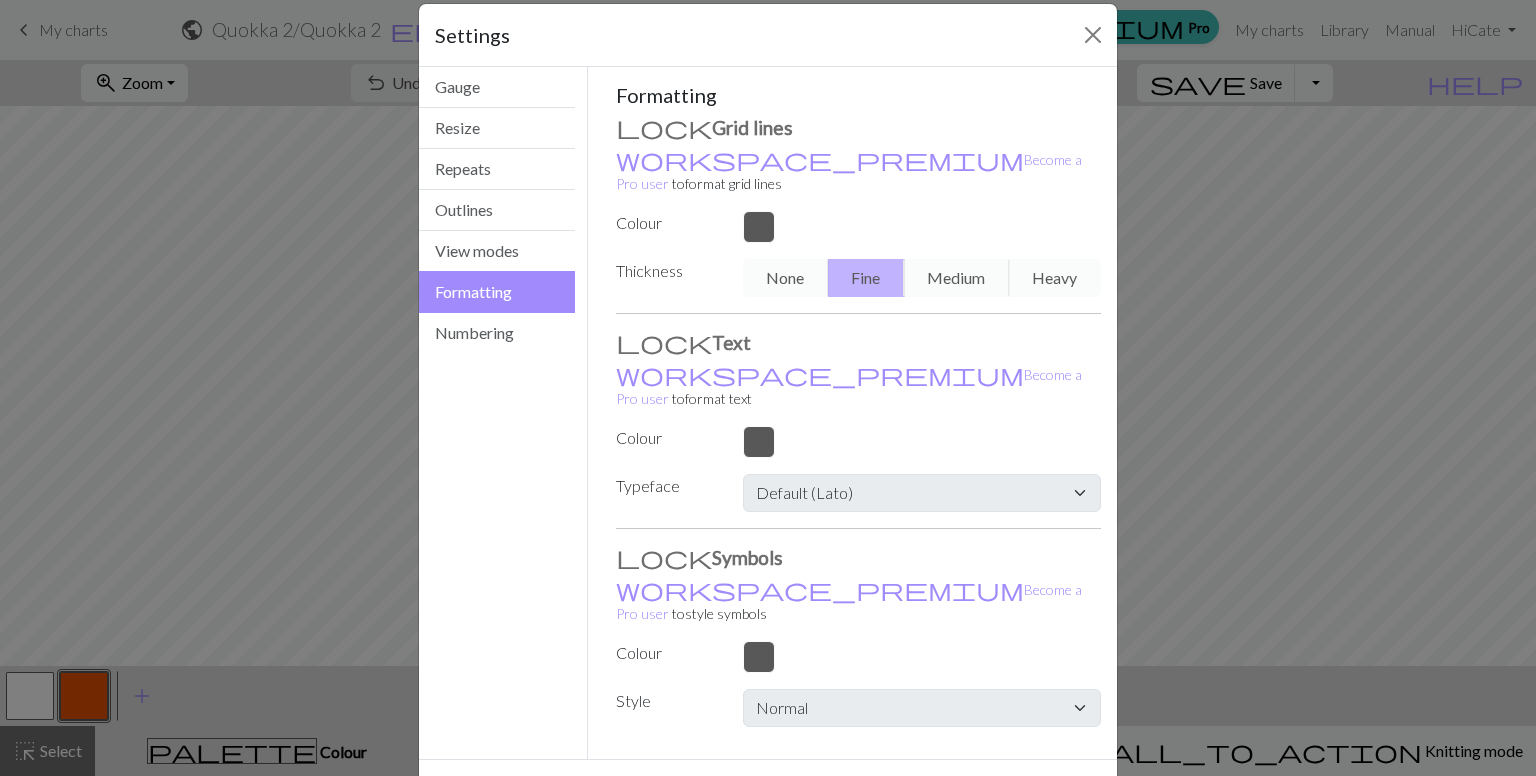 scroll, scrollTop: 36, scrollLeft: 0, axis: vertical 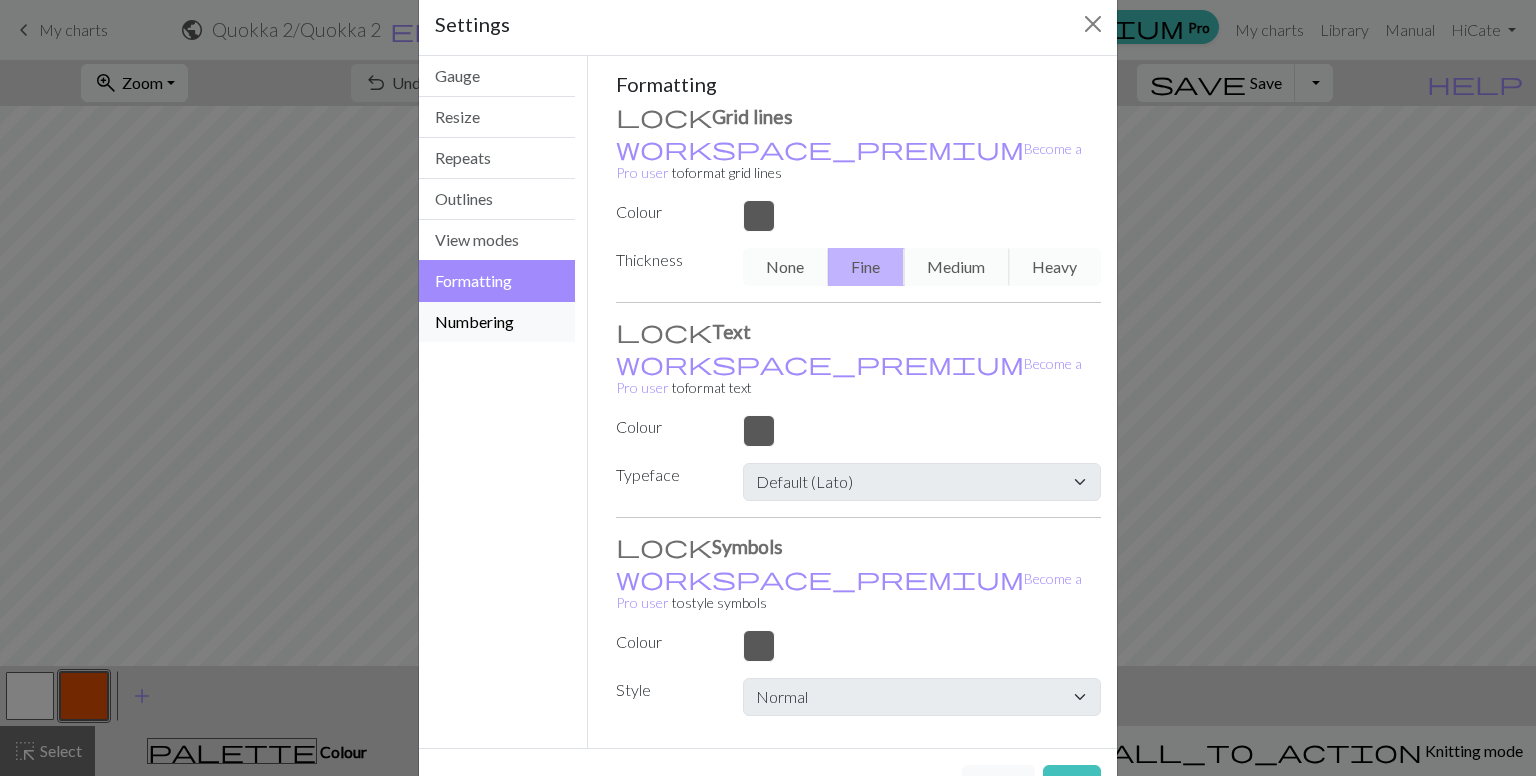 click on "Numbering" at bounding box center (497, 322) 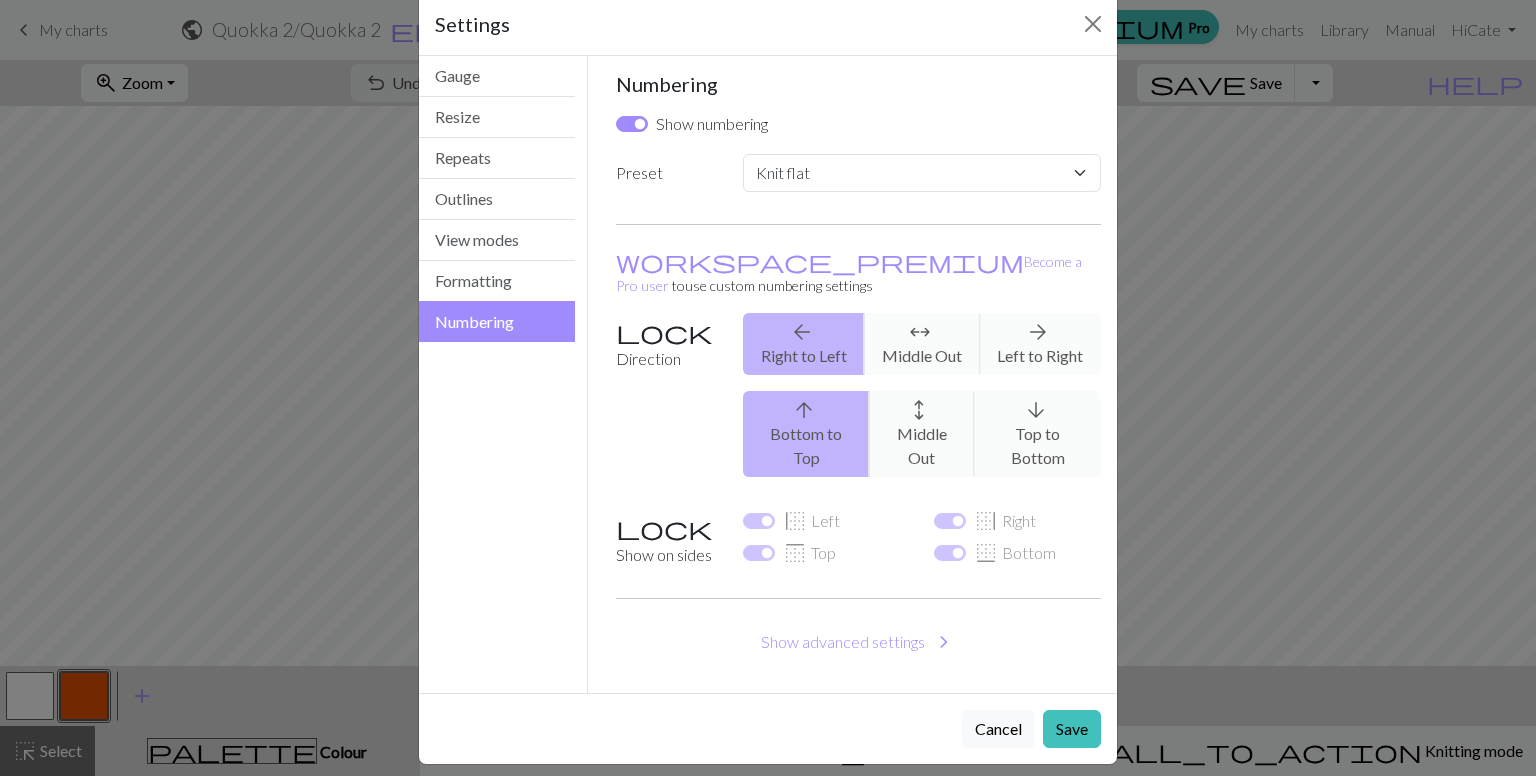 scroll, scrollTop: 1, scrollLeft: 0, axis: vertical 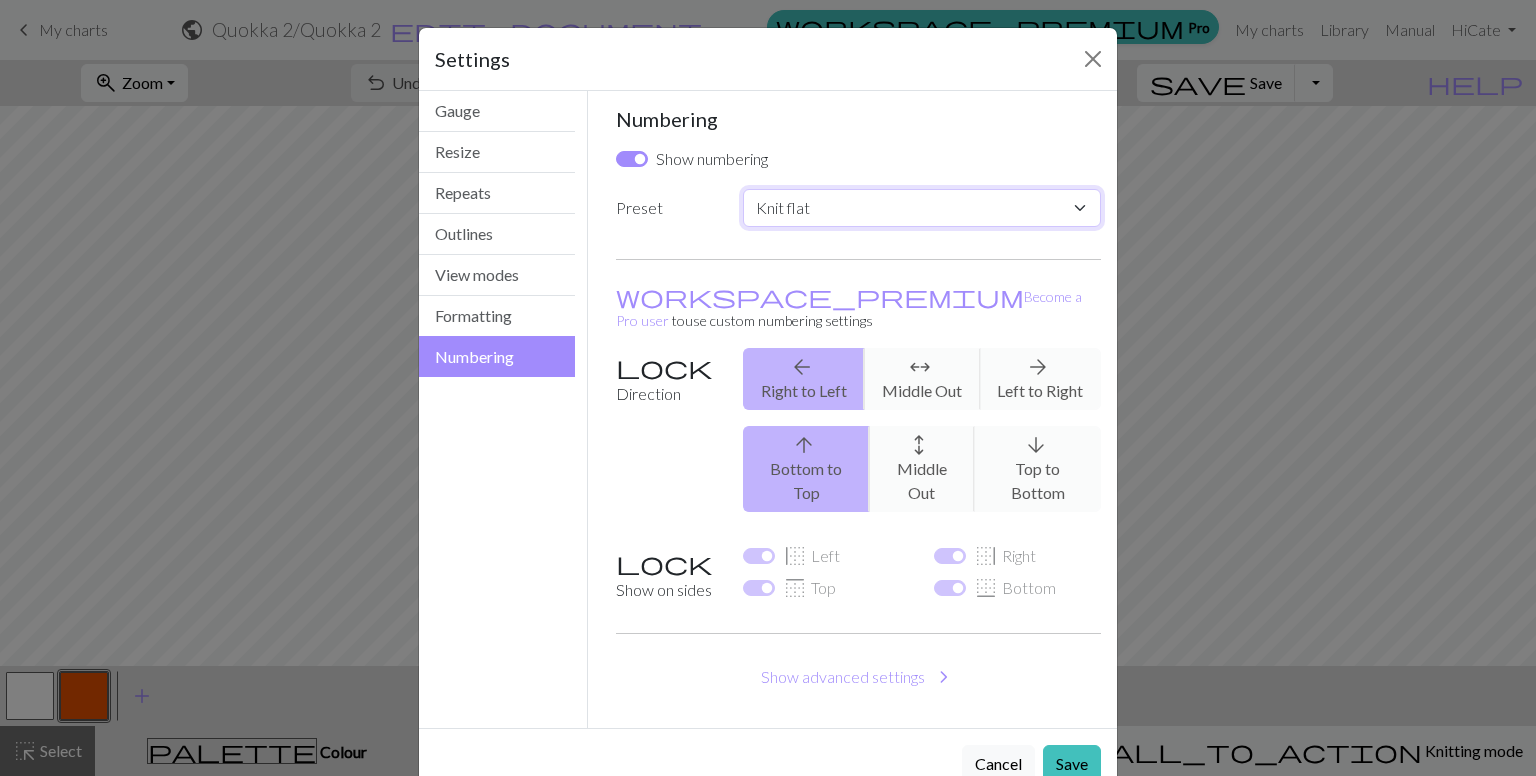 click on "Custom Knit flat Knit in the round Lace knitting Cross stitch" at bounding box center [922, 208] 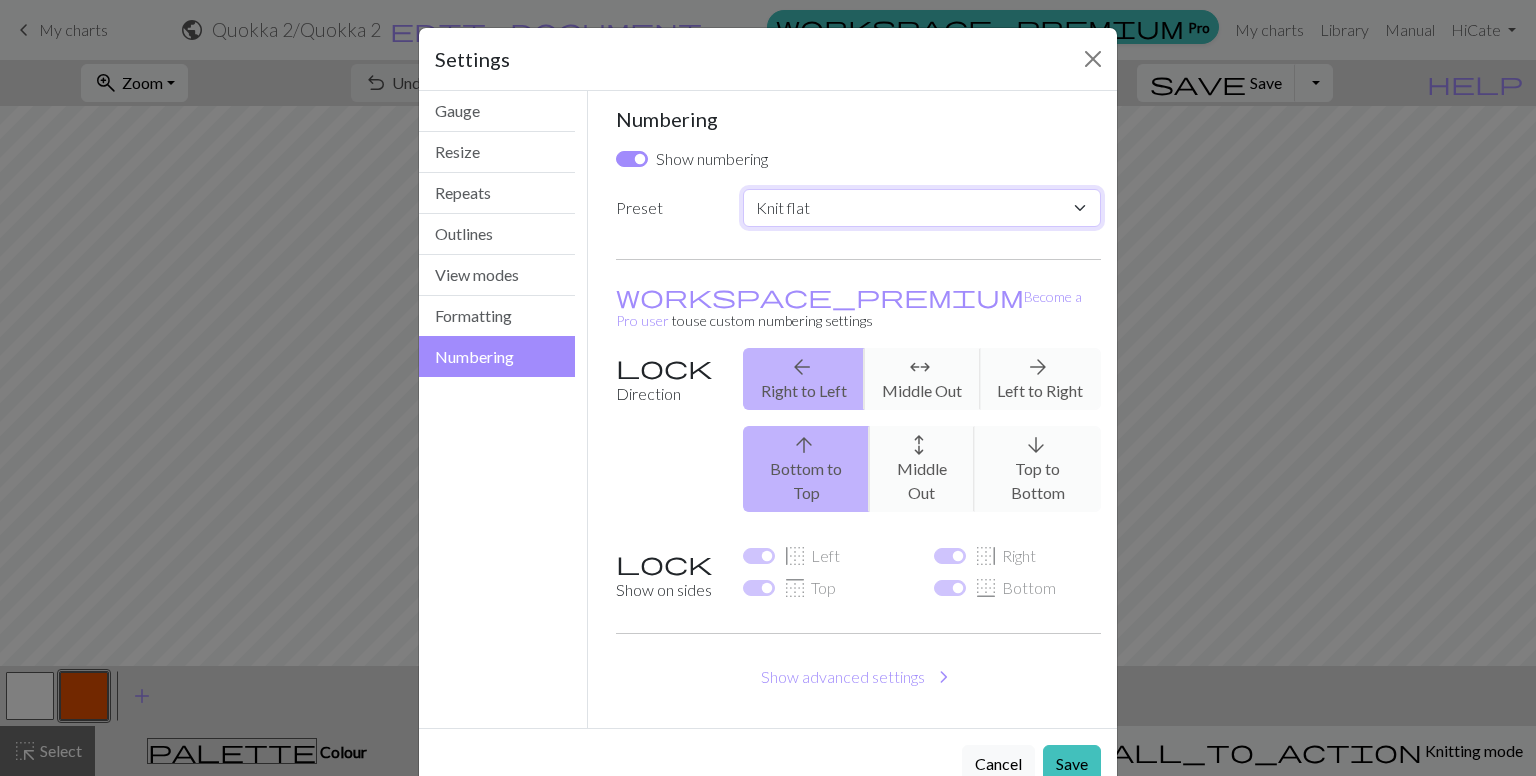 select on "round" 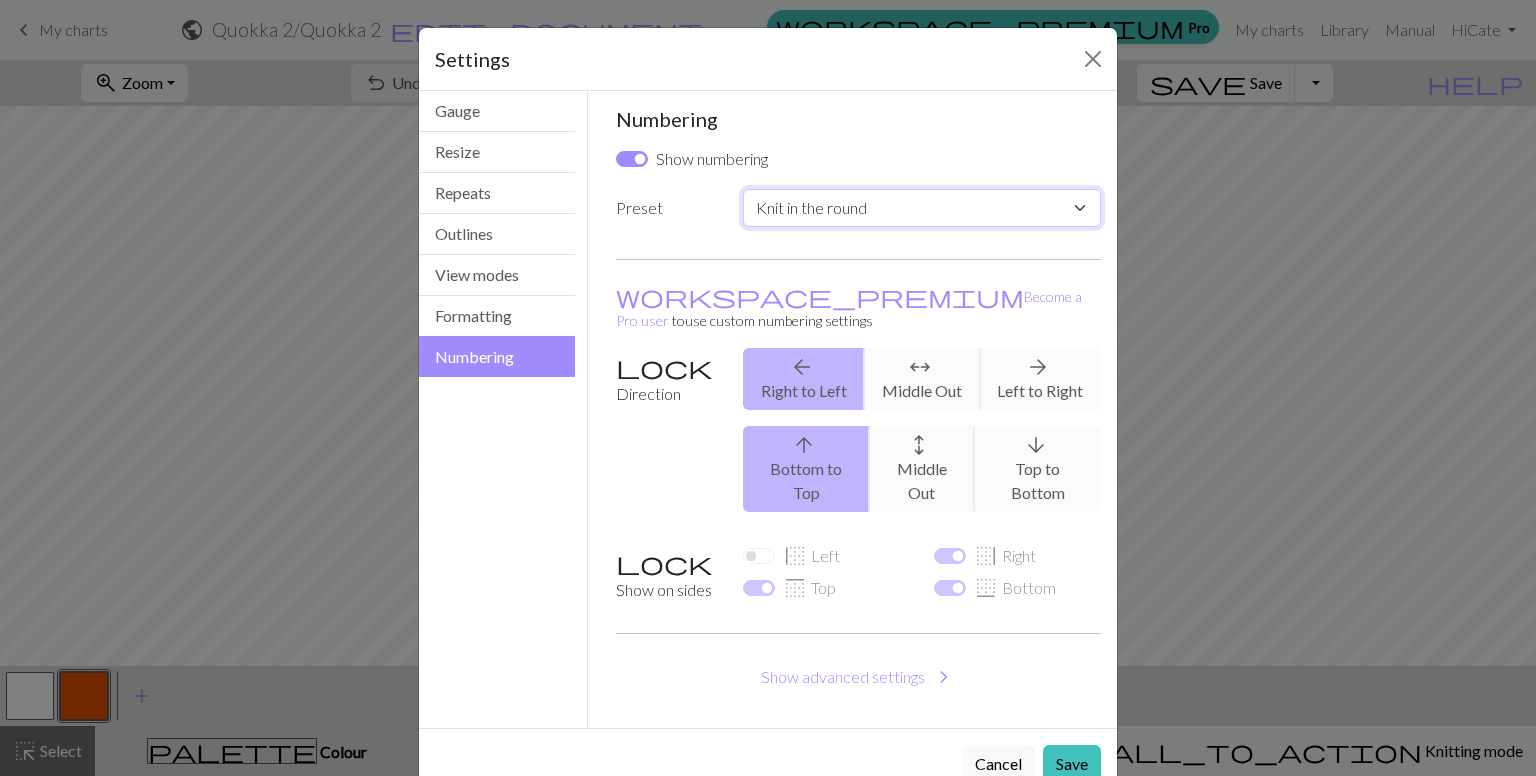 click on "Custom Knit flat Knit in the round Lace knitting Cross stitch" at bounding box center (922, 208) 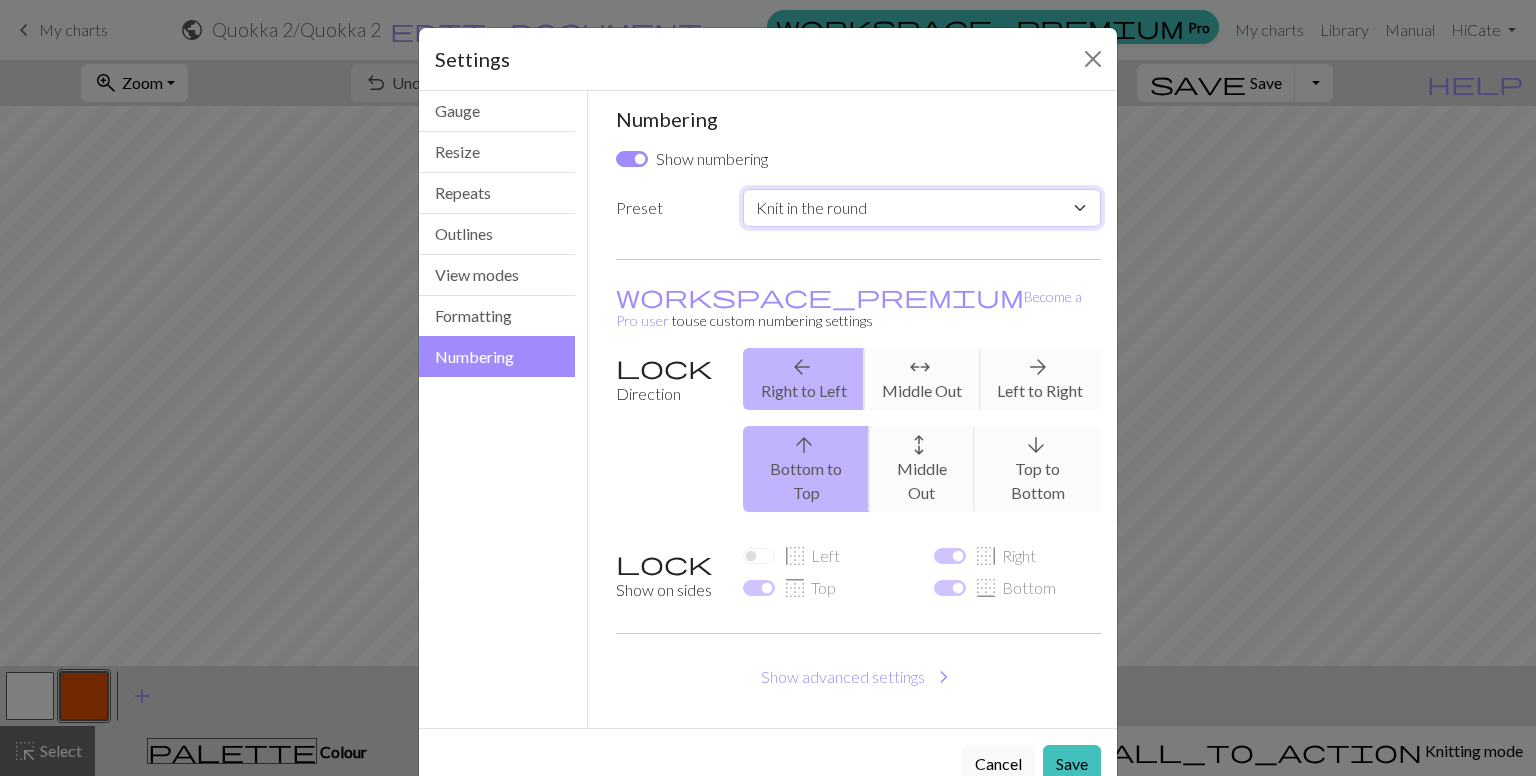 checkbox on "false" 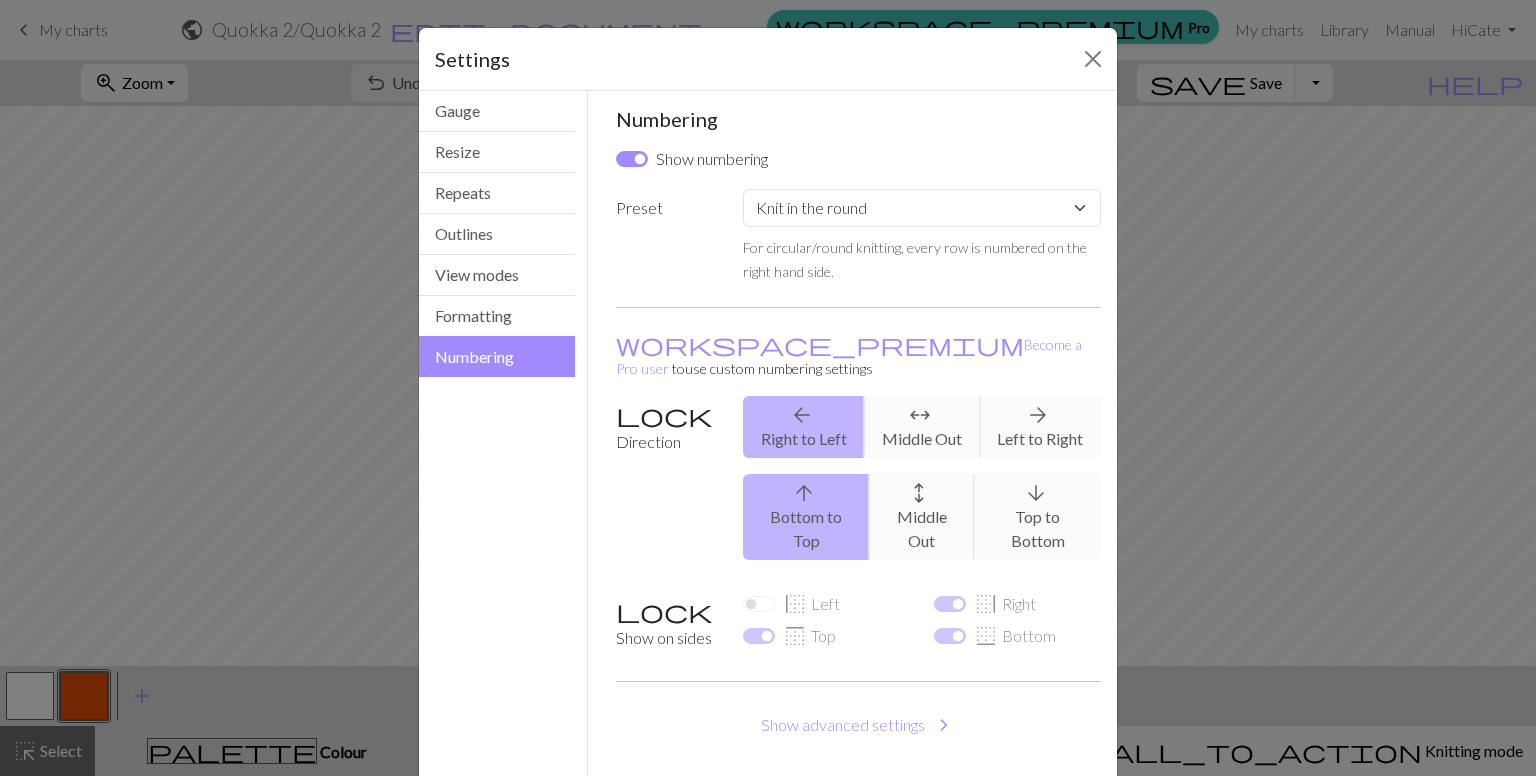 click on "Save" at bounding box center (1072, 812) 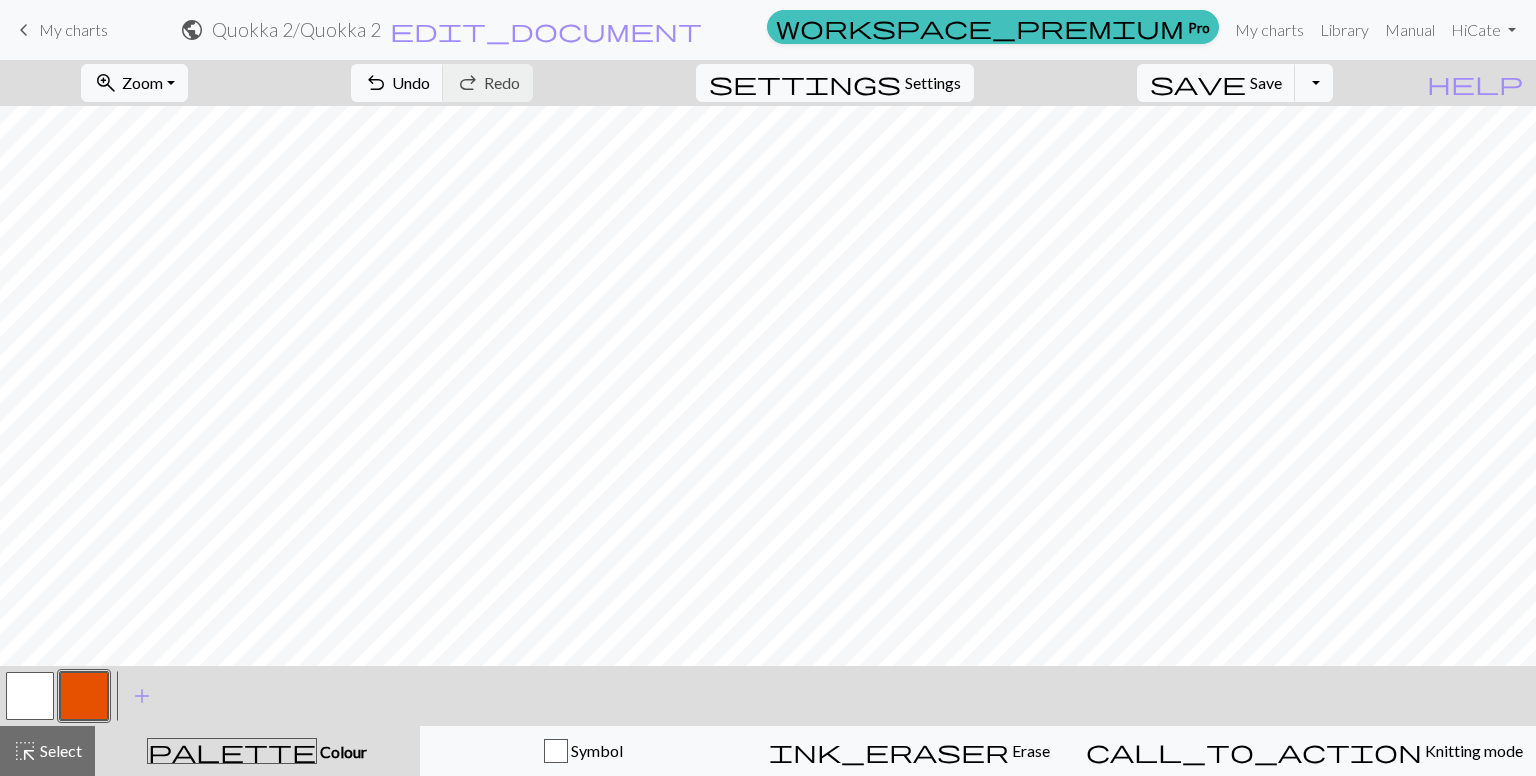 click at bounding box center (30, 696) 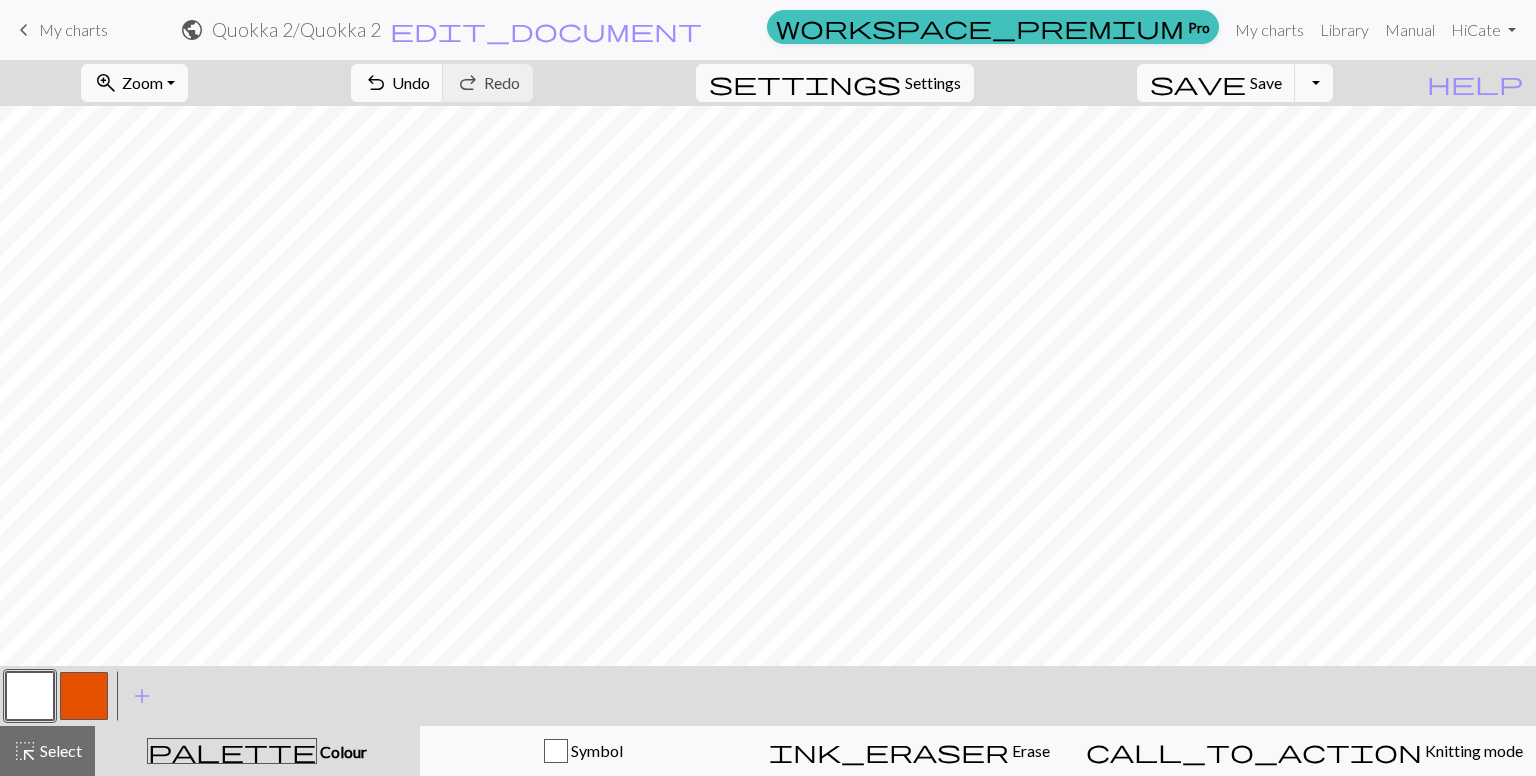 click at bounding box center (30, 696) 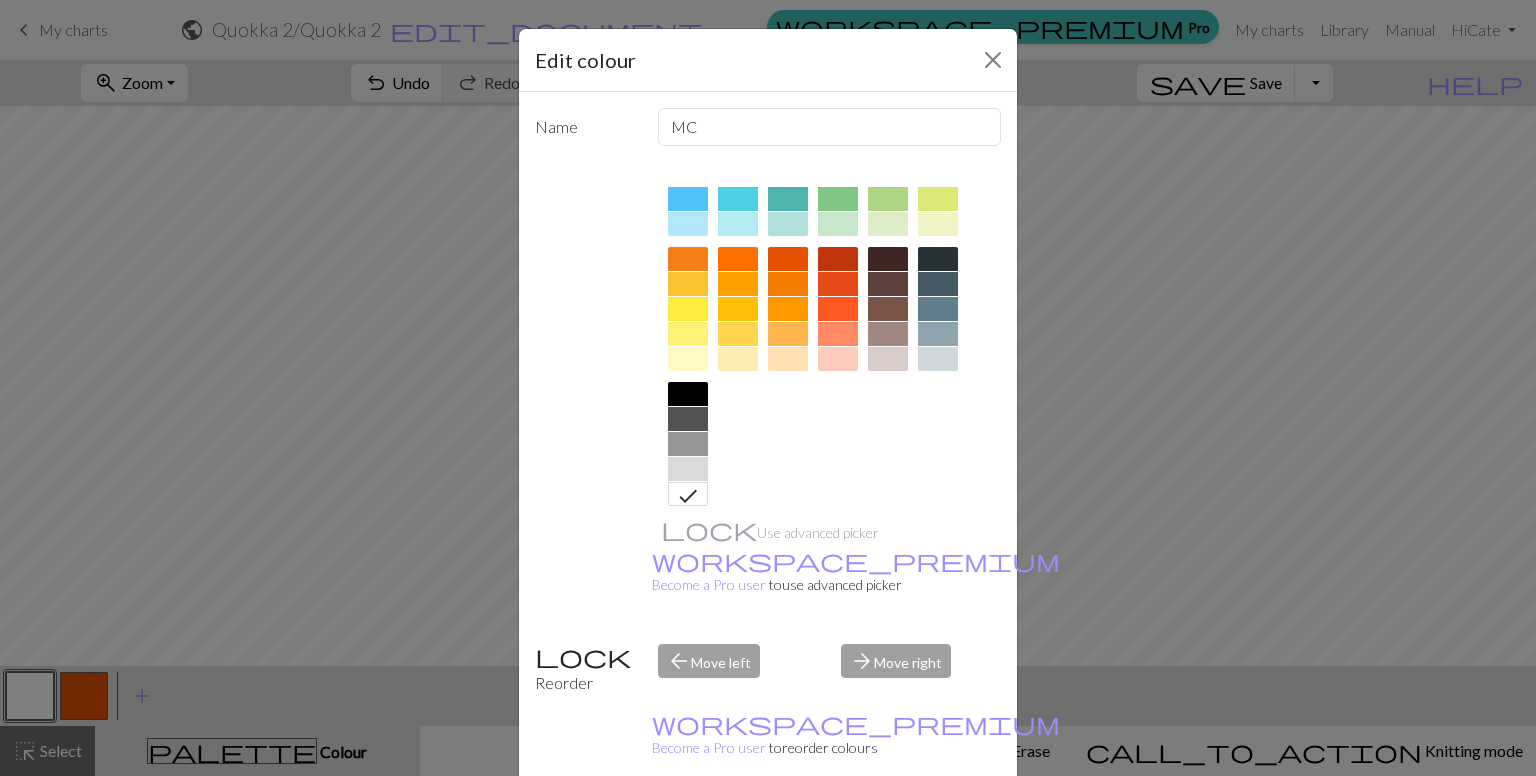 scroll, scrollTop: 241, scrollLeft: 0, axis: vertical 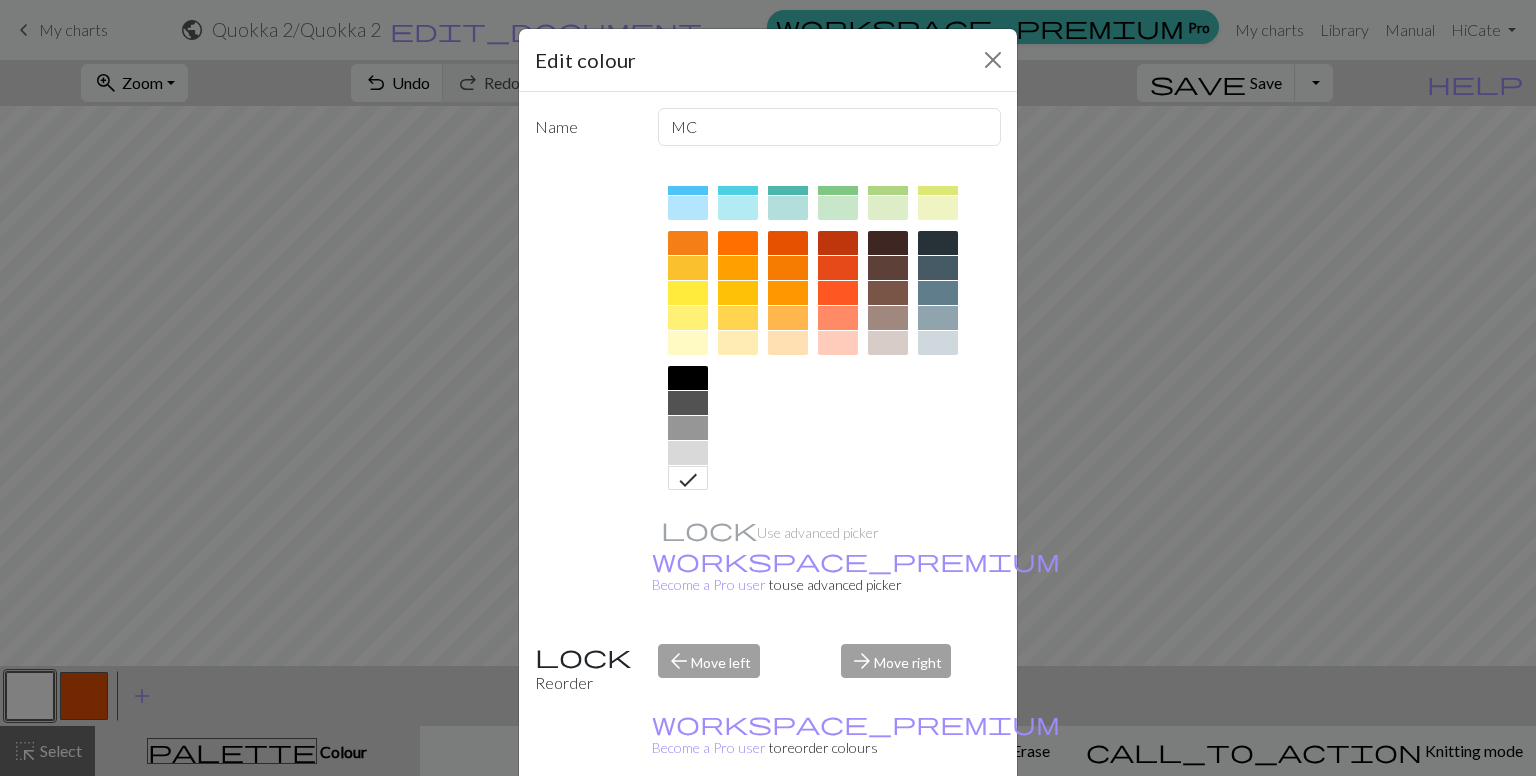 click at bounding box center (688, 378) 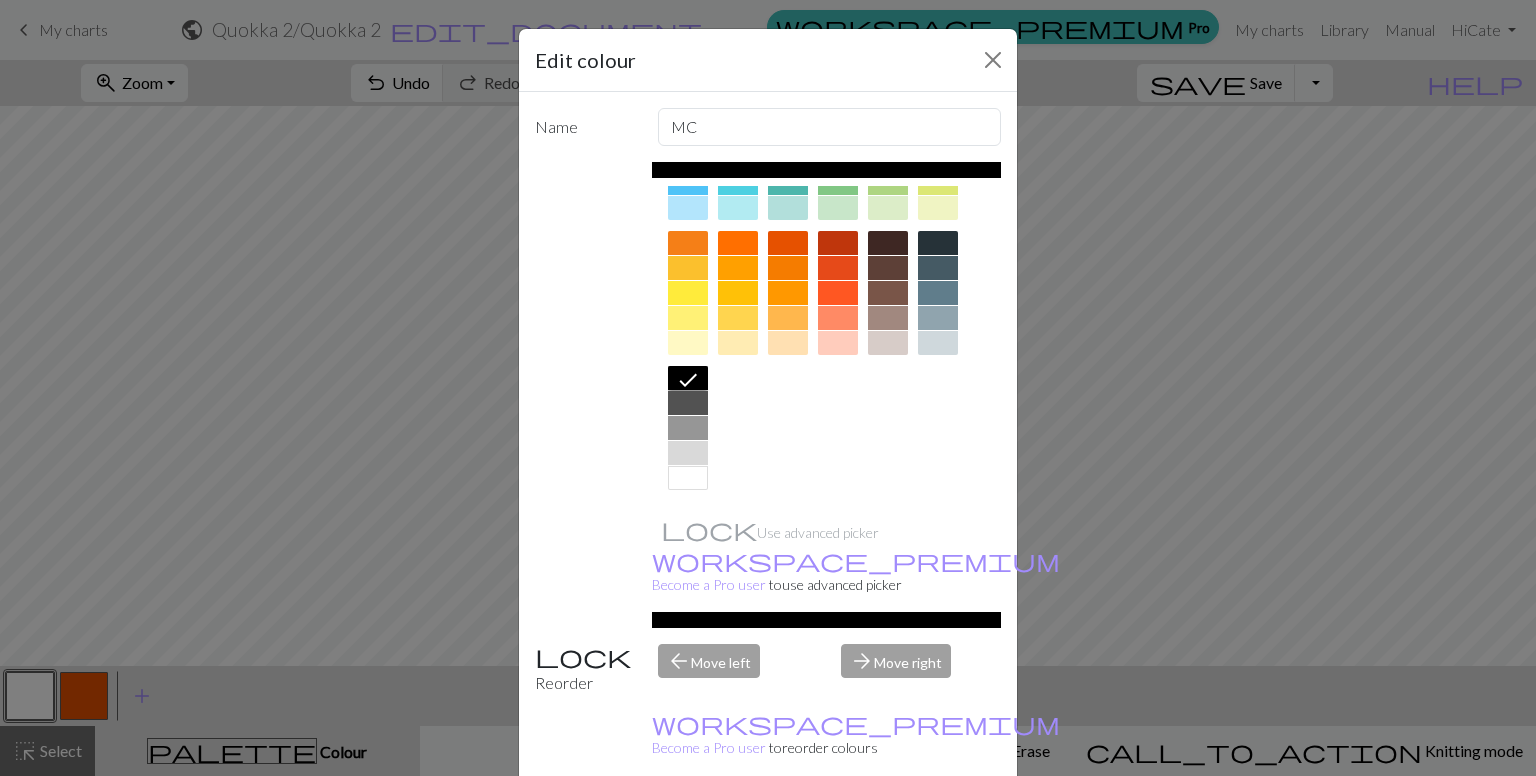 click on "Done" at bounding box center [888, 827] 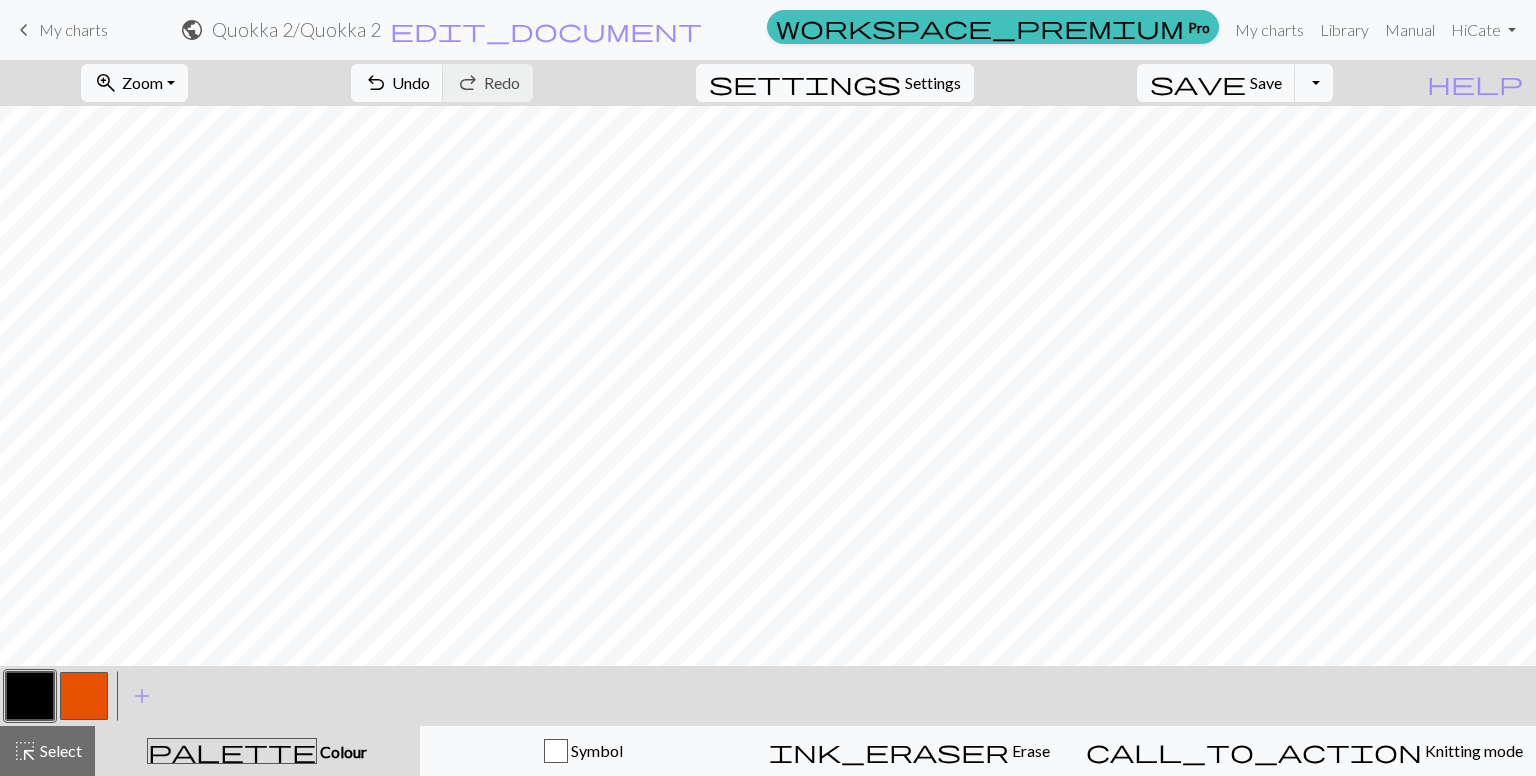 click at bounding box center [84, 696] 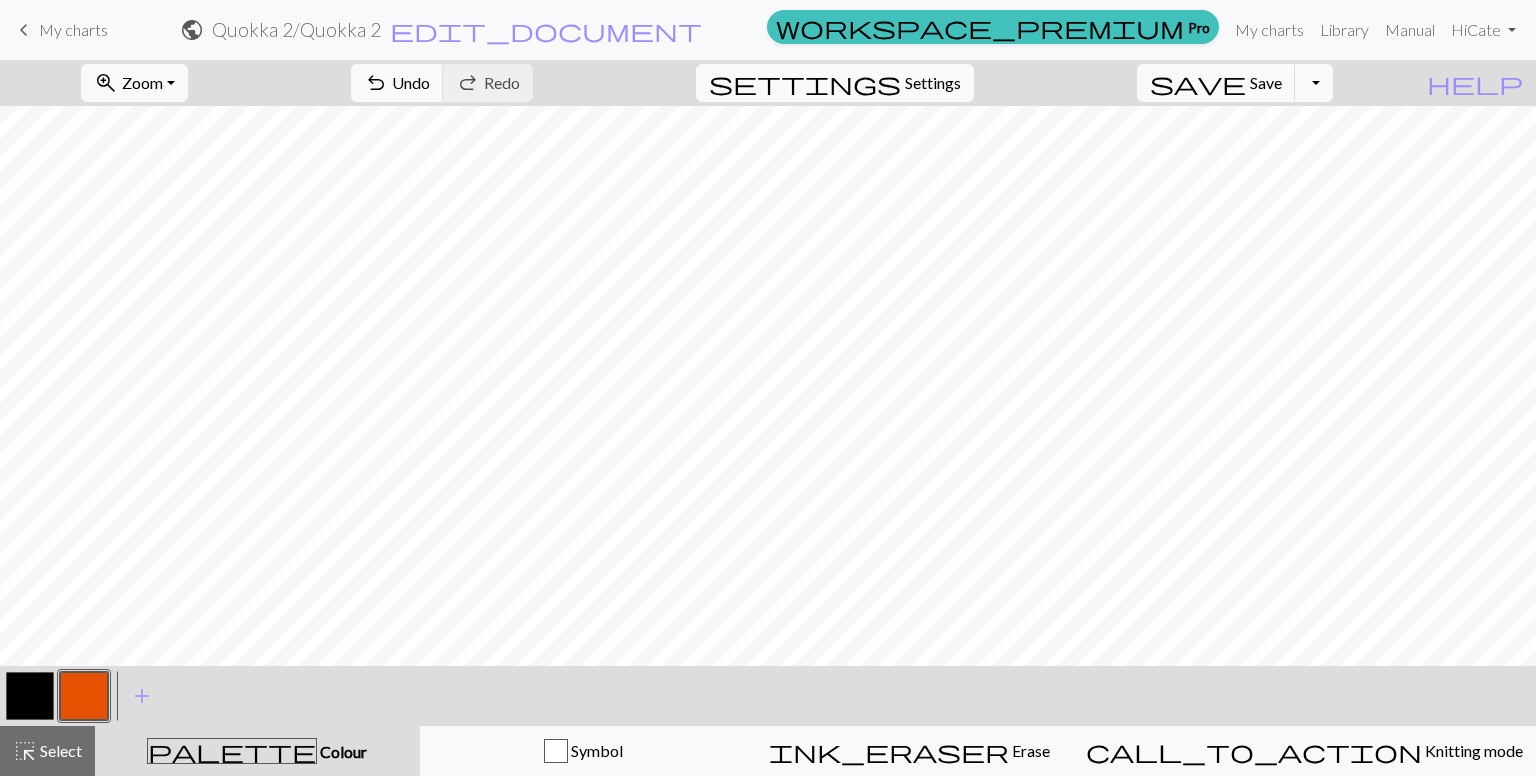 click at bounding box center (84, 696) 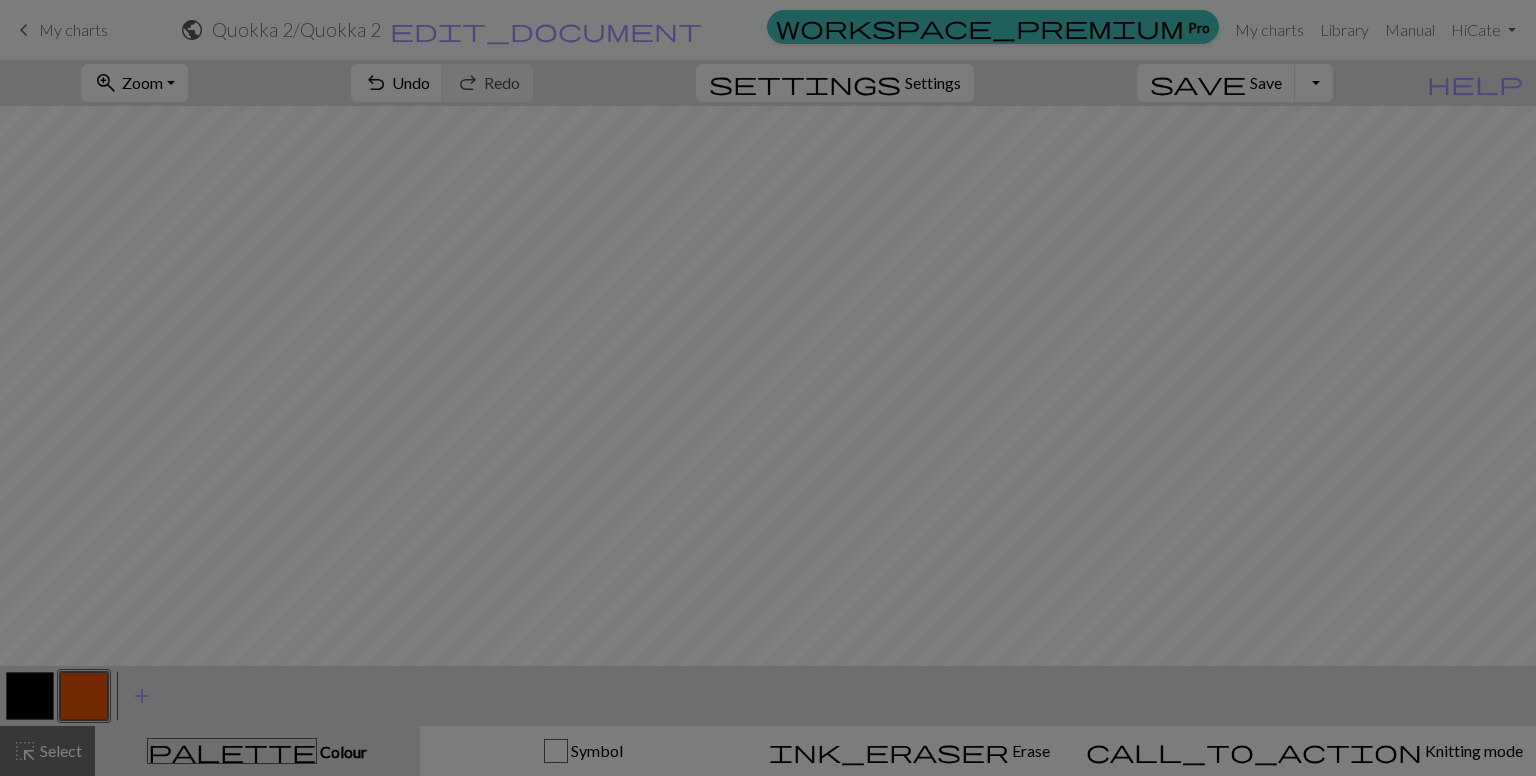 click on "Edit colour Name CC1 Use advanced picker workspace_premium Become a Pro user   to  use advanced picker Reorder arrow_back Move left arrow_forward Move right workspace_premium Become a Pro user   to  reorder colours Delete Done Cancel" at bounding box center (768, 388) 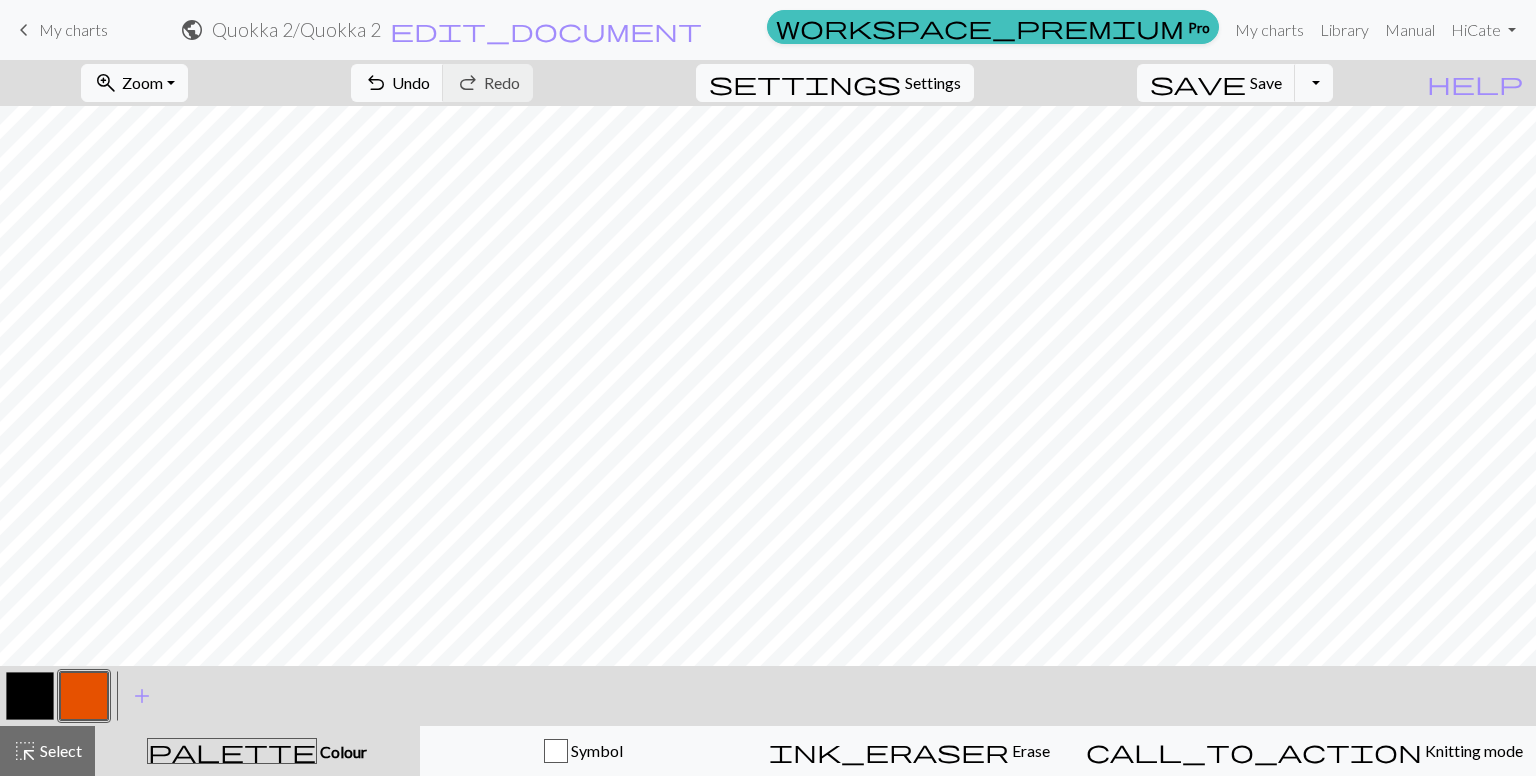 click at bounding box center [84, 696] 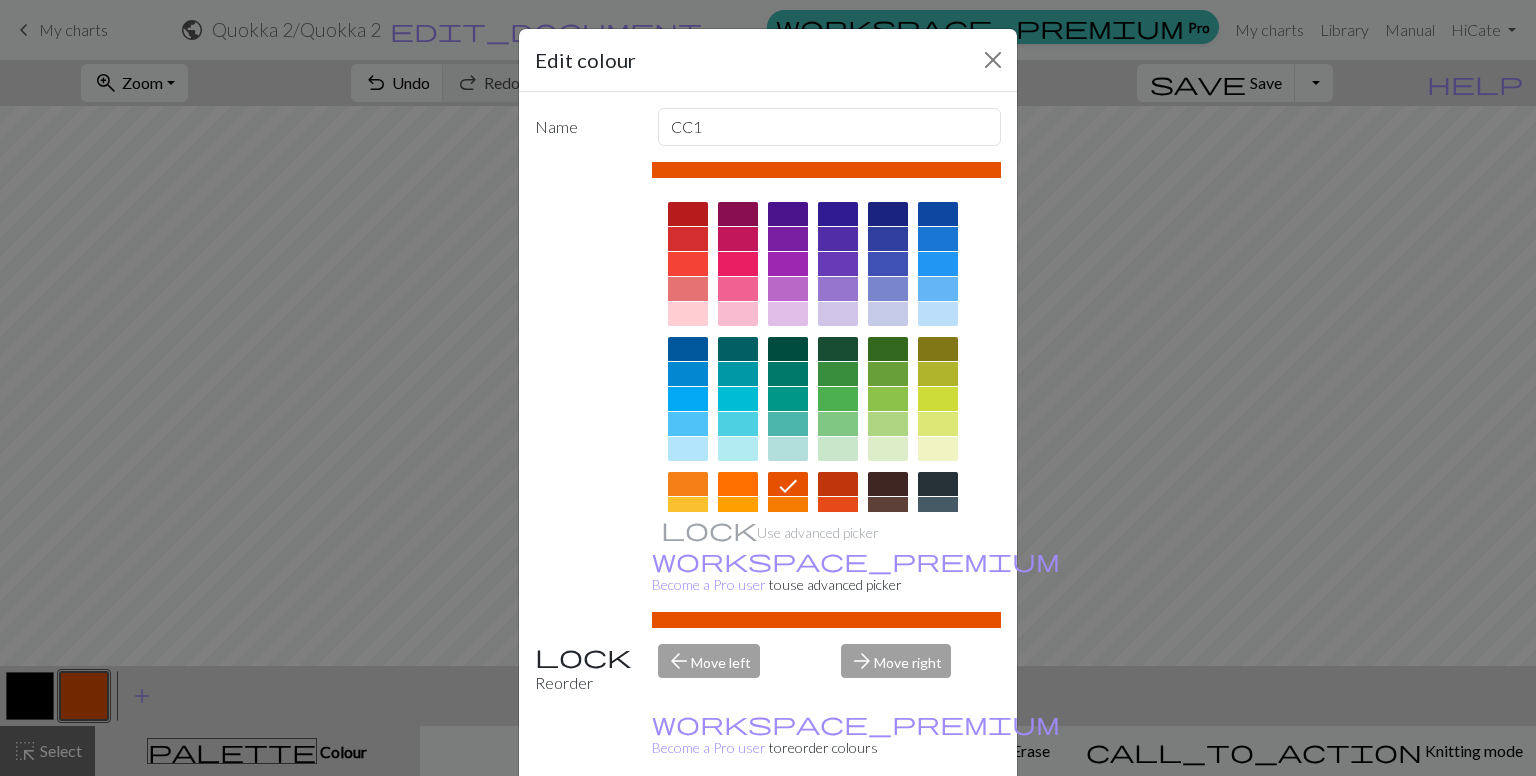 click at bounding box center (688, 214) 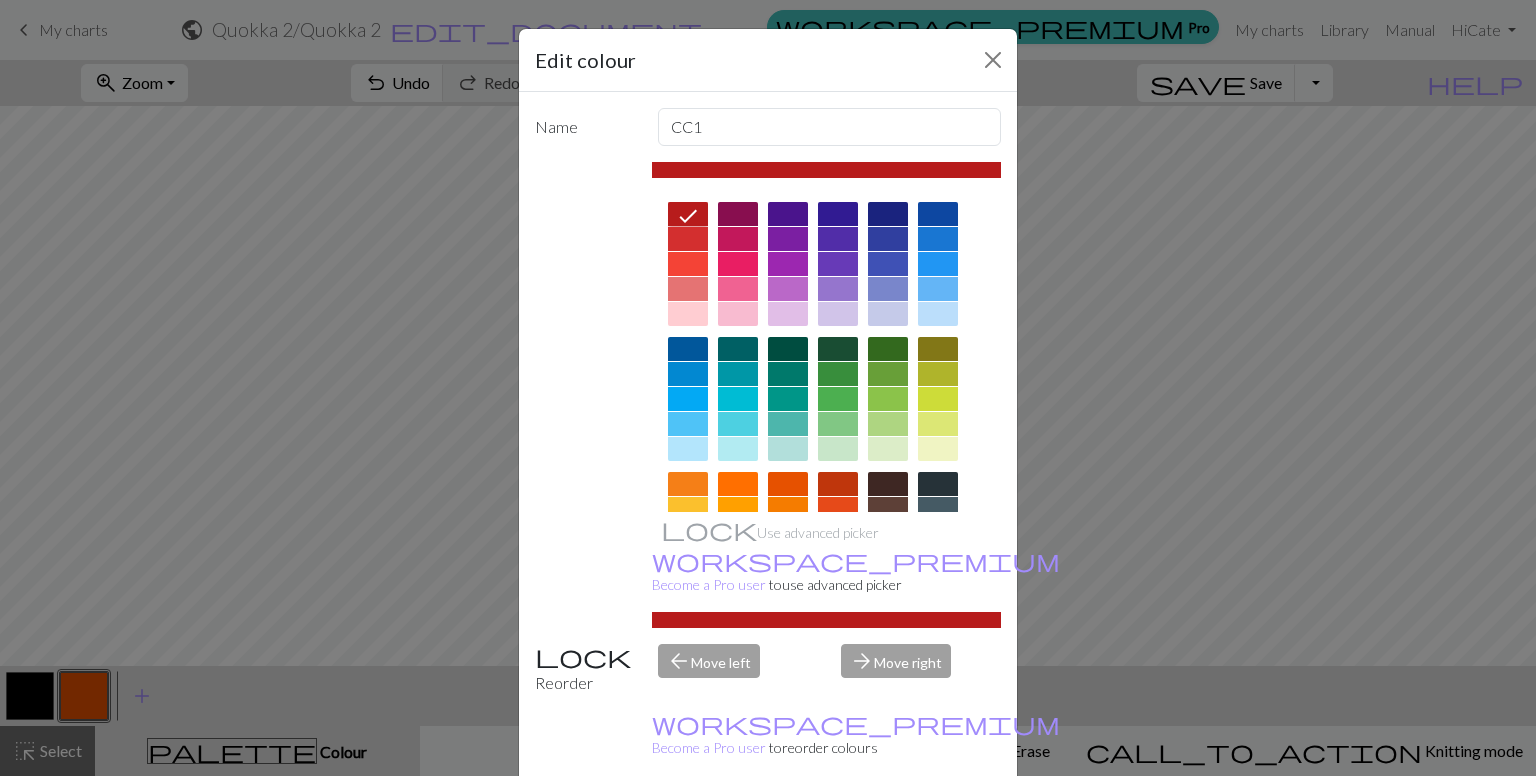 click at bounding box center (688, 239) 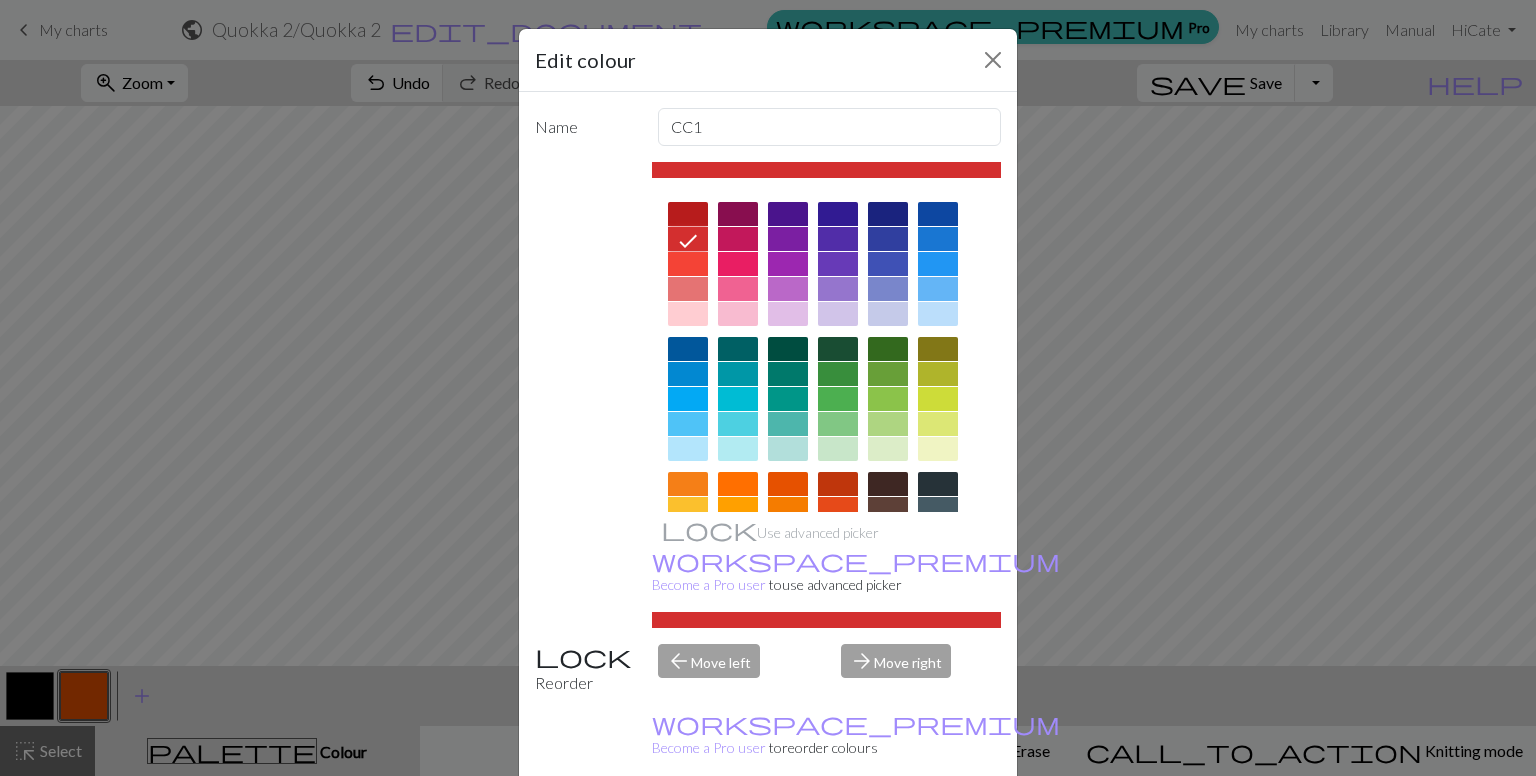 click on "Done" at bounding box center [888, 827] 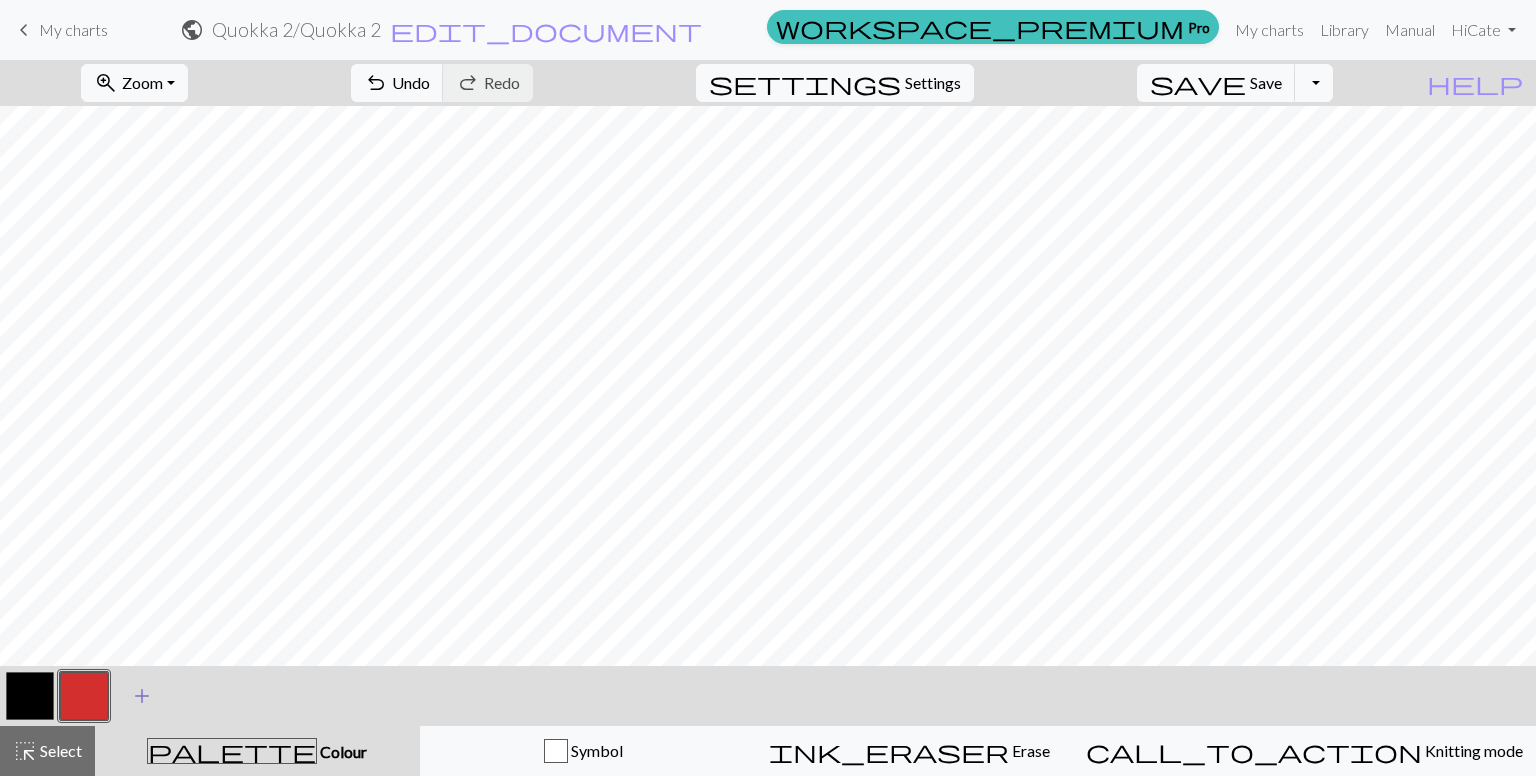 click on "add" at bounding box center (142, 696) 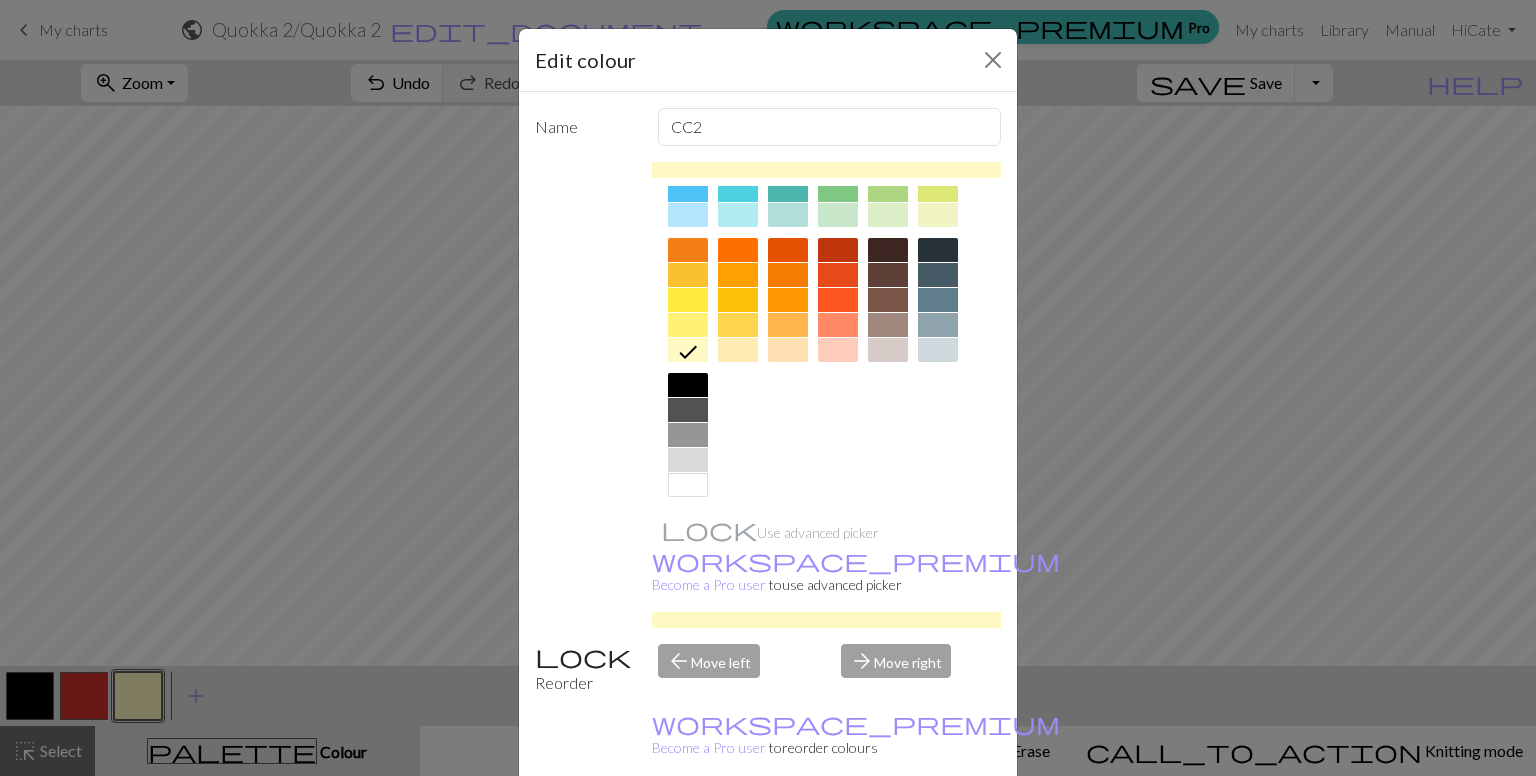 scroll, scrollTop: 241, scrollLeft: 0, axis: vertical 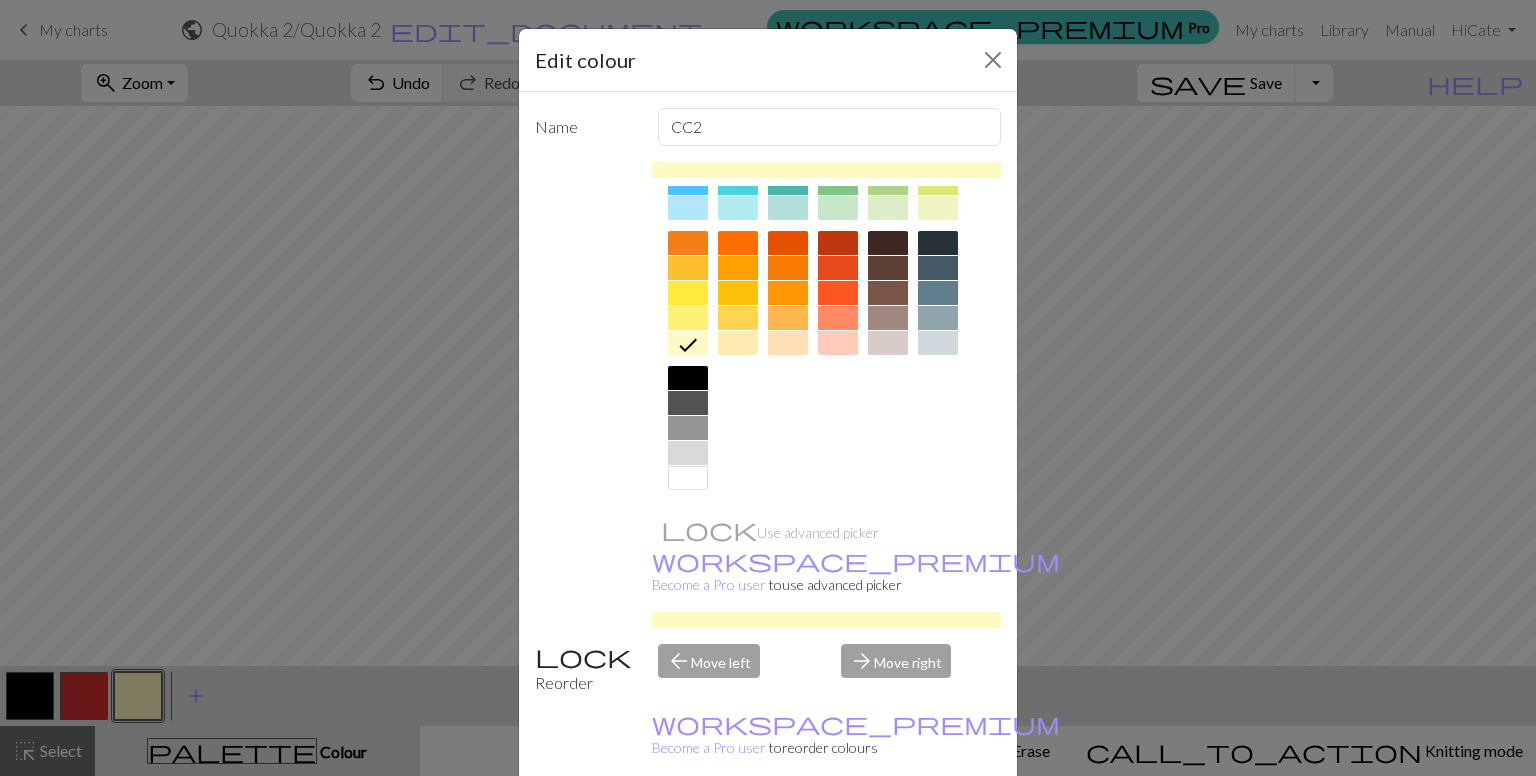 click at bounding box center (688, 478) 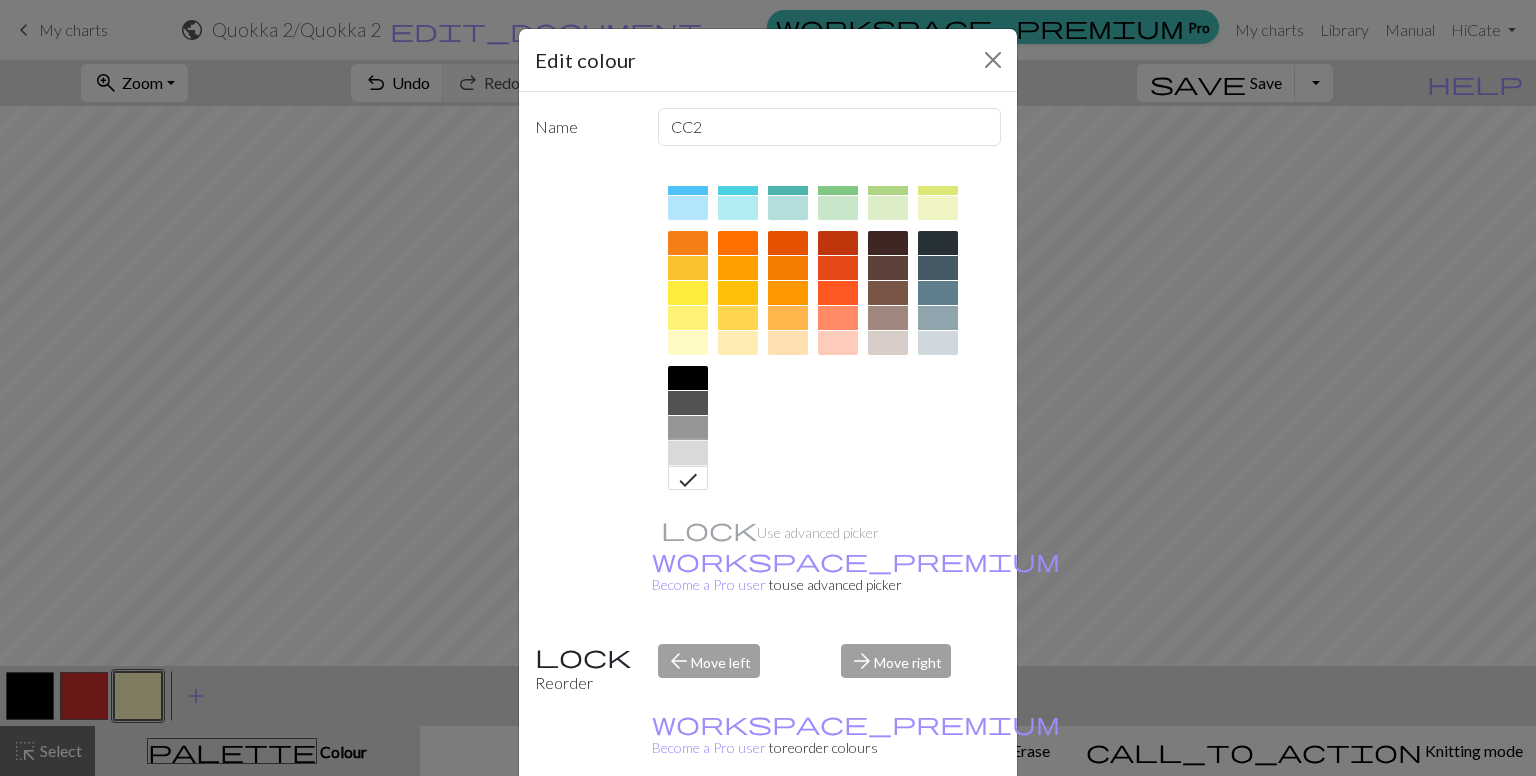 click at bounding box center [688, 453] 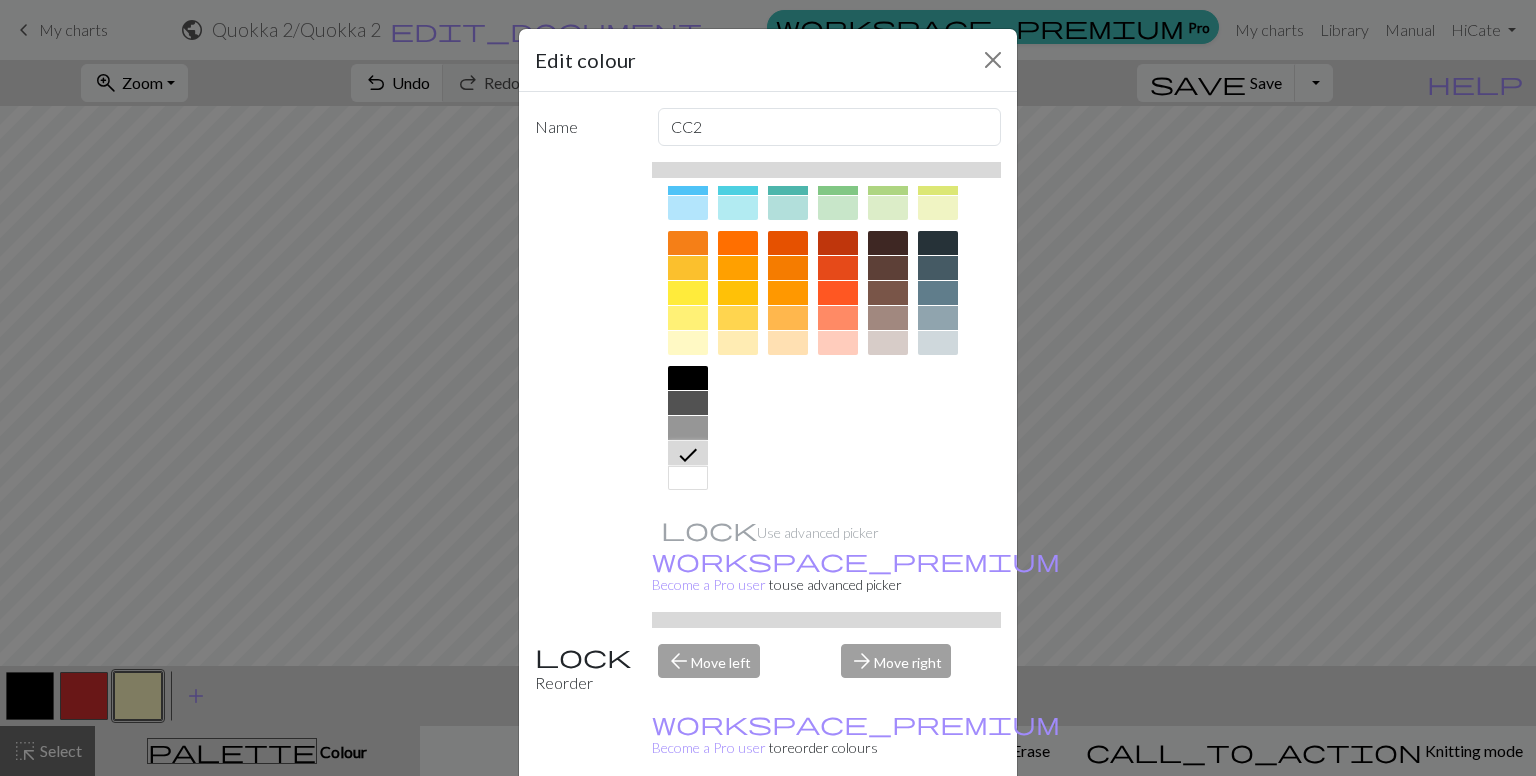 click at bounding box center [688, 478] 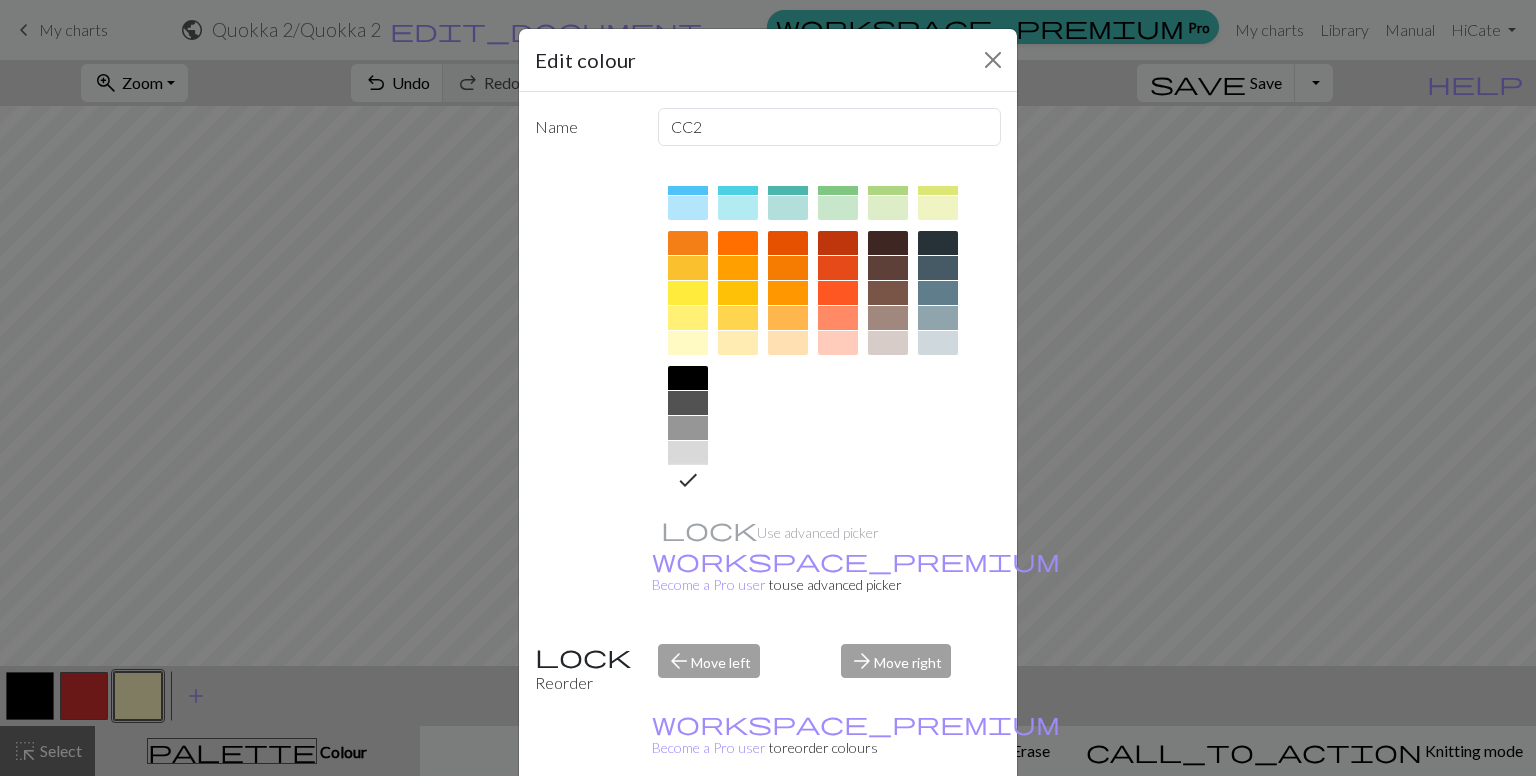 click at bounding box center [938, 343] 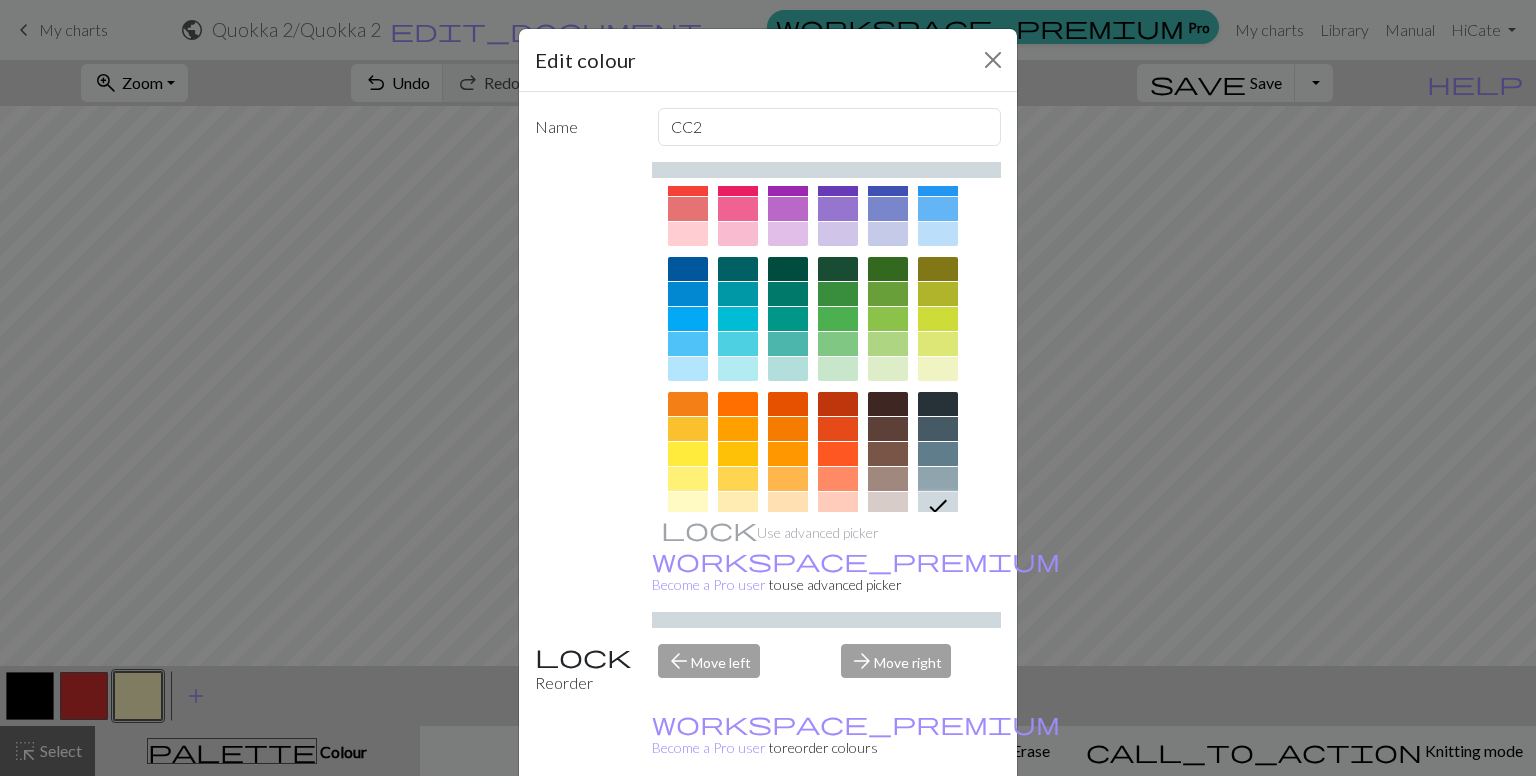 scroll, scrollTop: 0, scrollLeft: 0, axis: both 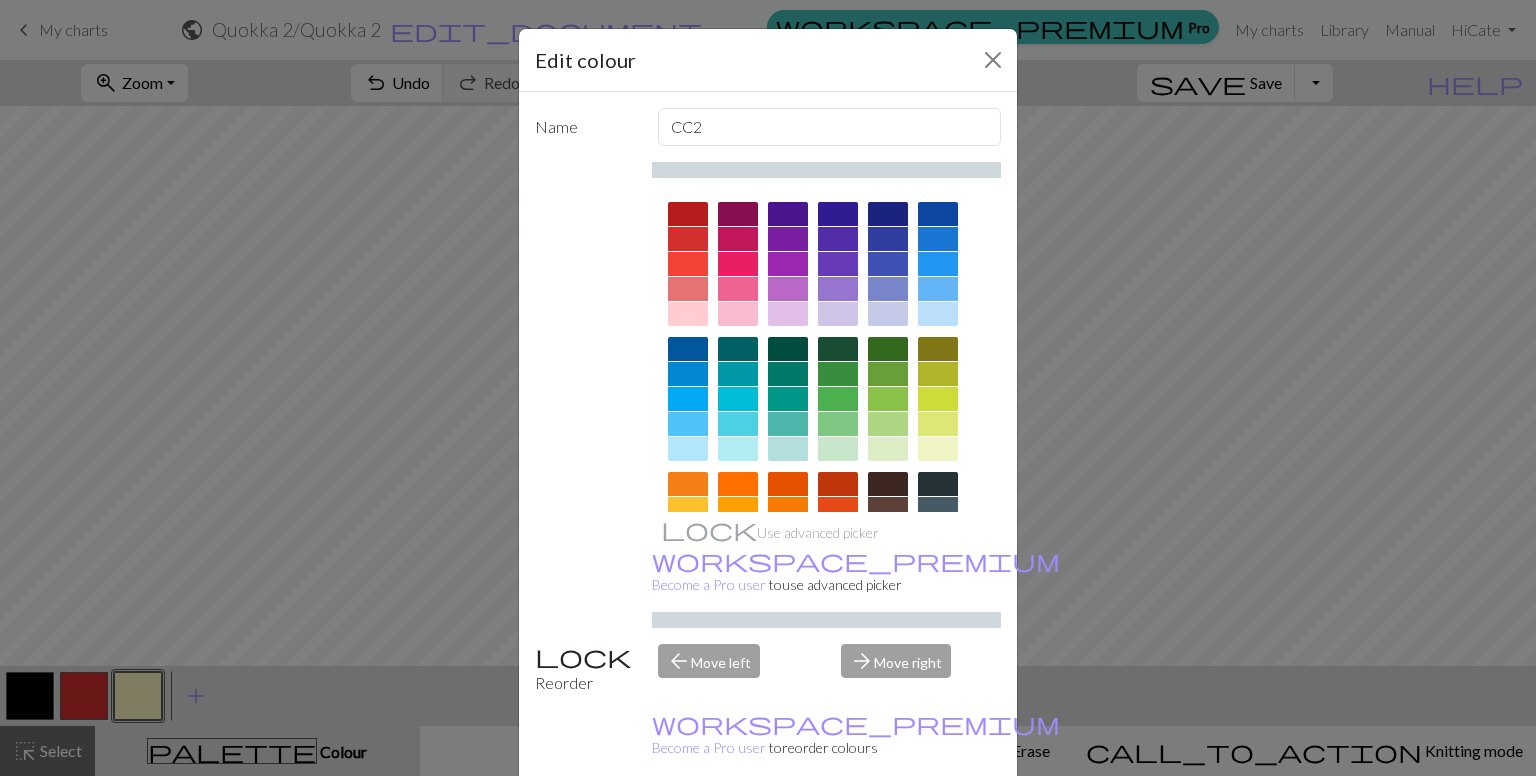 click at bounding box center (938, 314) 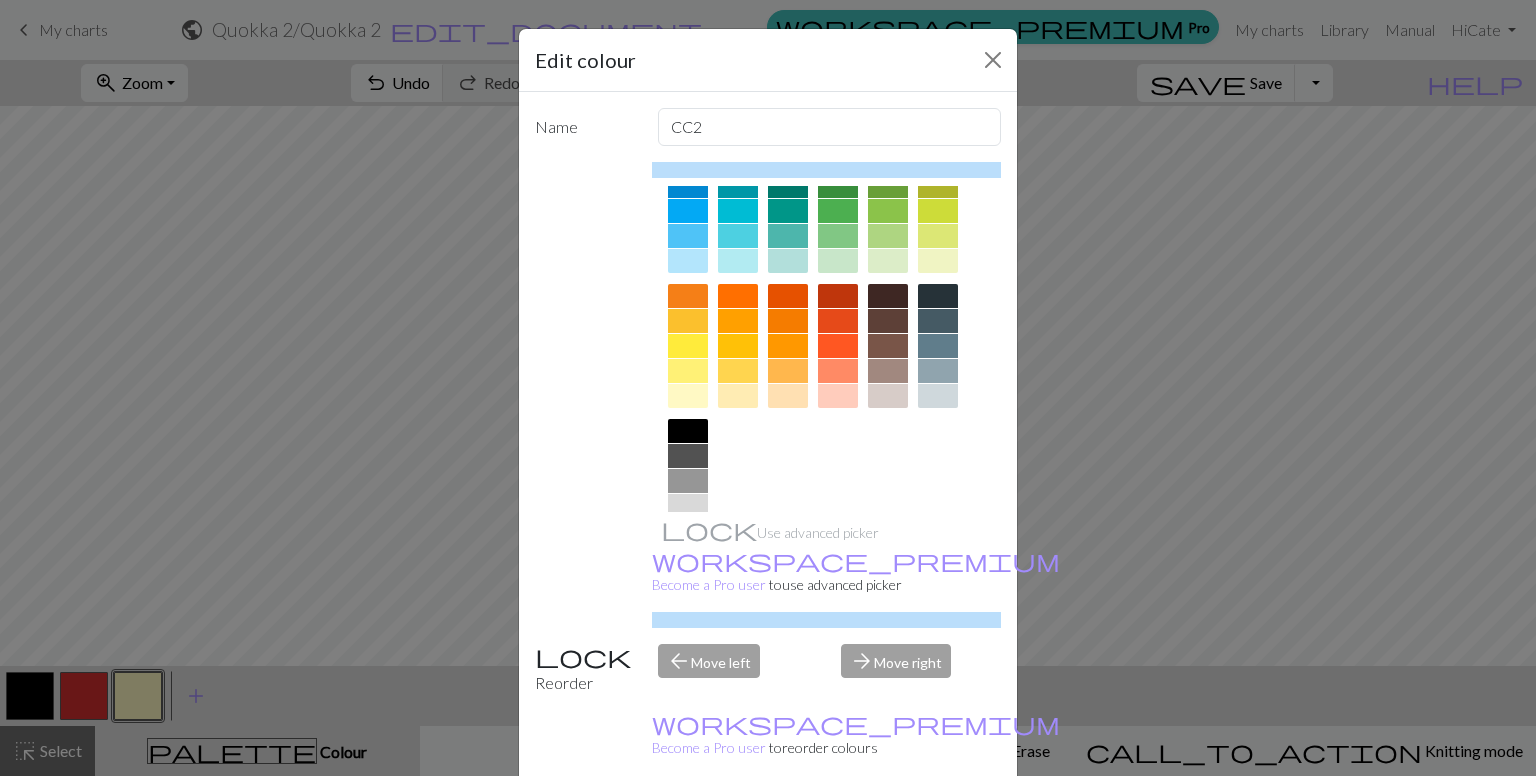 scroll, scrollTop: 241, scrollLeft: 0, axis: vertical 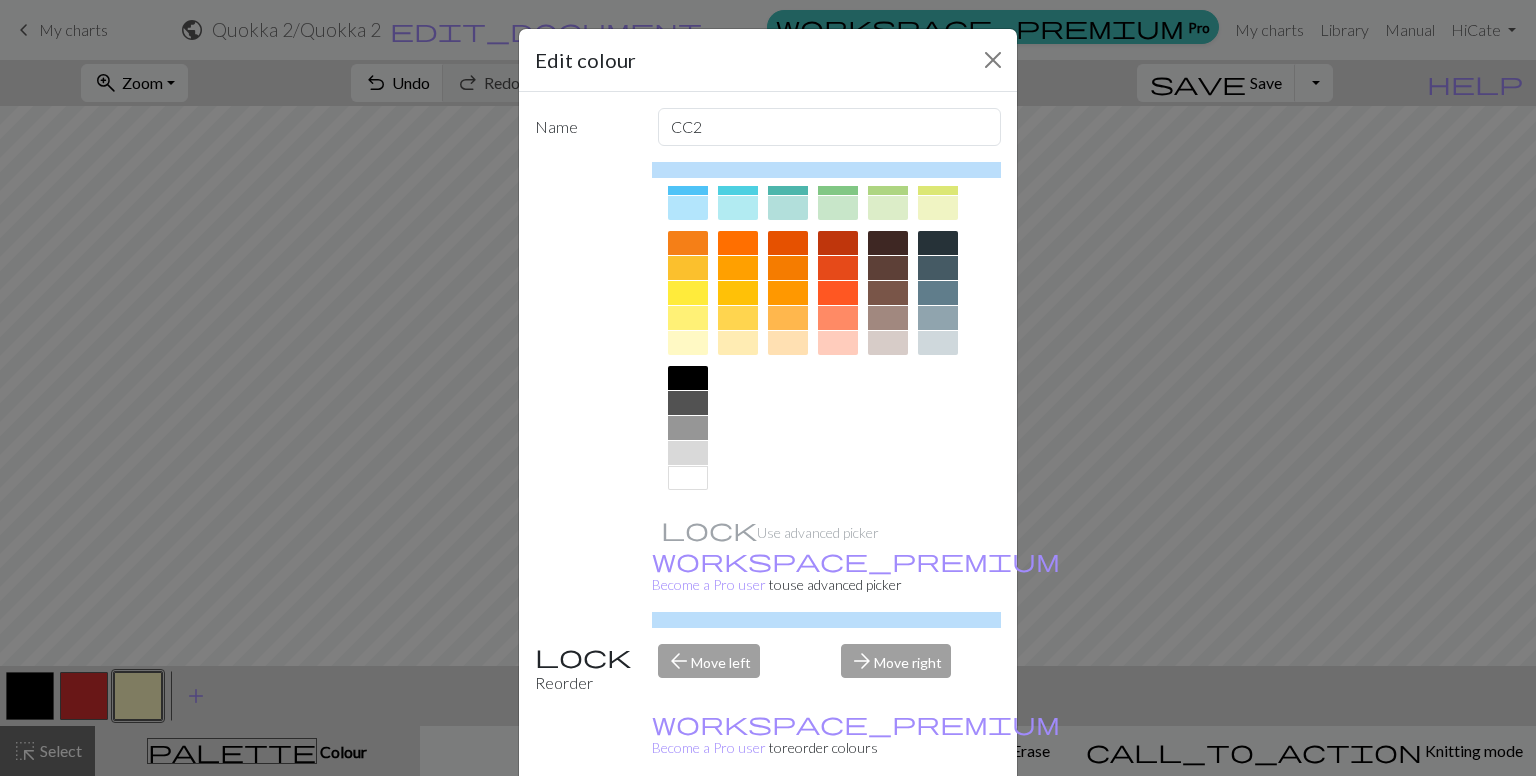 click at bounding box center [688, 478] 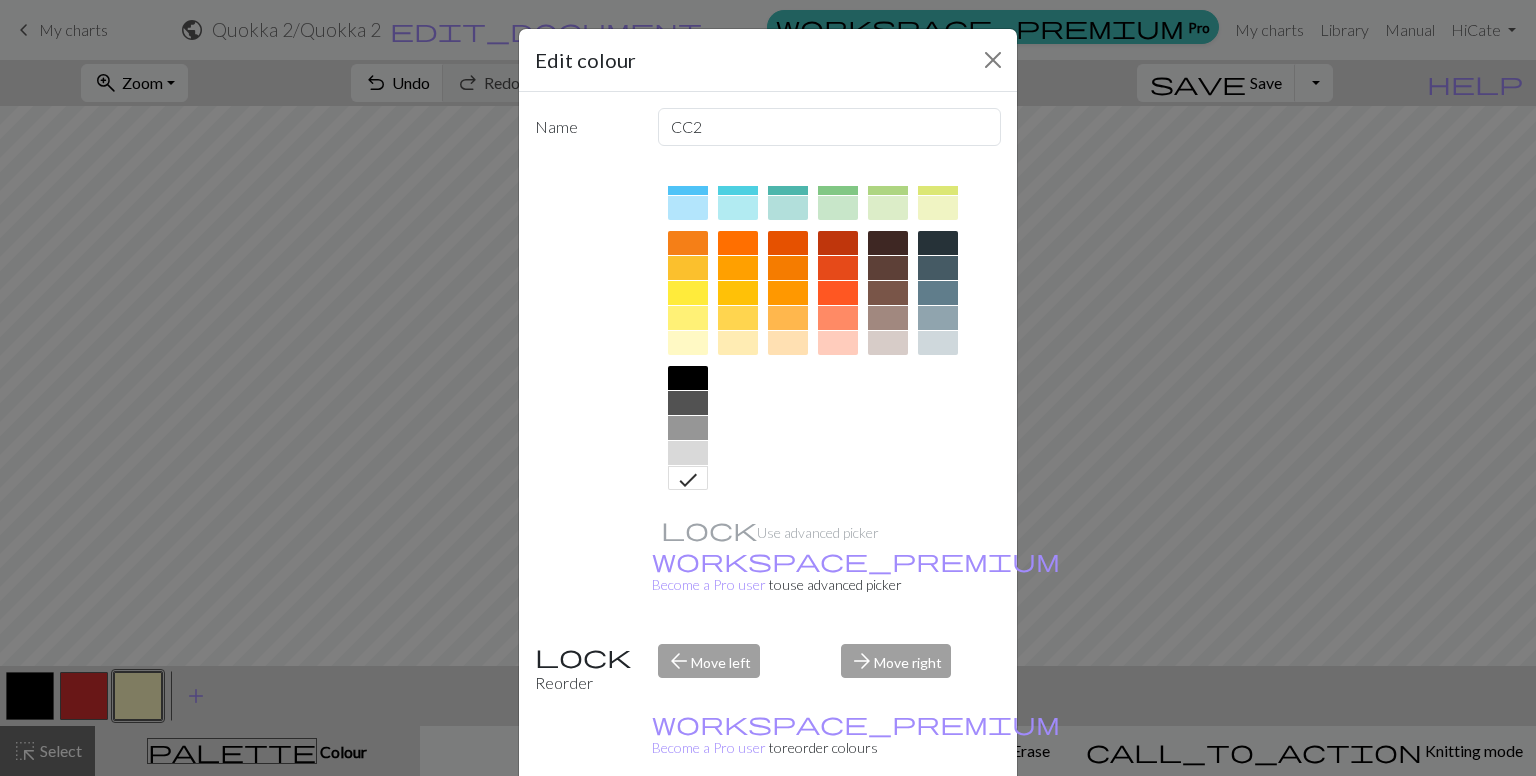 click on "Done" at bounding box center (888, 827) 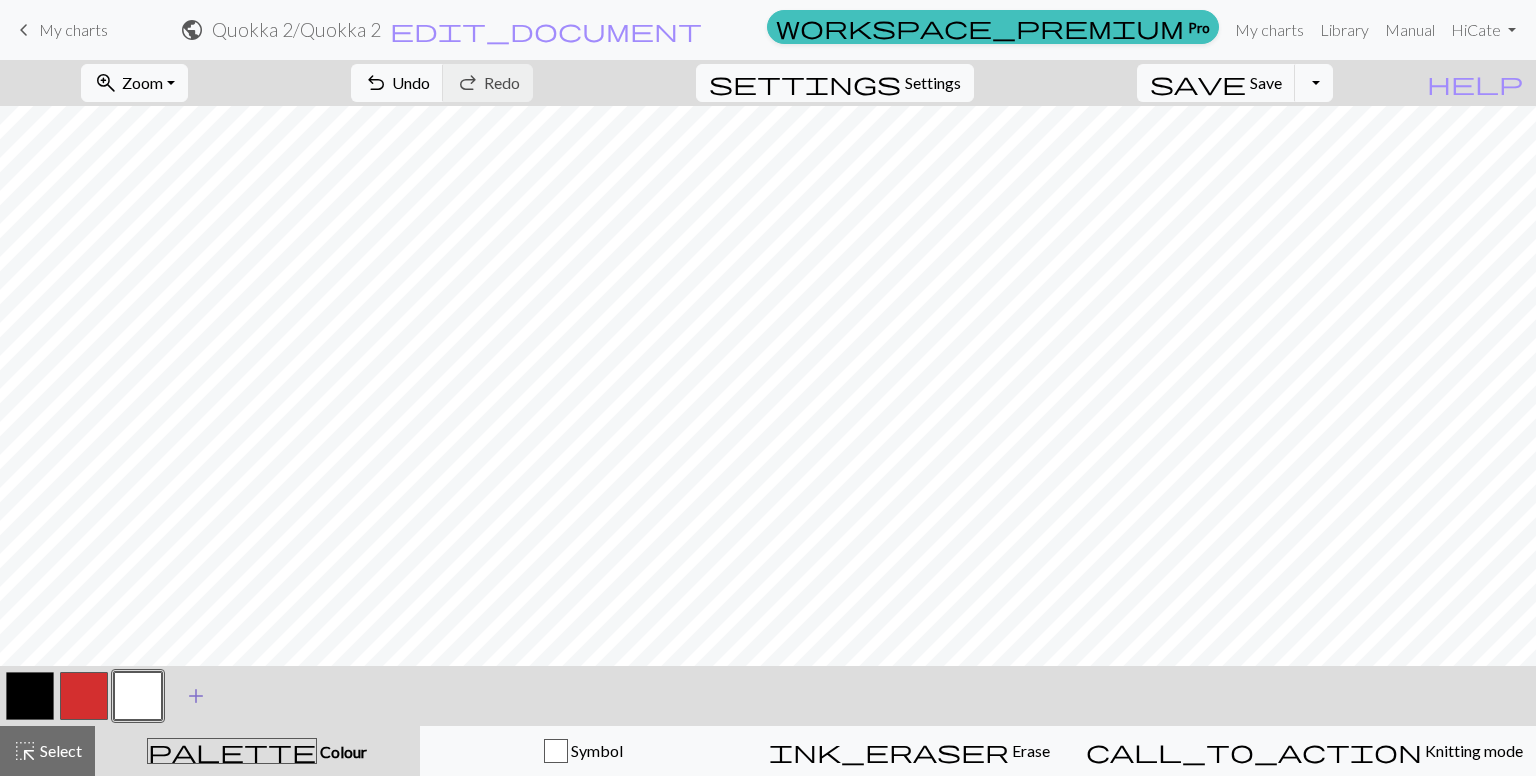 click on "add" at bounding box center (196, 696) 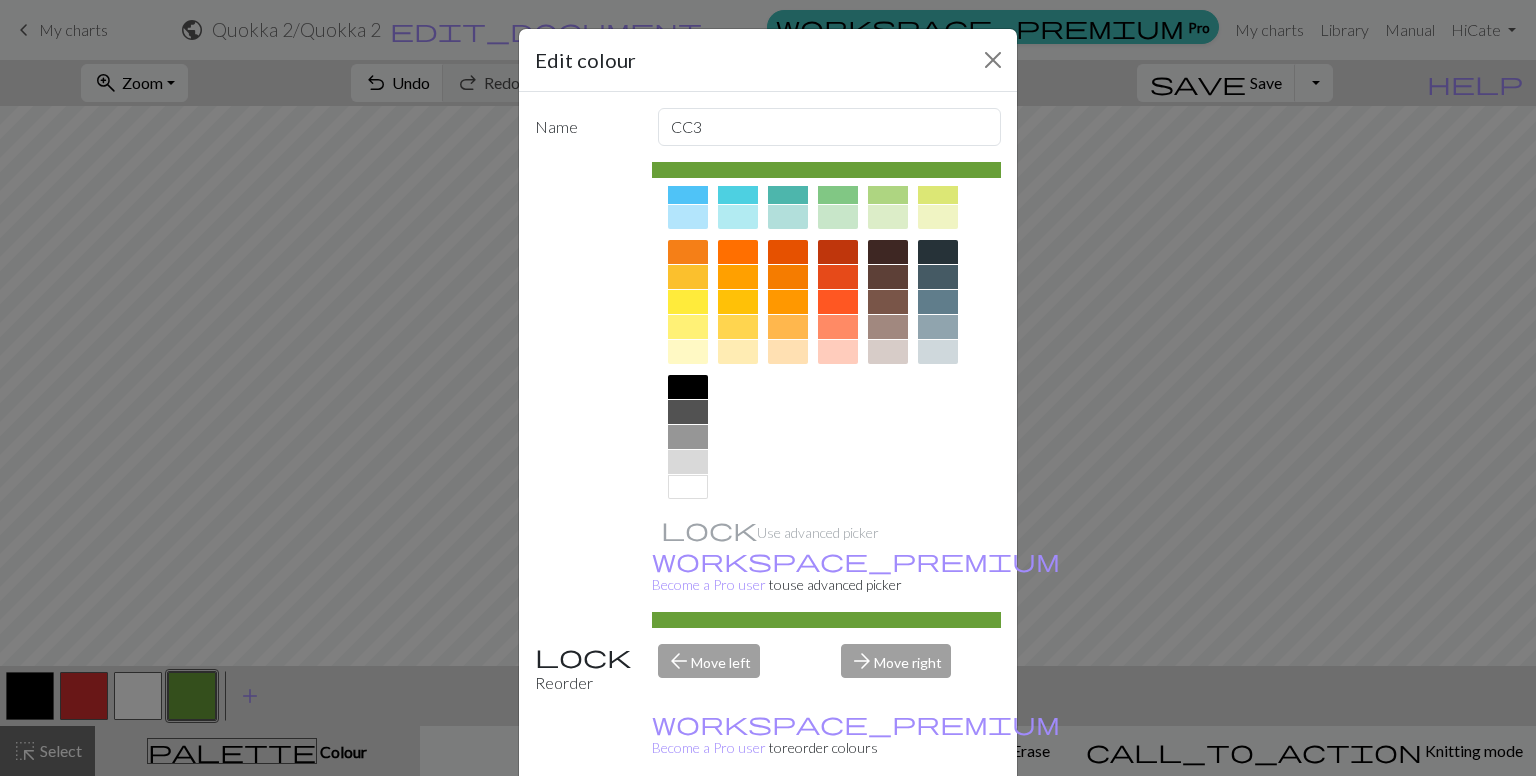 scroll, scrollTop: 241, scrollLeft: 0, axis: vertical 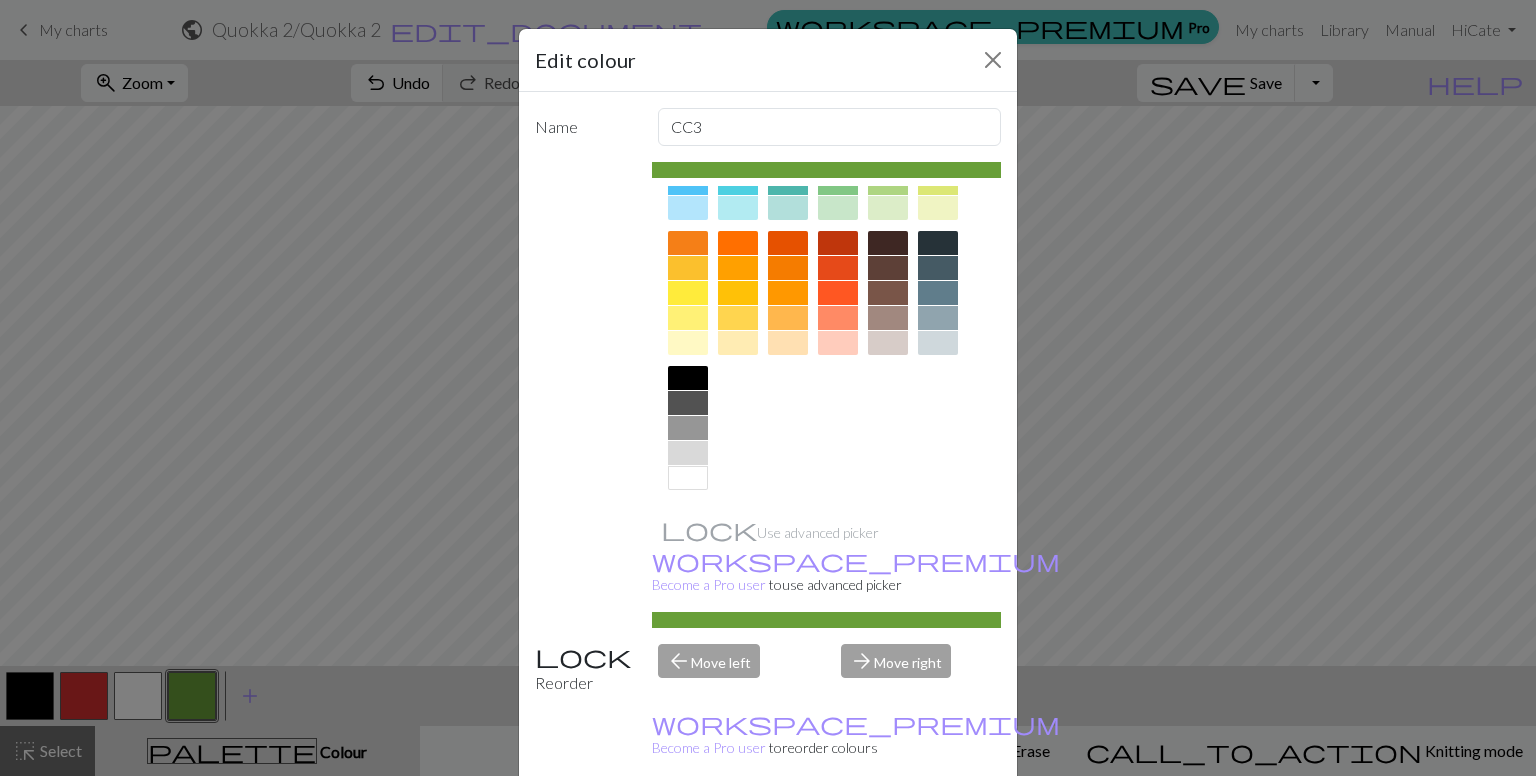 click at bounding box center [688, 428] 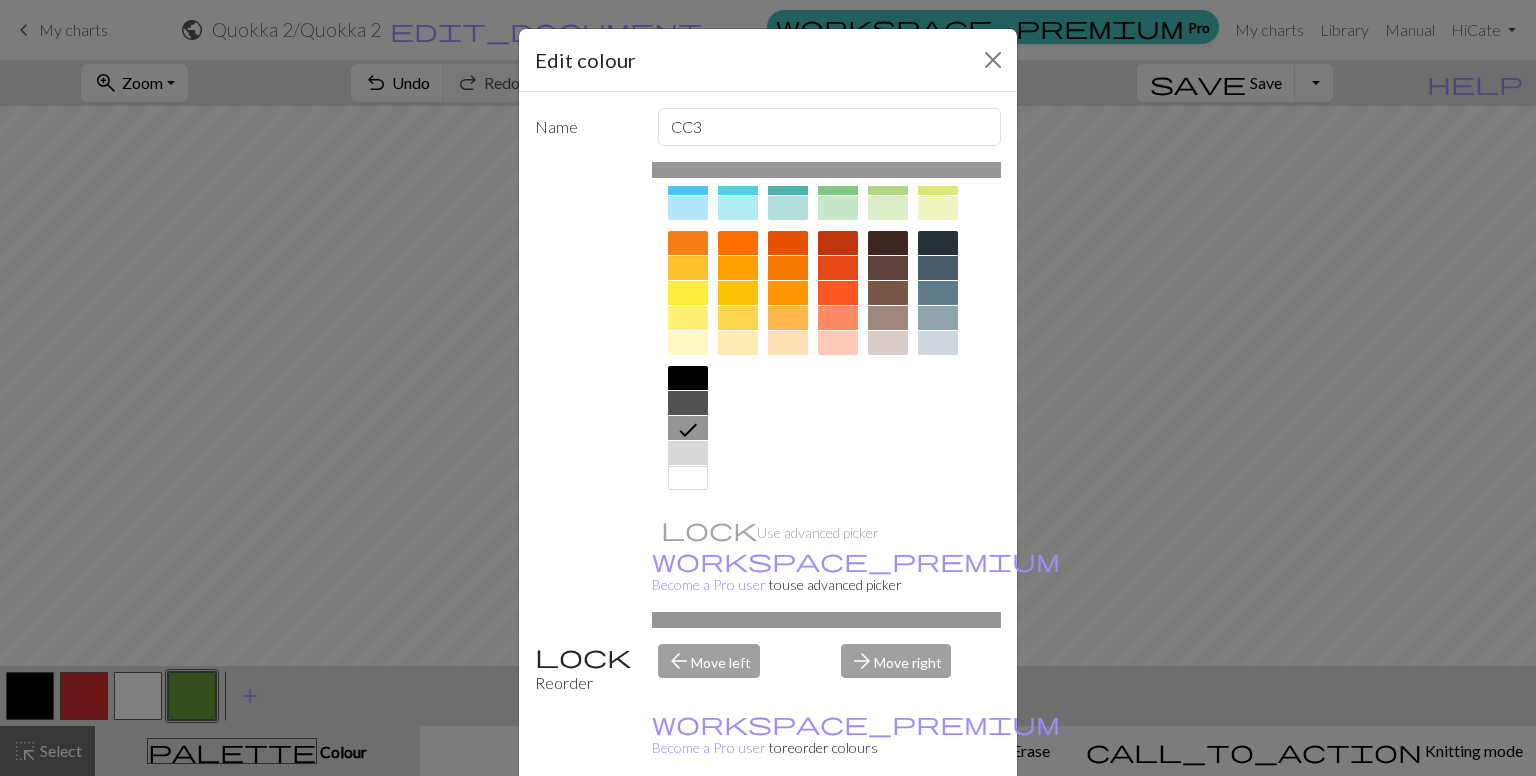 click on "Done" at bounding box center (888, 827) 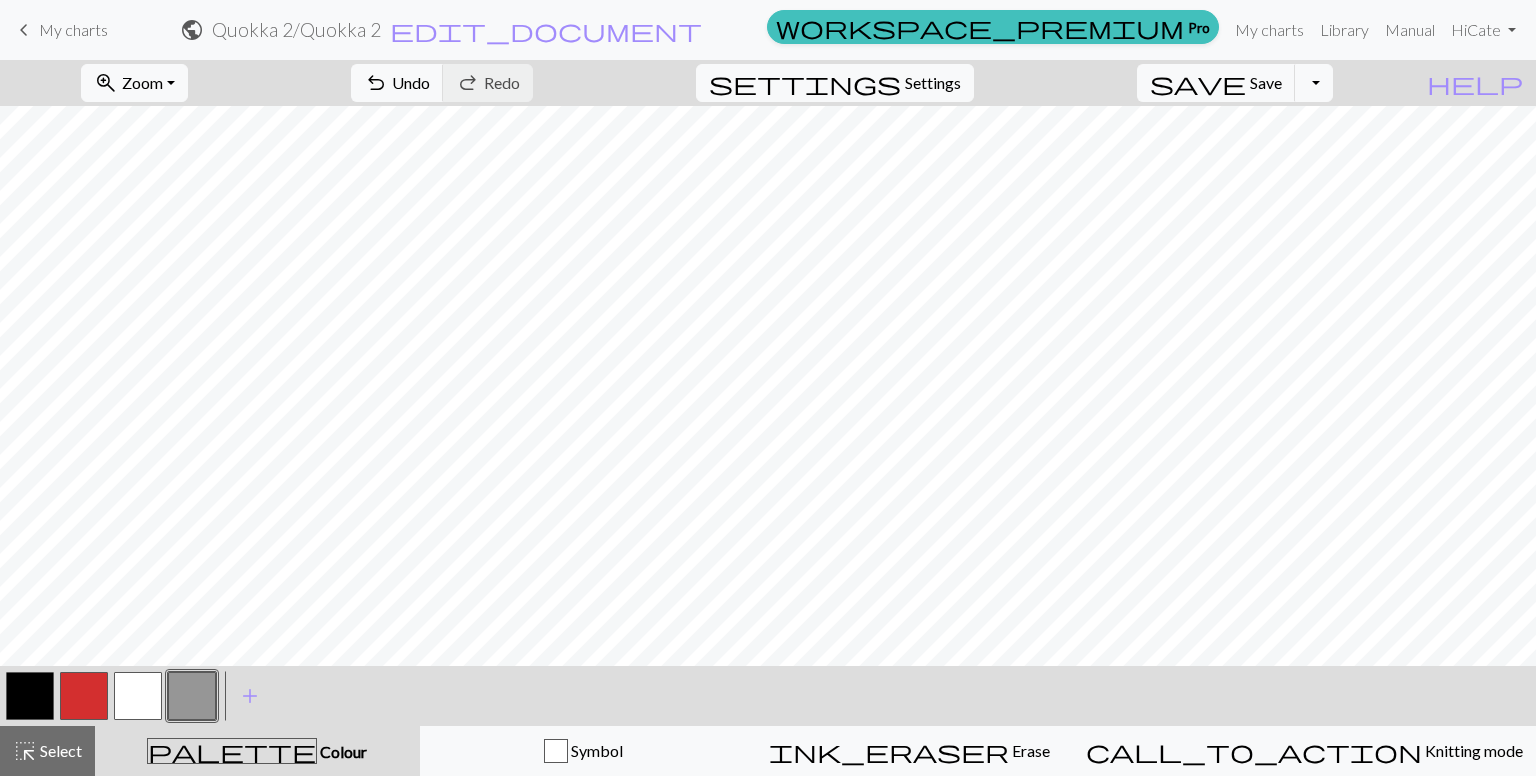 click at bounding box center [30, 696] 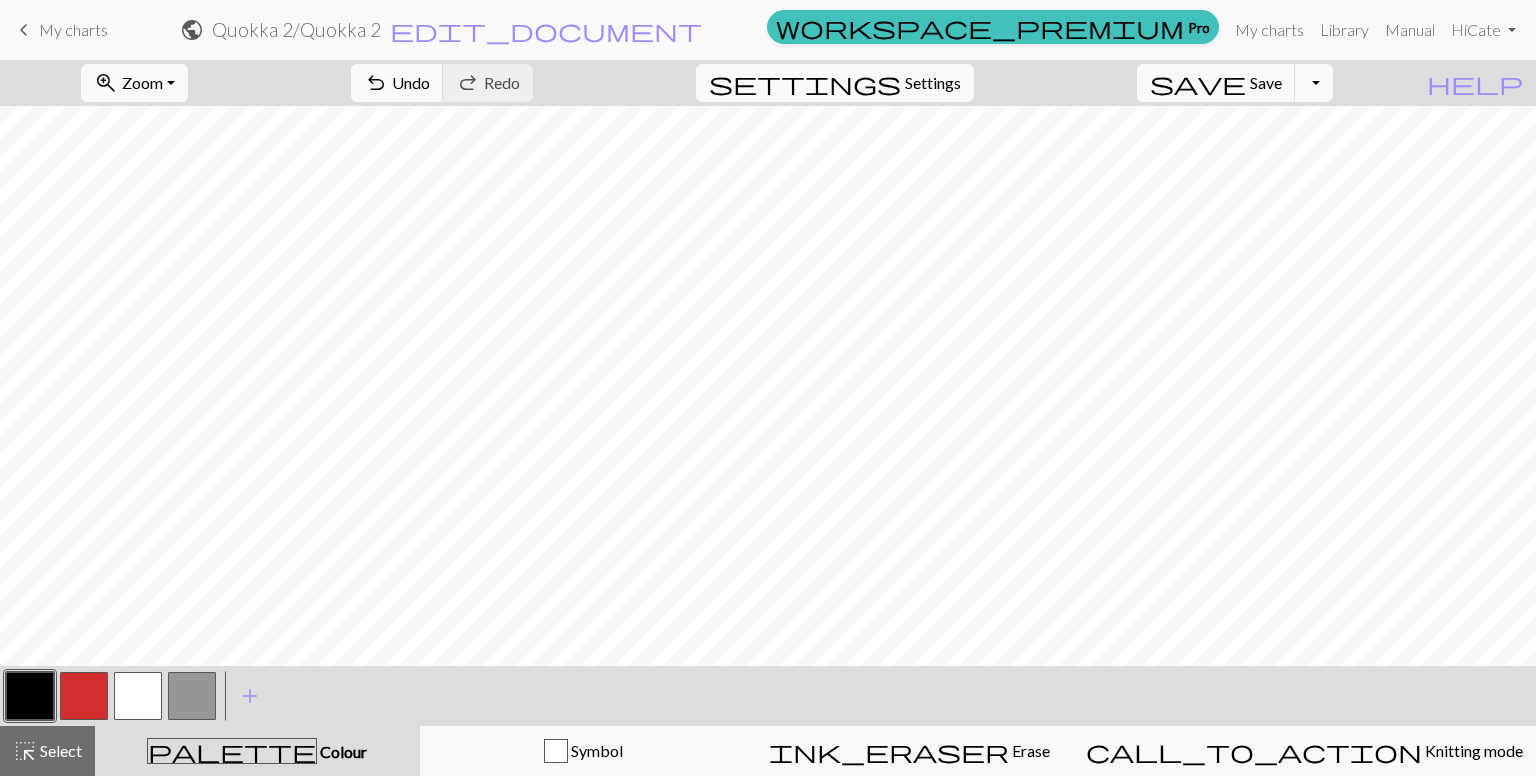 click at bounding box center [30, 696] 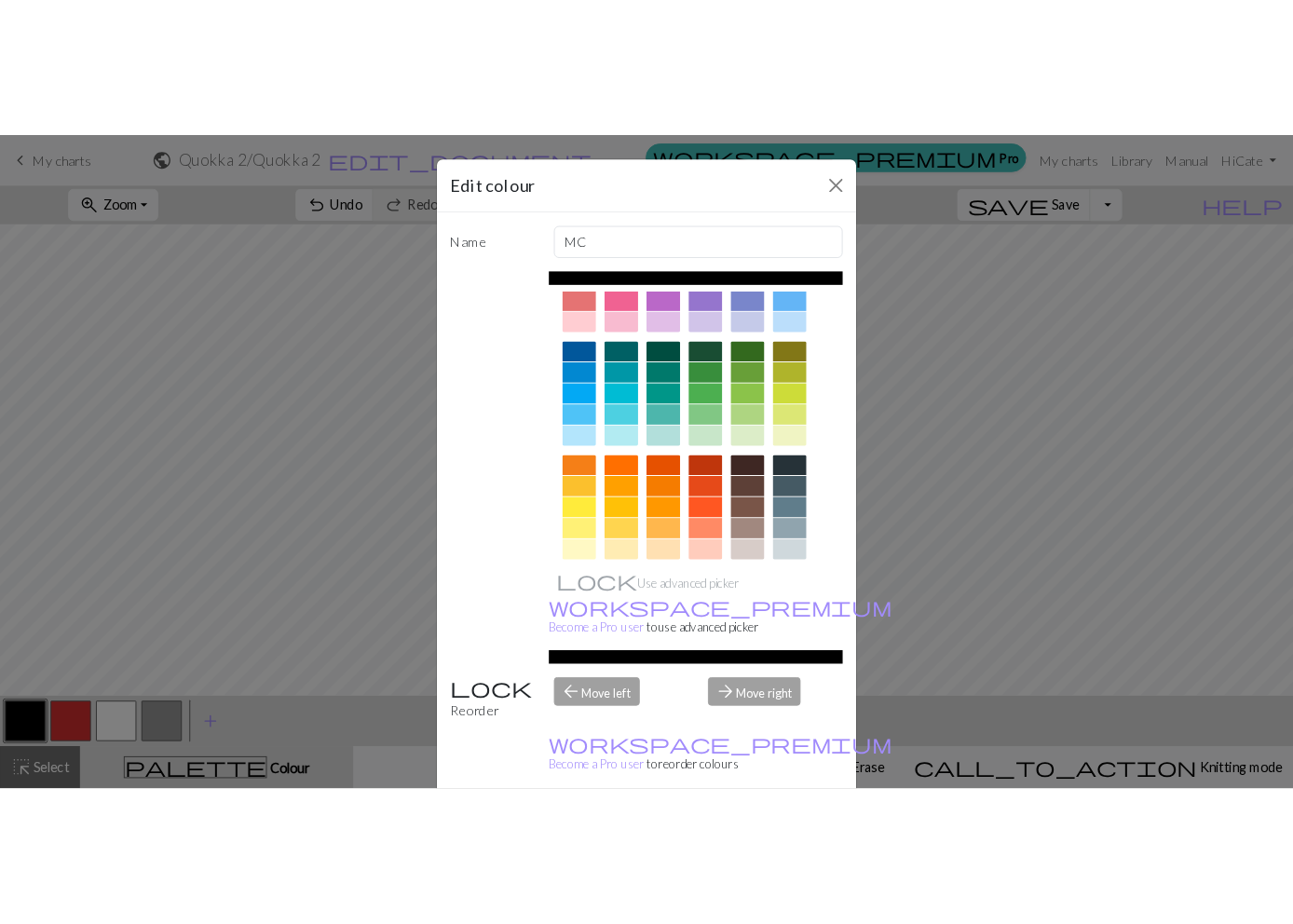 scroll, scrollTop: 224, scrollLeft: 0, axis: vertical 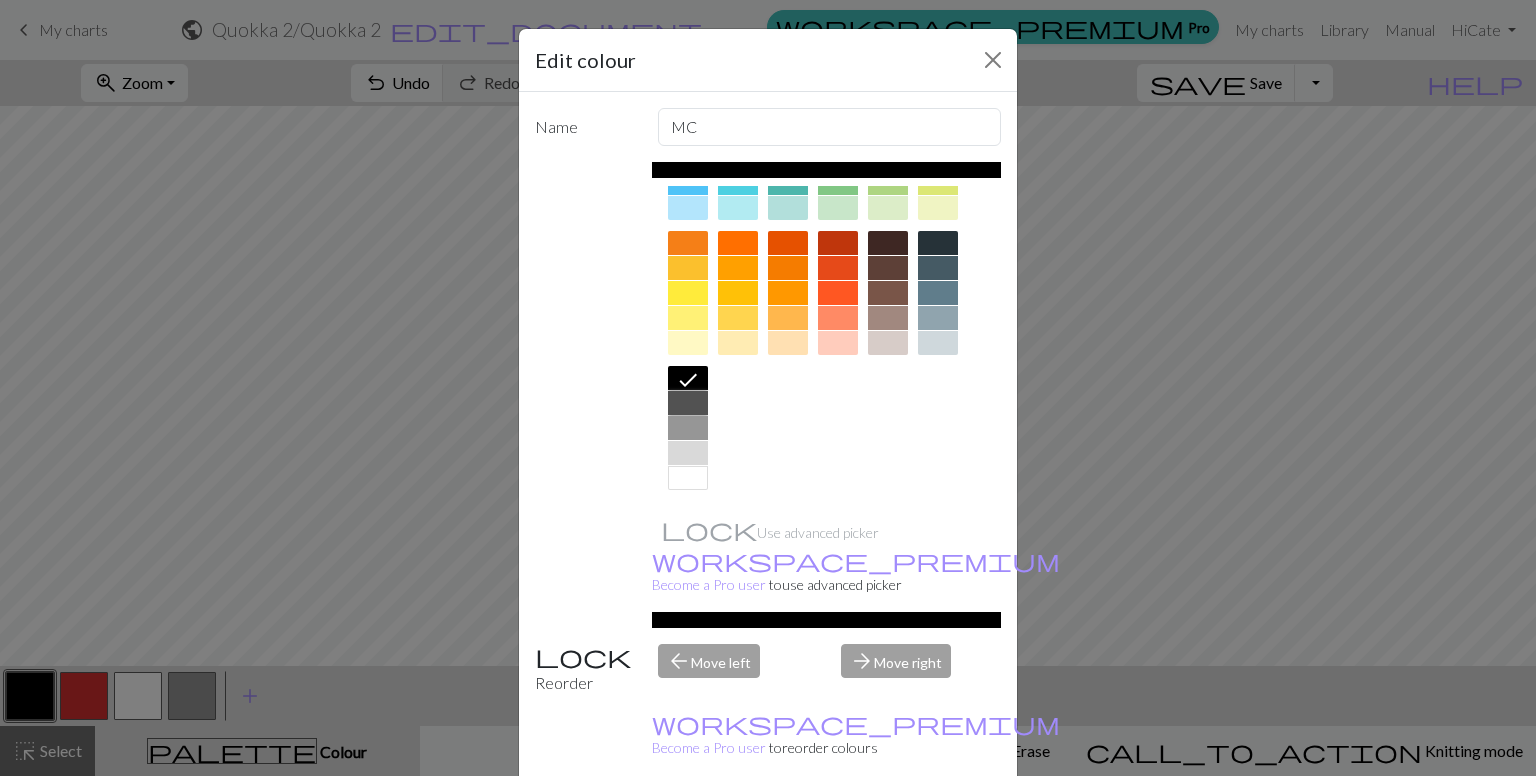 click at bounding box center (688, 403) 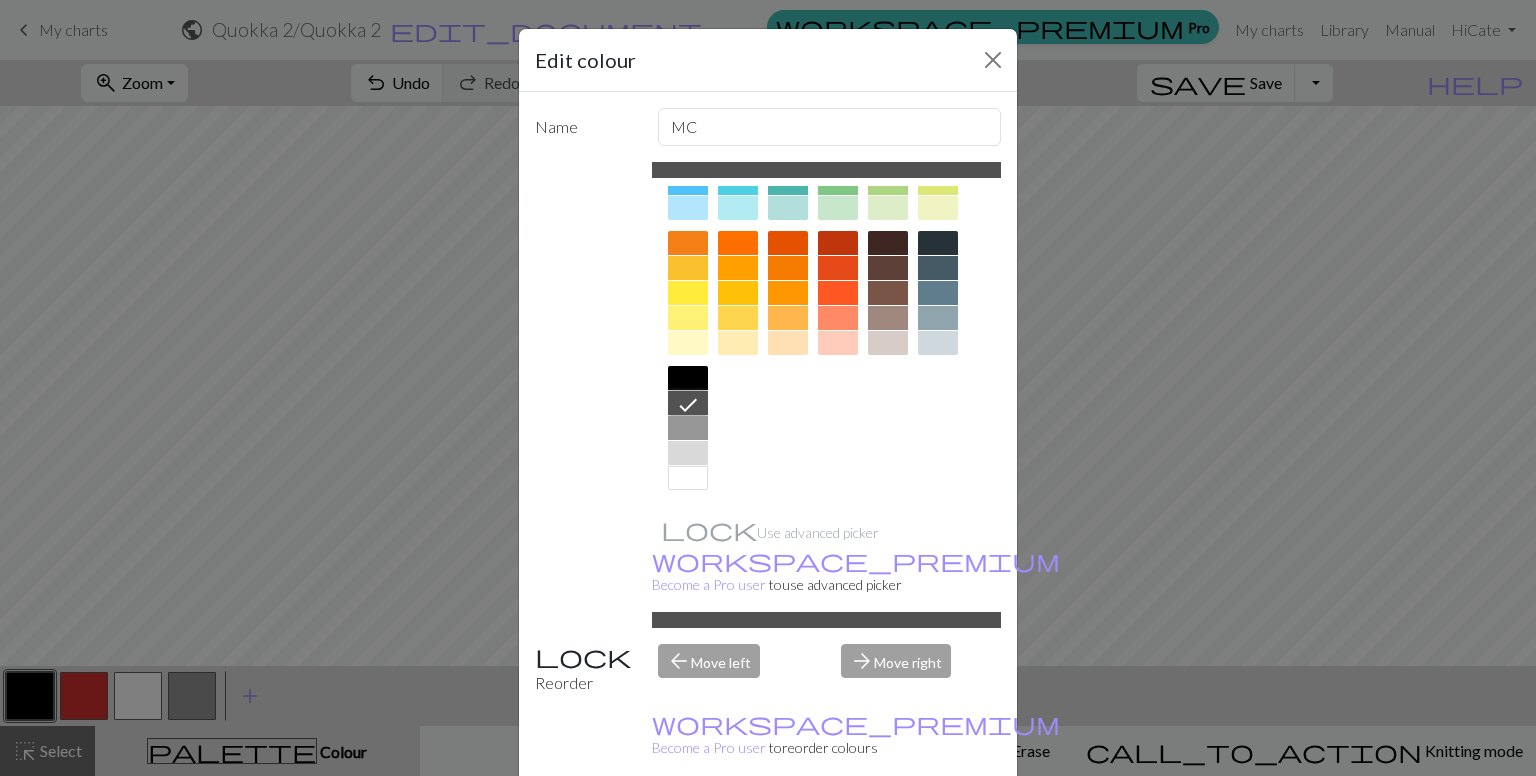 click on "Done" at bounding box center (888, 827) 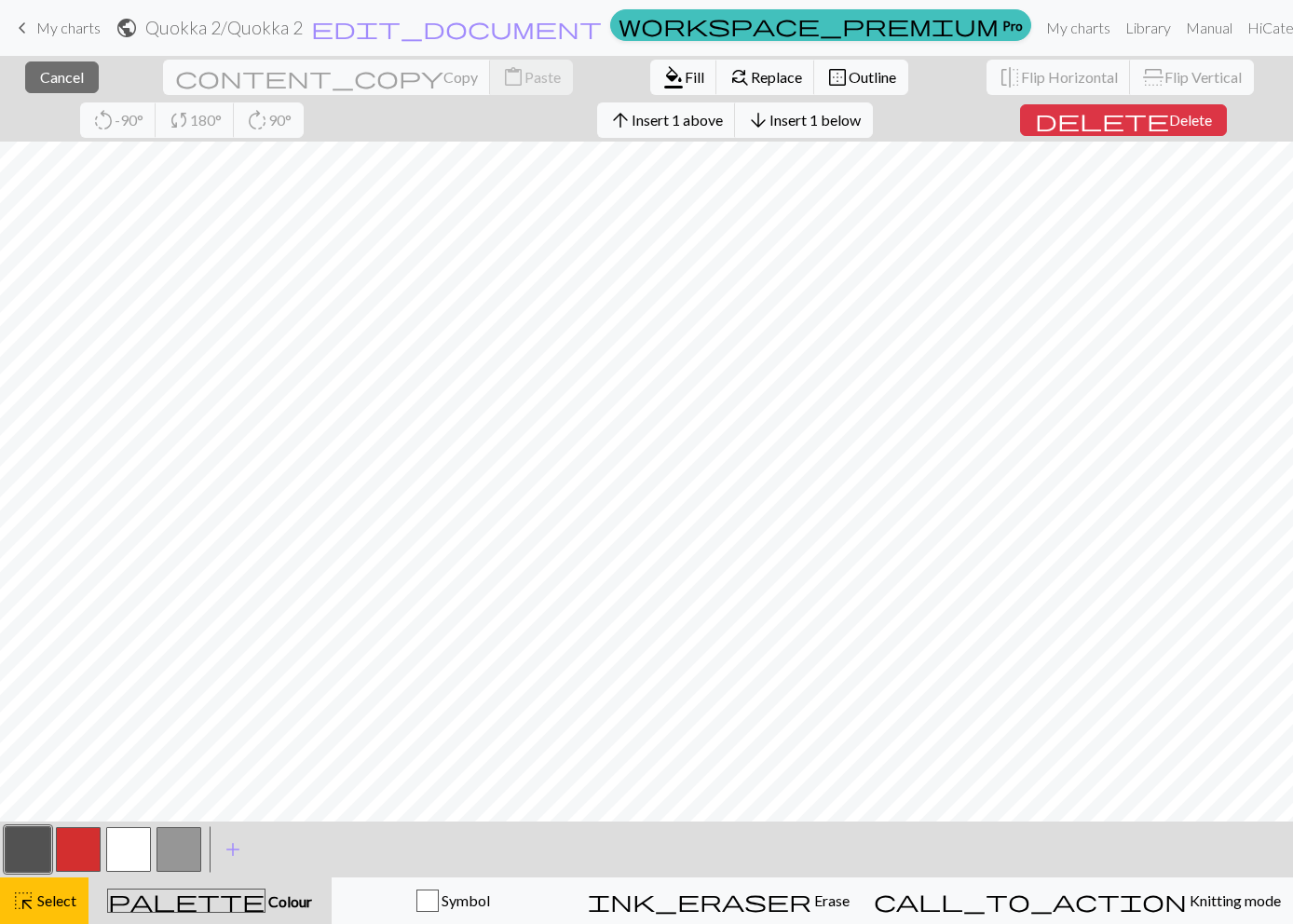click at bounding box center [78, 849] 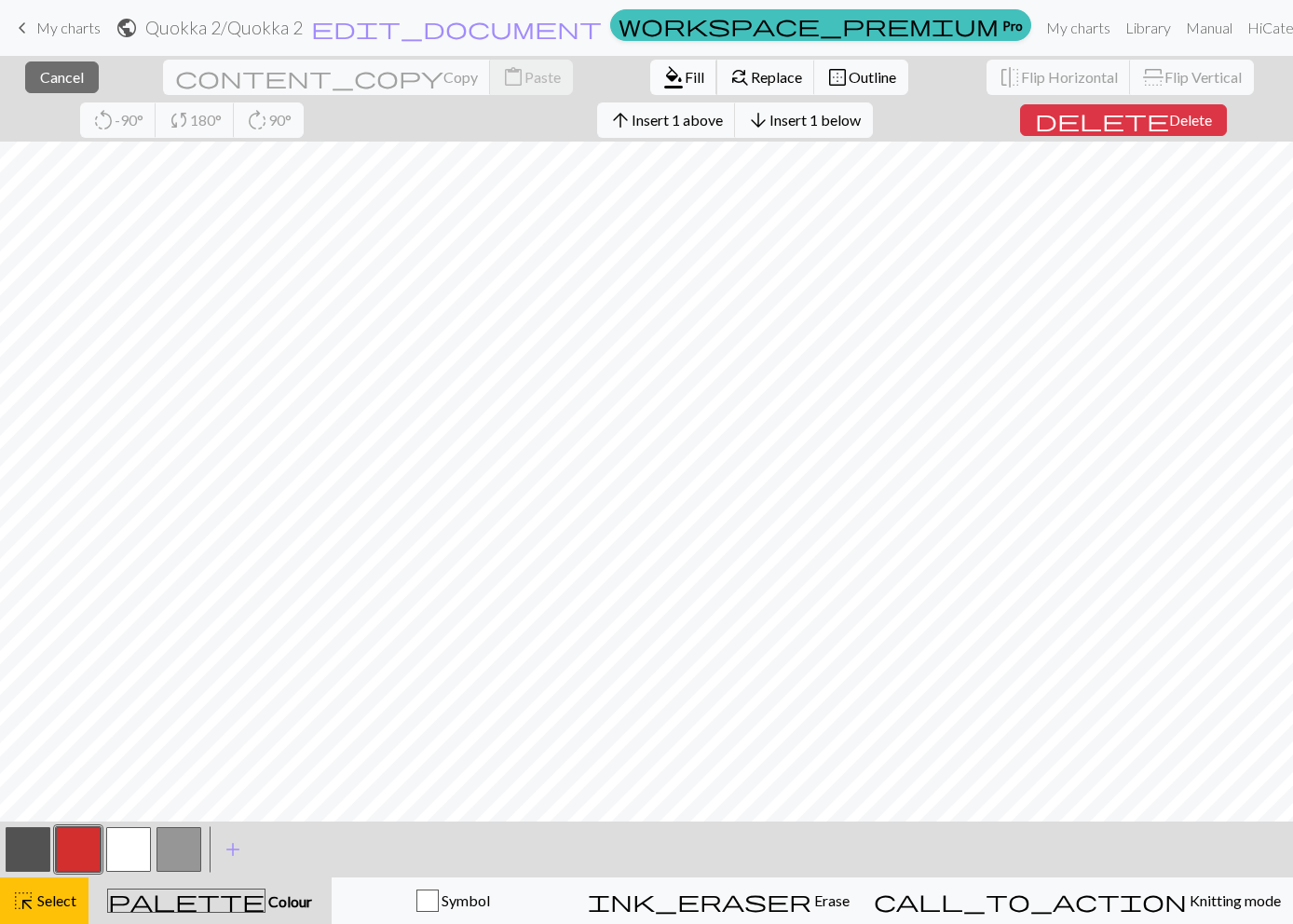click on "format_color_fill" at bounding box center [674, 77] 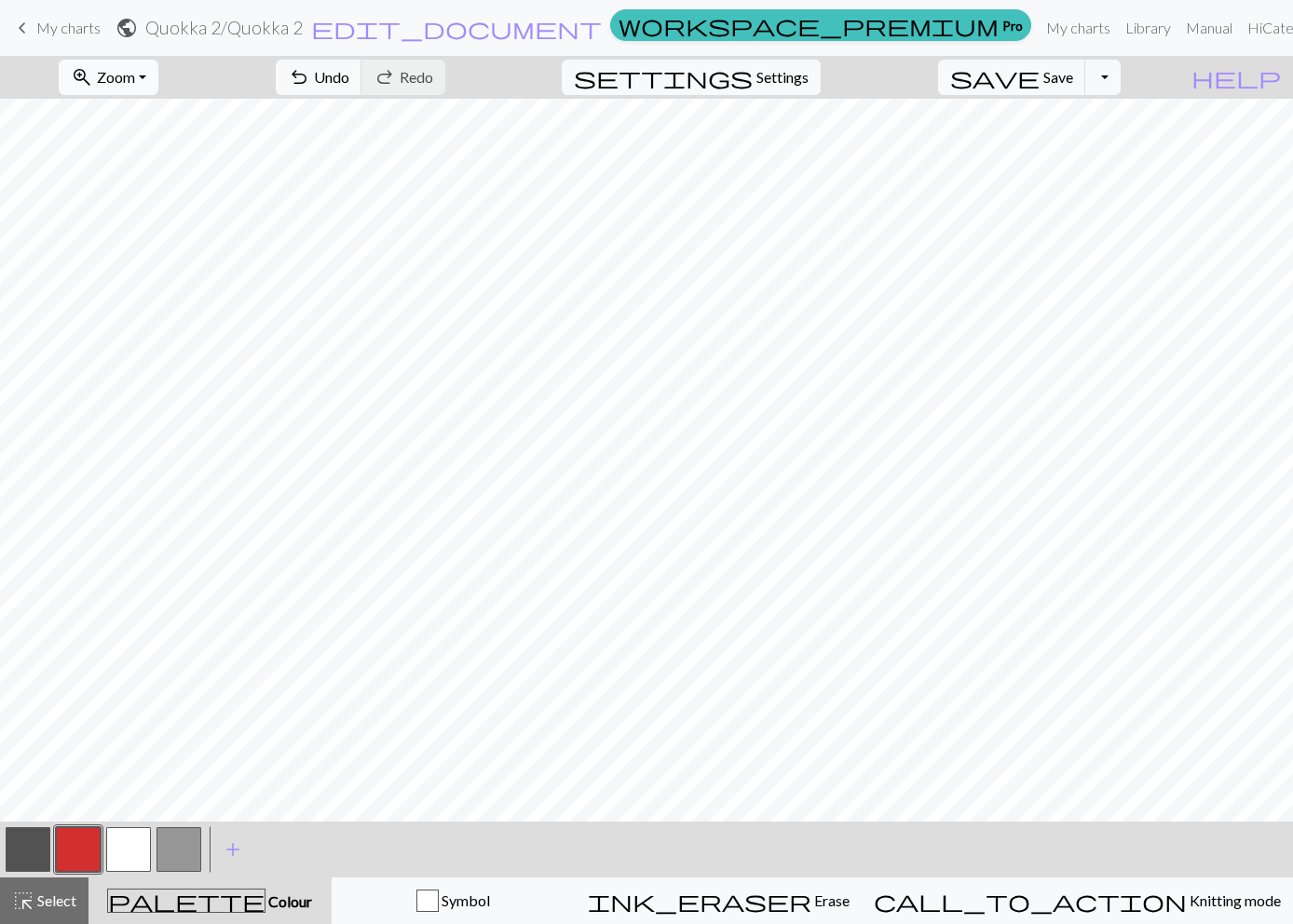 click on "Zoom" at bounding box center (116, 76) 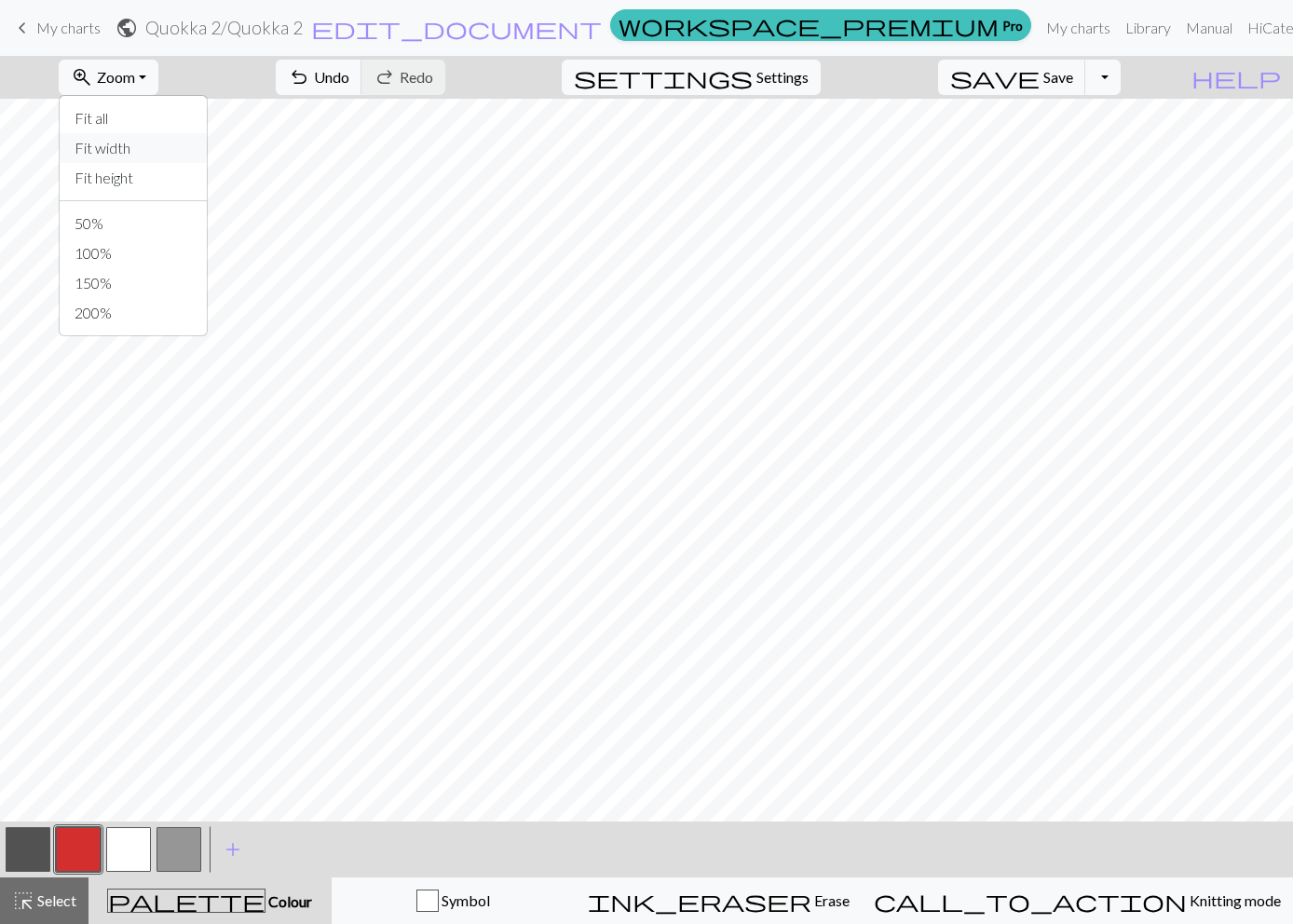 click on "Fit width" at bounding box center [133, 148] 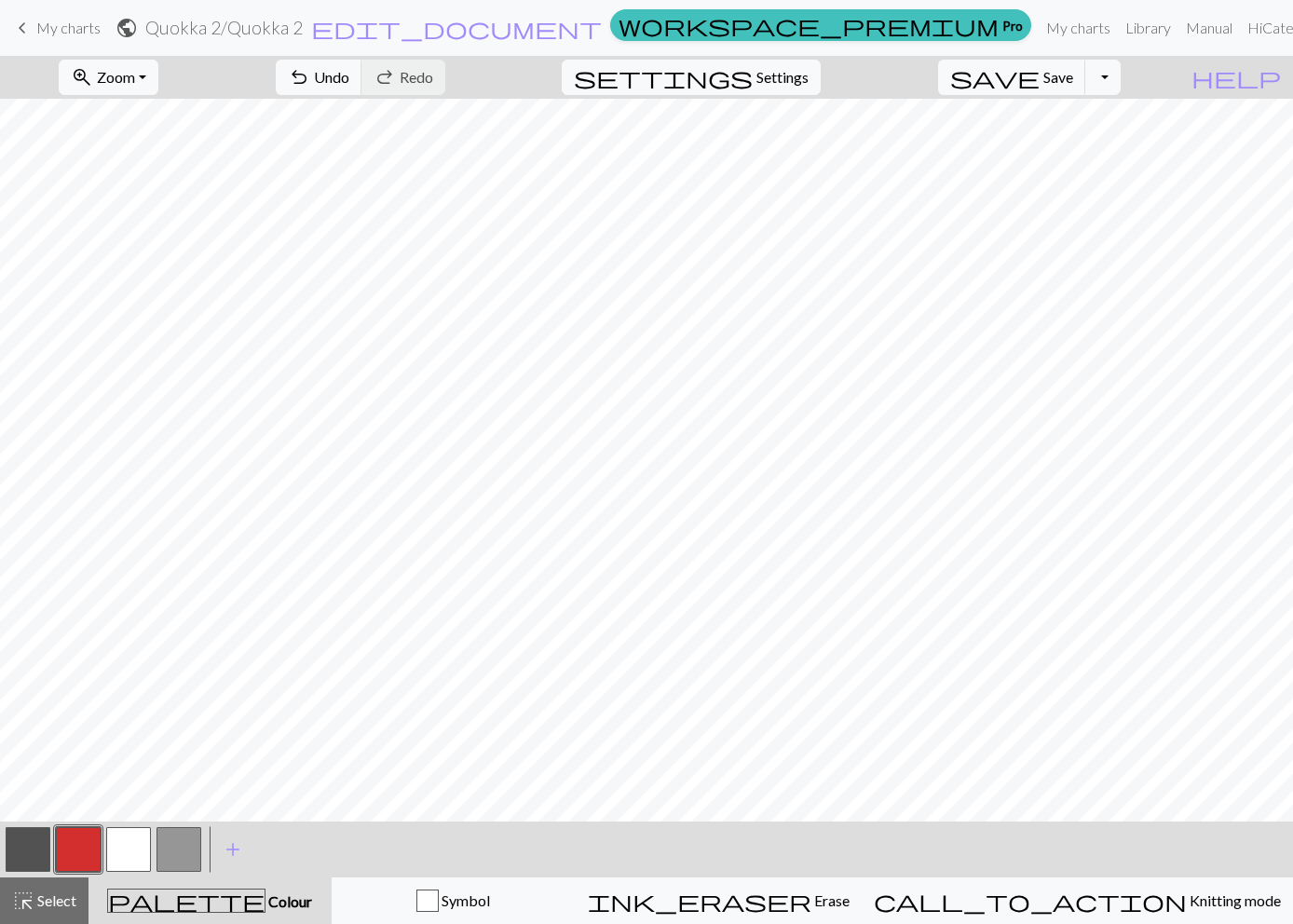 click at bounding box center (129, 849) 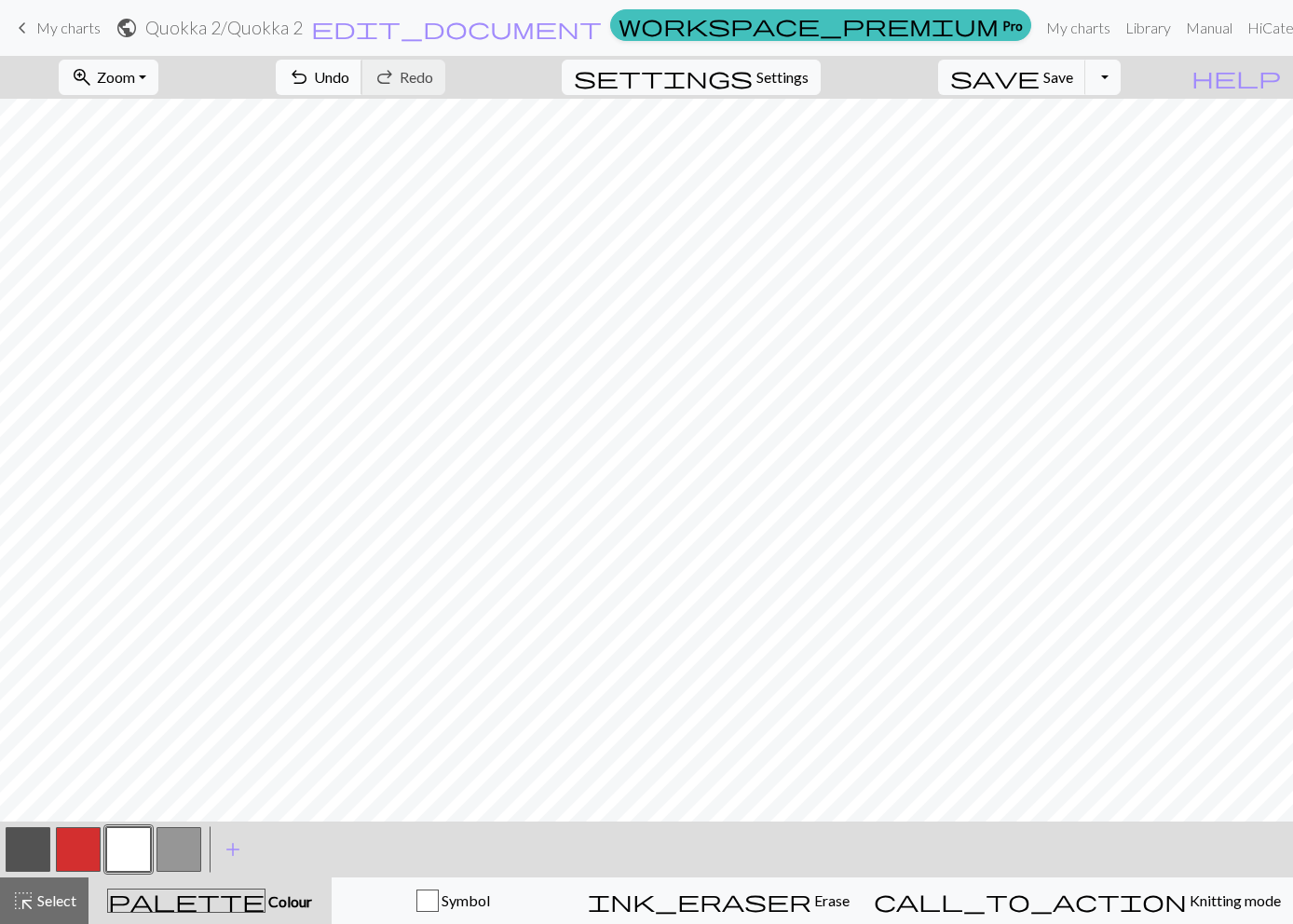 click on "Undo" at bounding box center [332, 76] 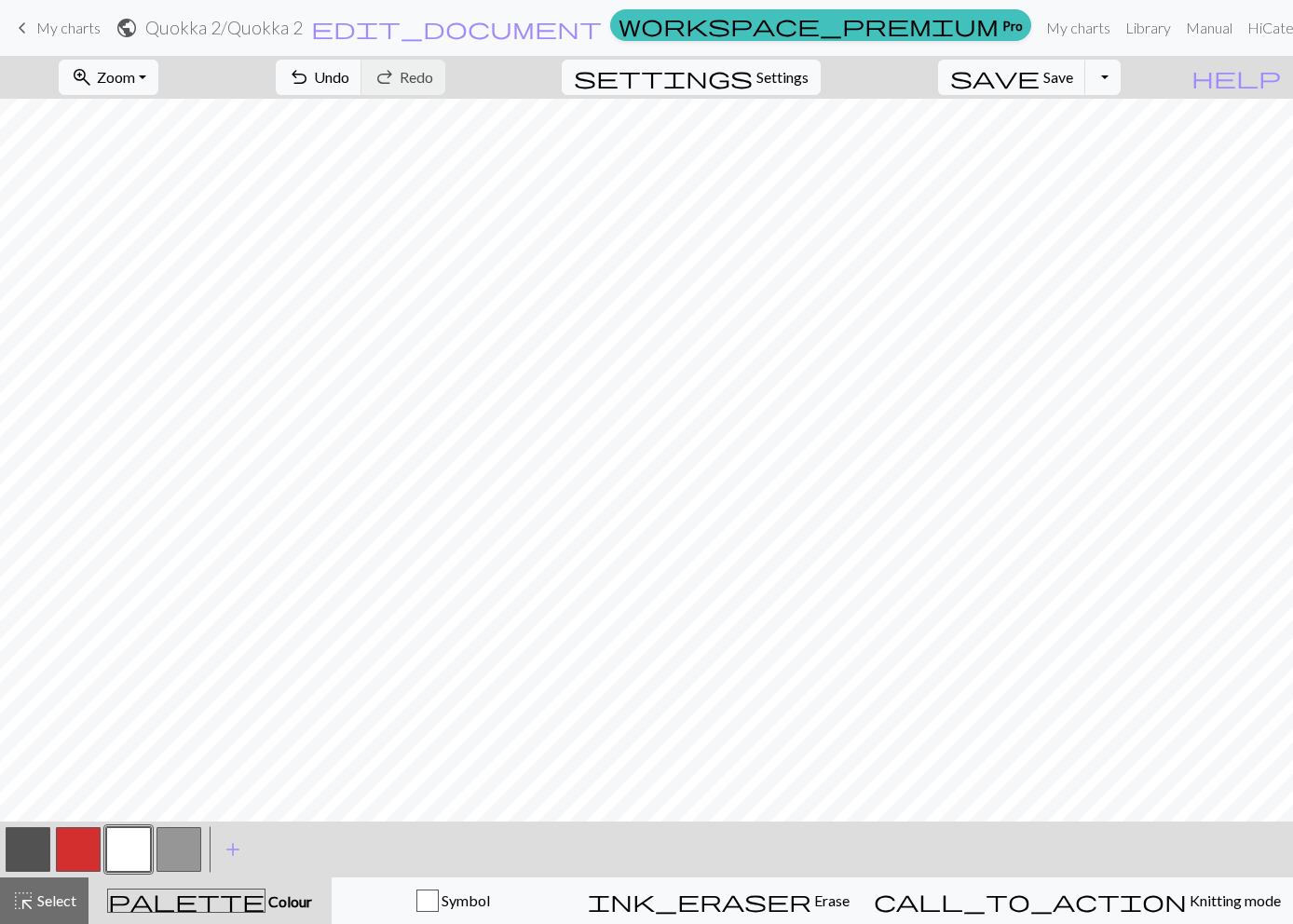 click at bounding box center [78, 849] 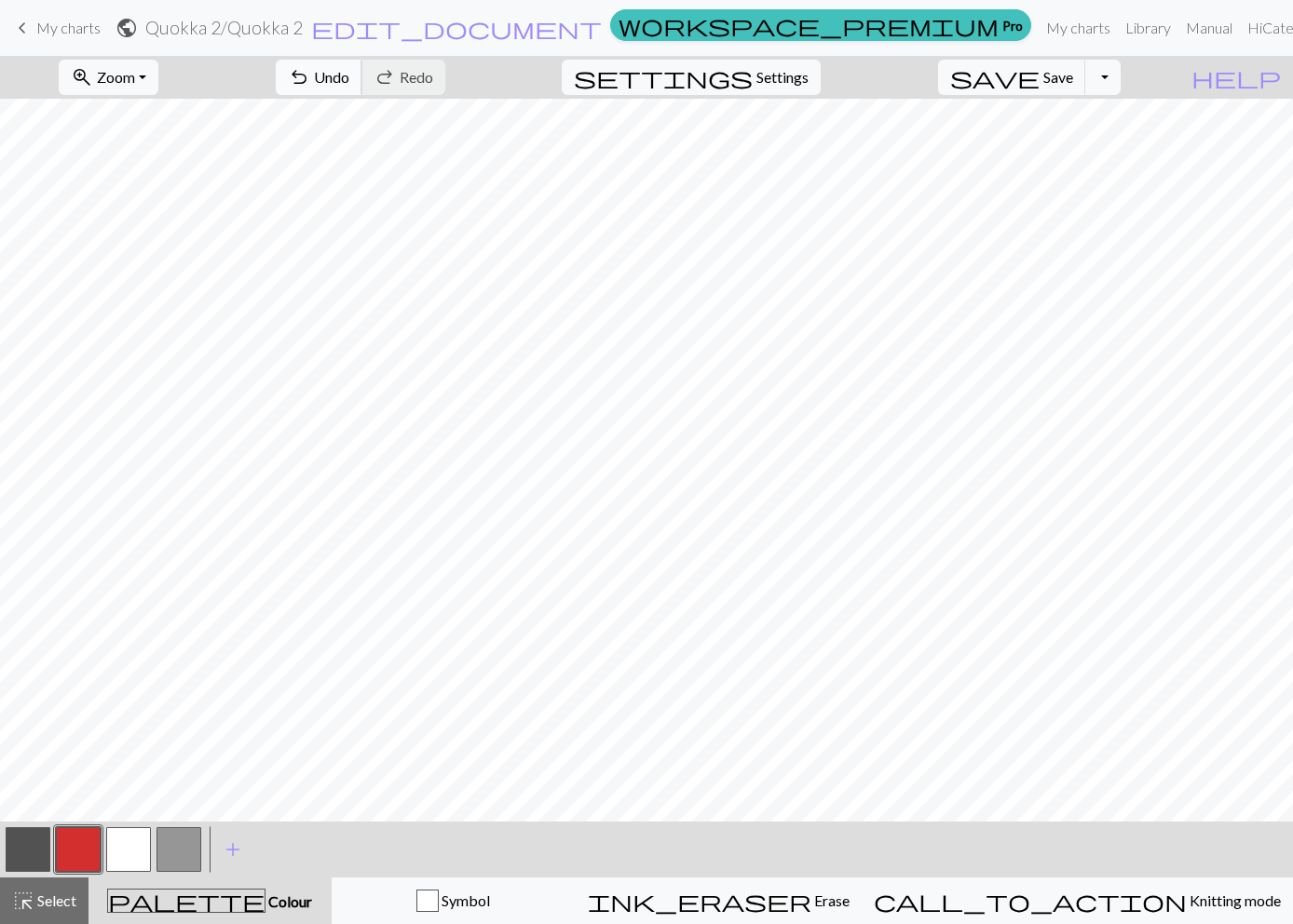 click on "undo" at bounding box center [299, 77] 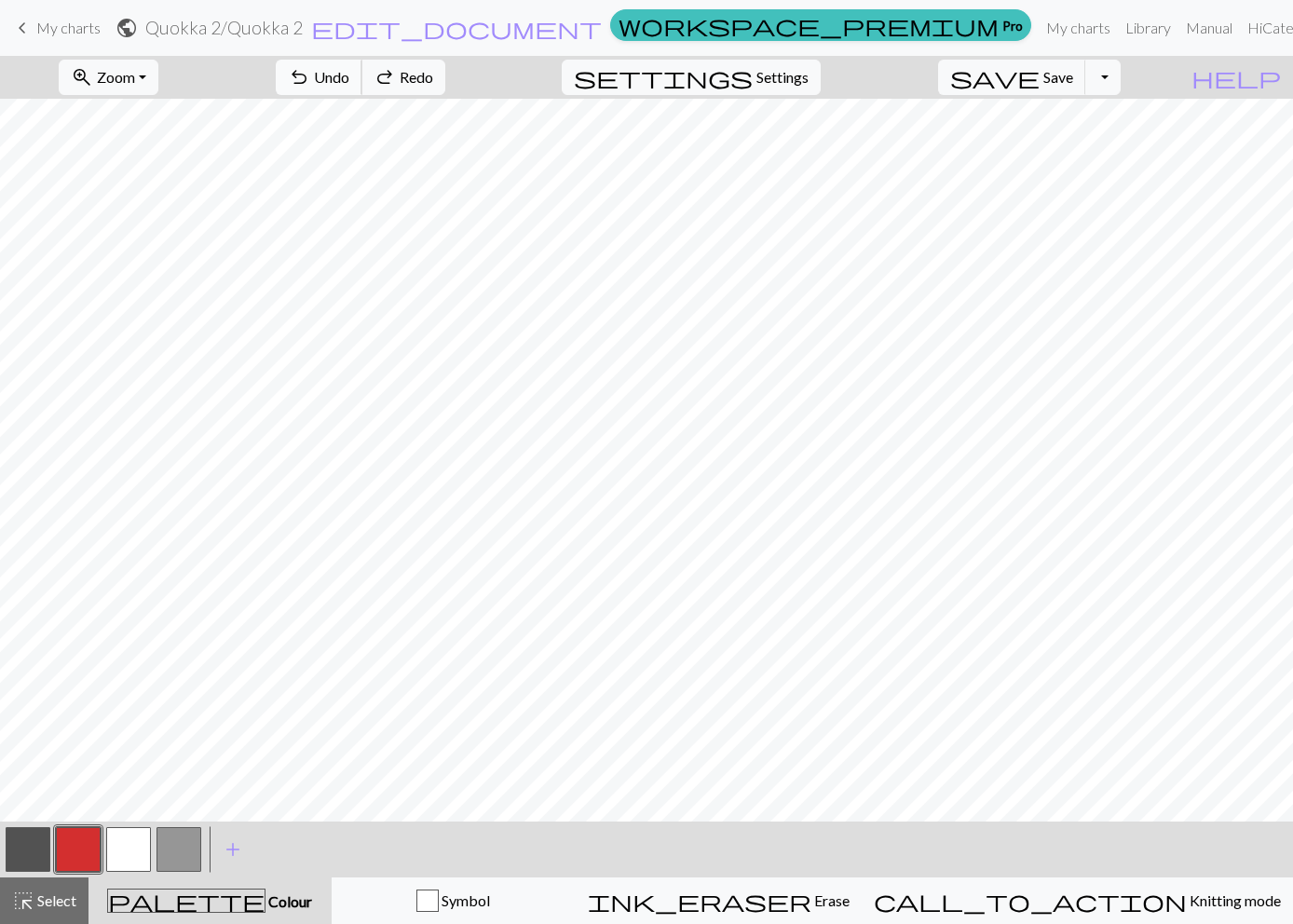 click on "undo" at bounding box center [299, 77] 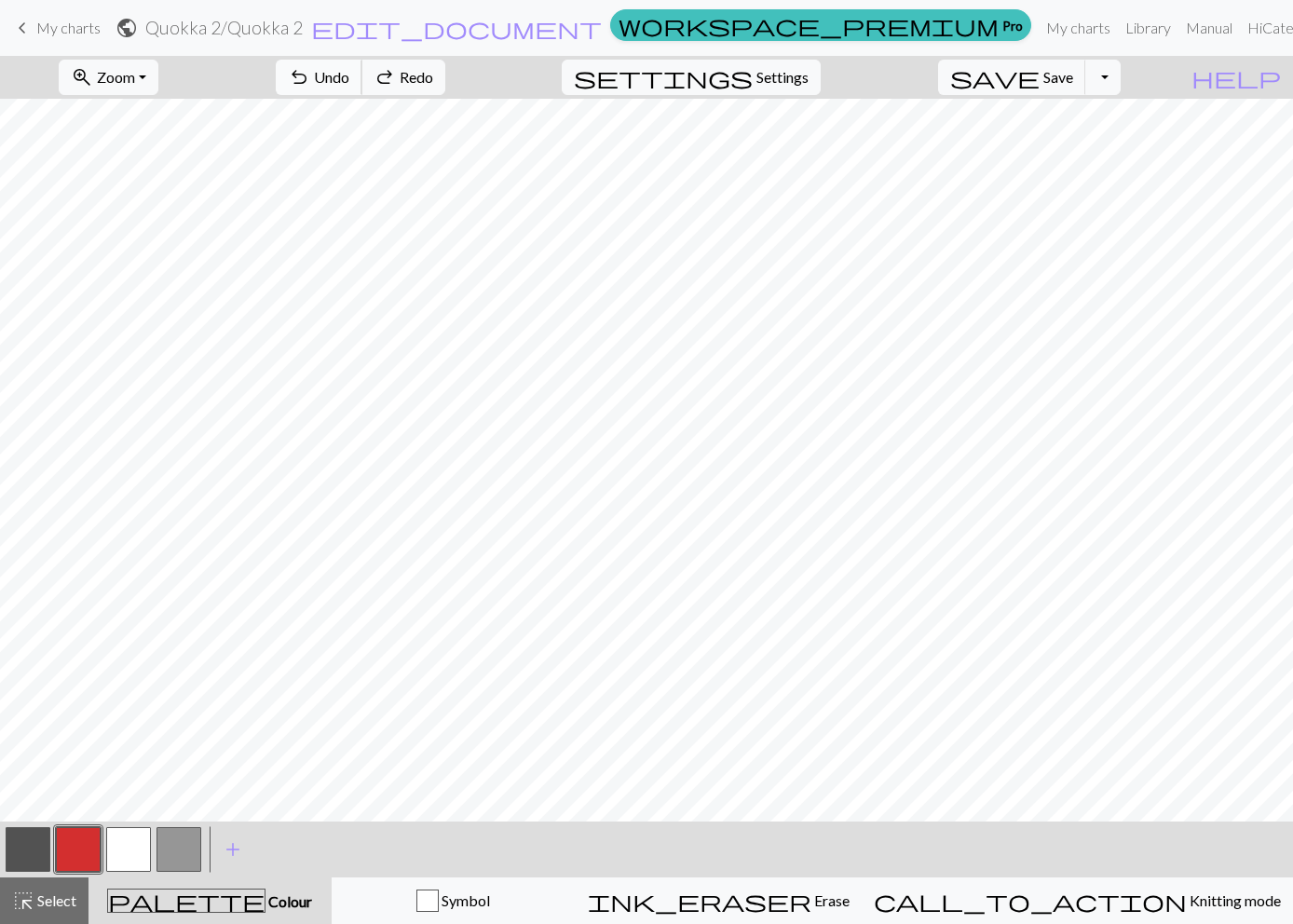 click on "undo" at bounding box center [299, 77] 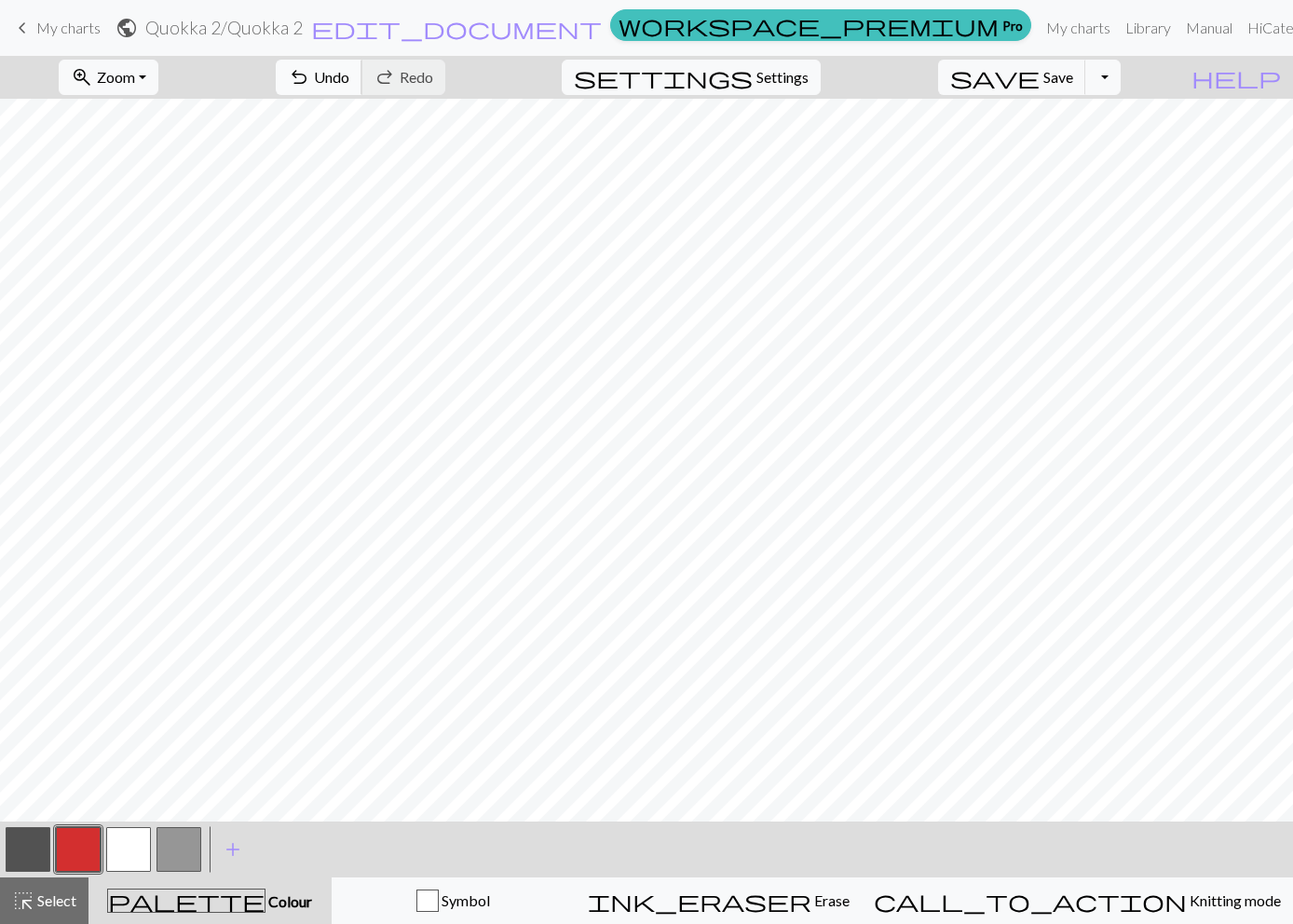 click on "undo Undo Undo" at bounding box center [319, 77] 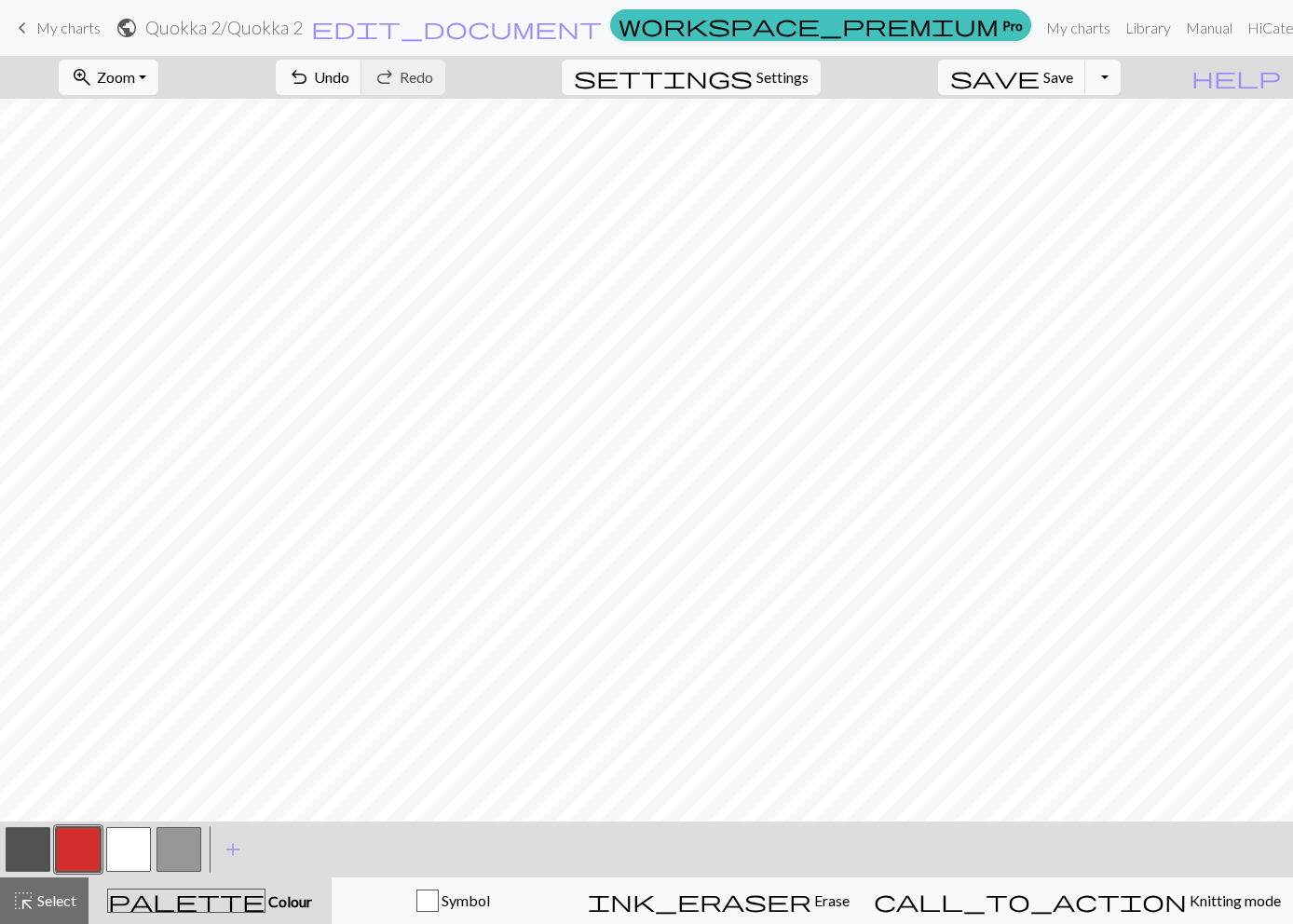 click at bounding box center [129, 849] 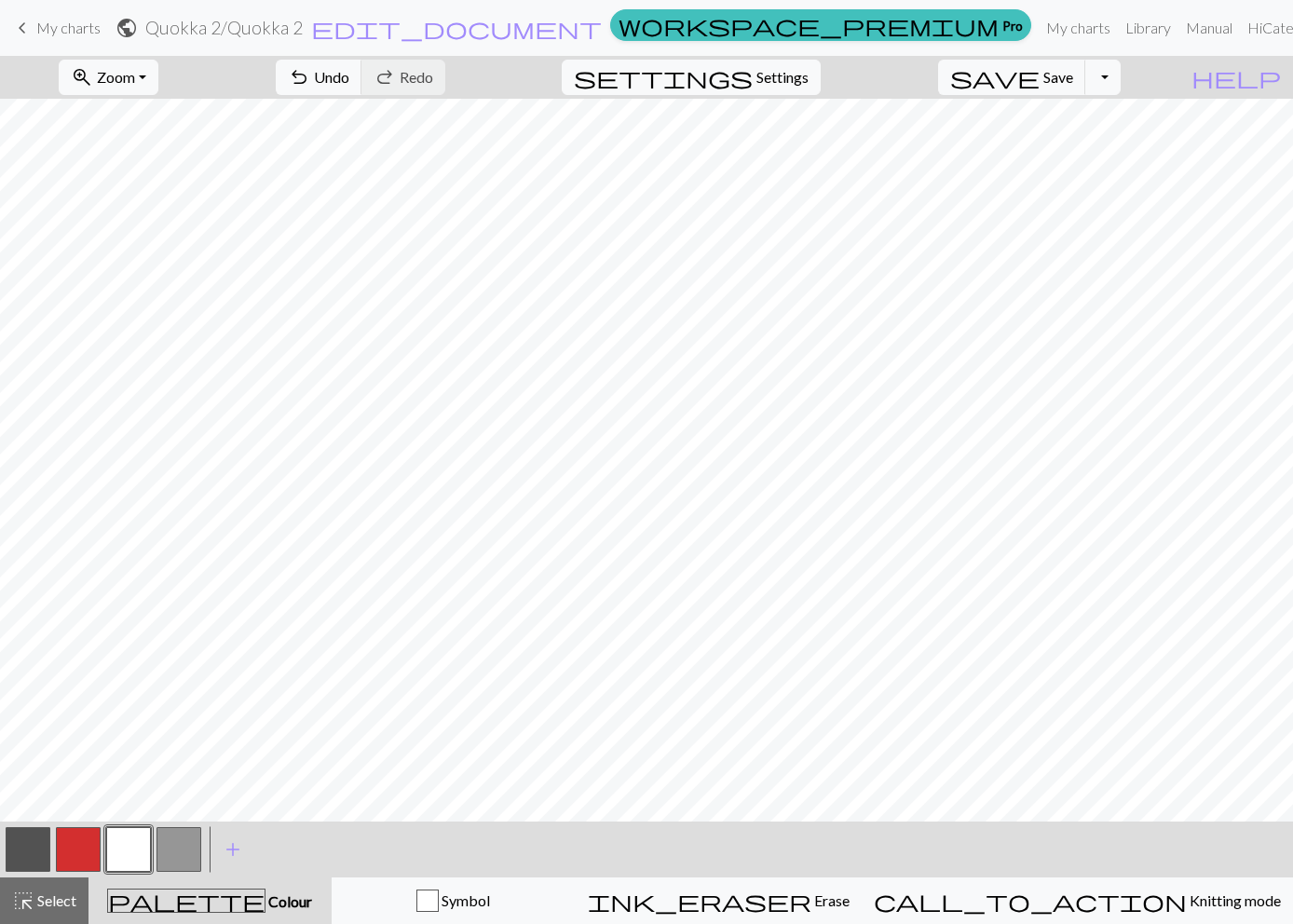 click at bounding box center [78, 849] 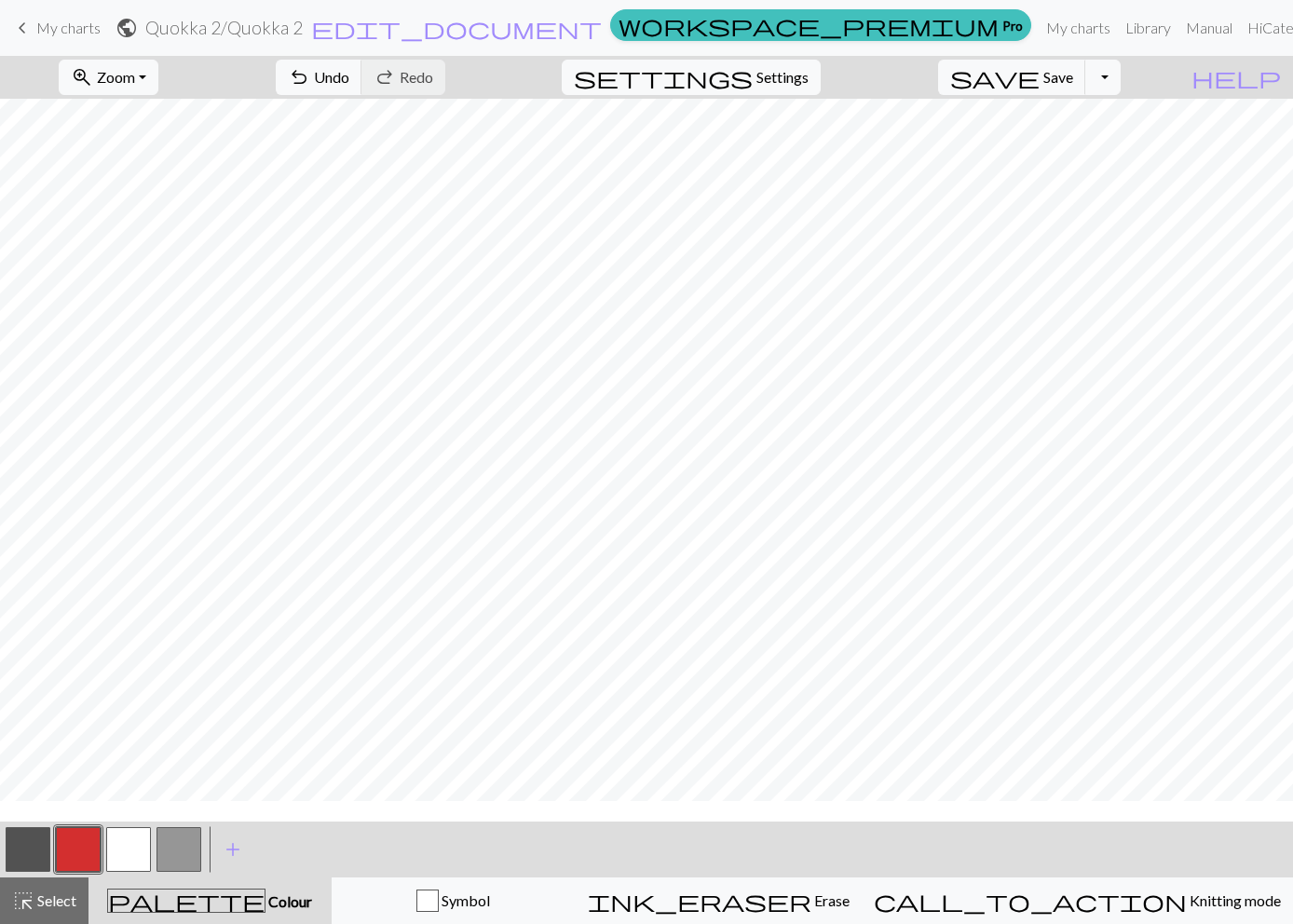 scroll, scrollTop: 163, scrollLeft: 0, axis: vertical 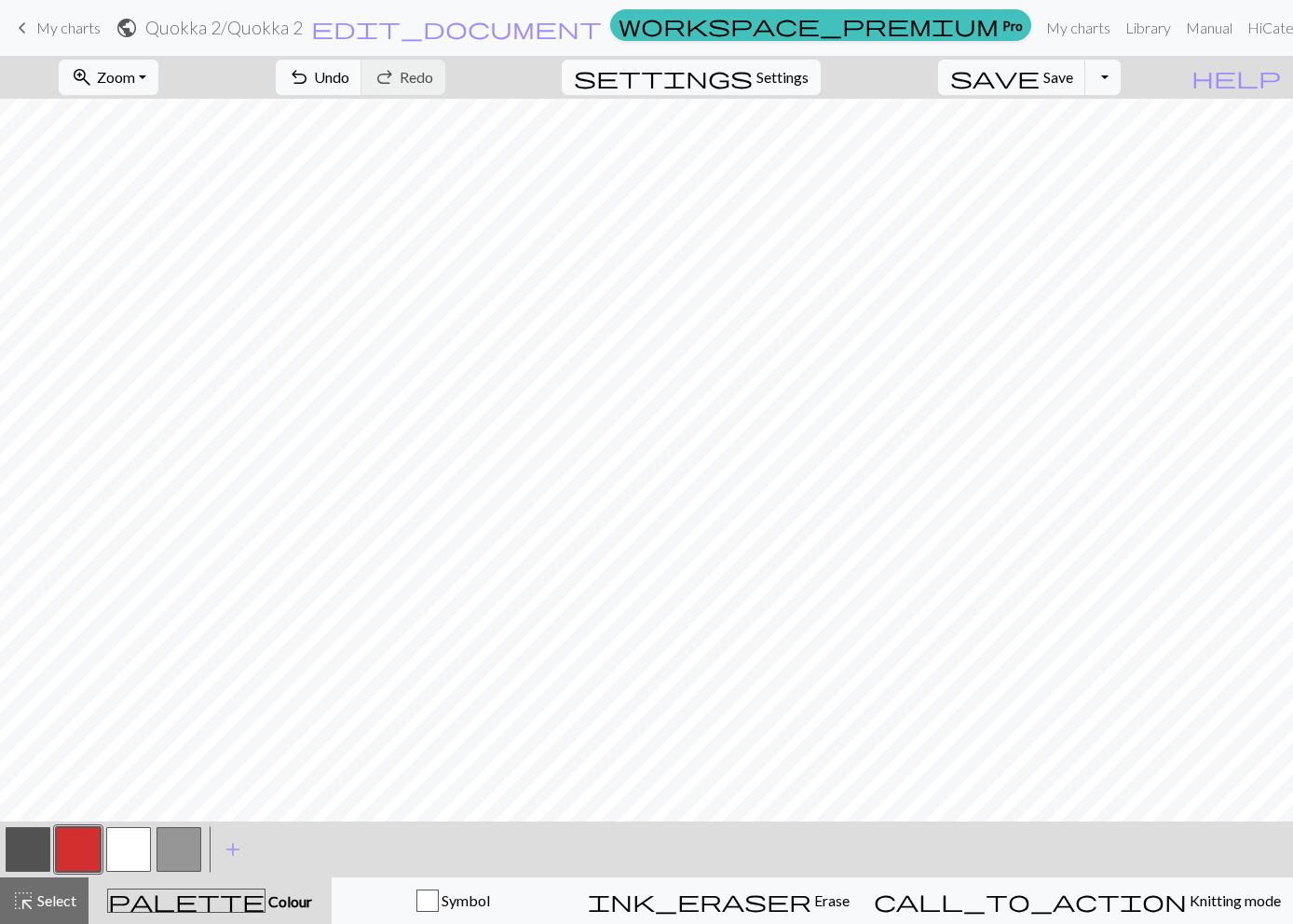 click at bounding box center (129, 849) 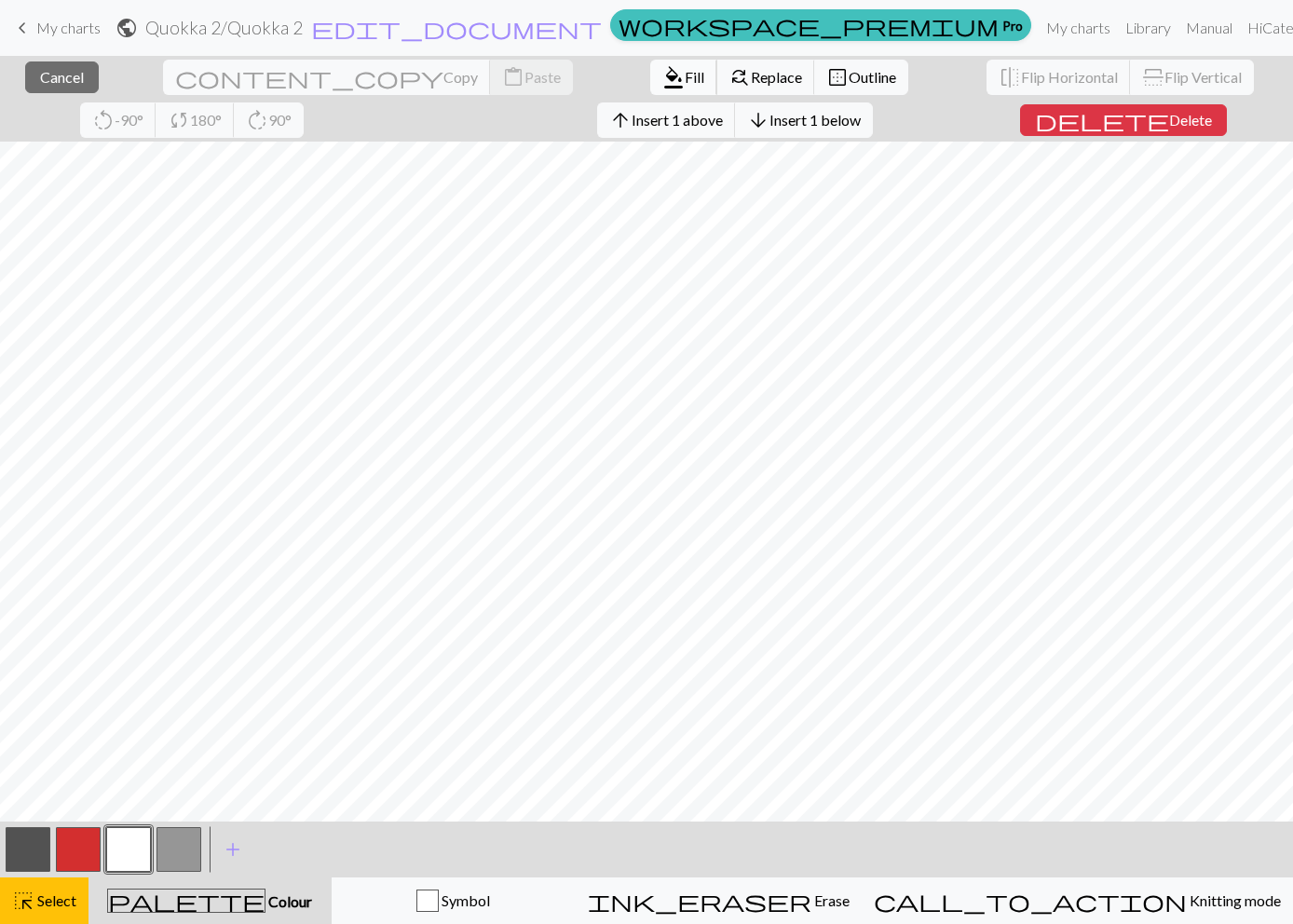 click on "Fill" at bounding box center [694, 76] 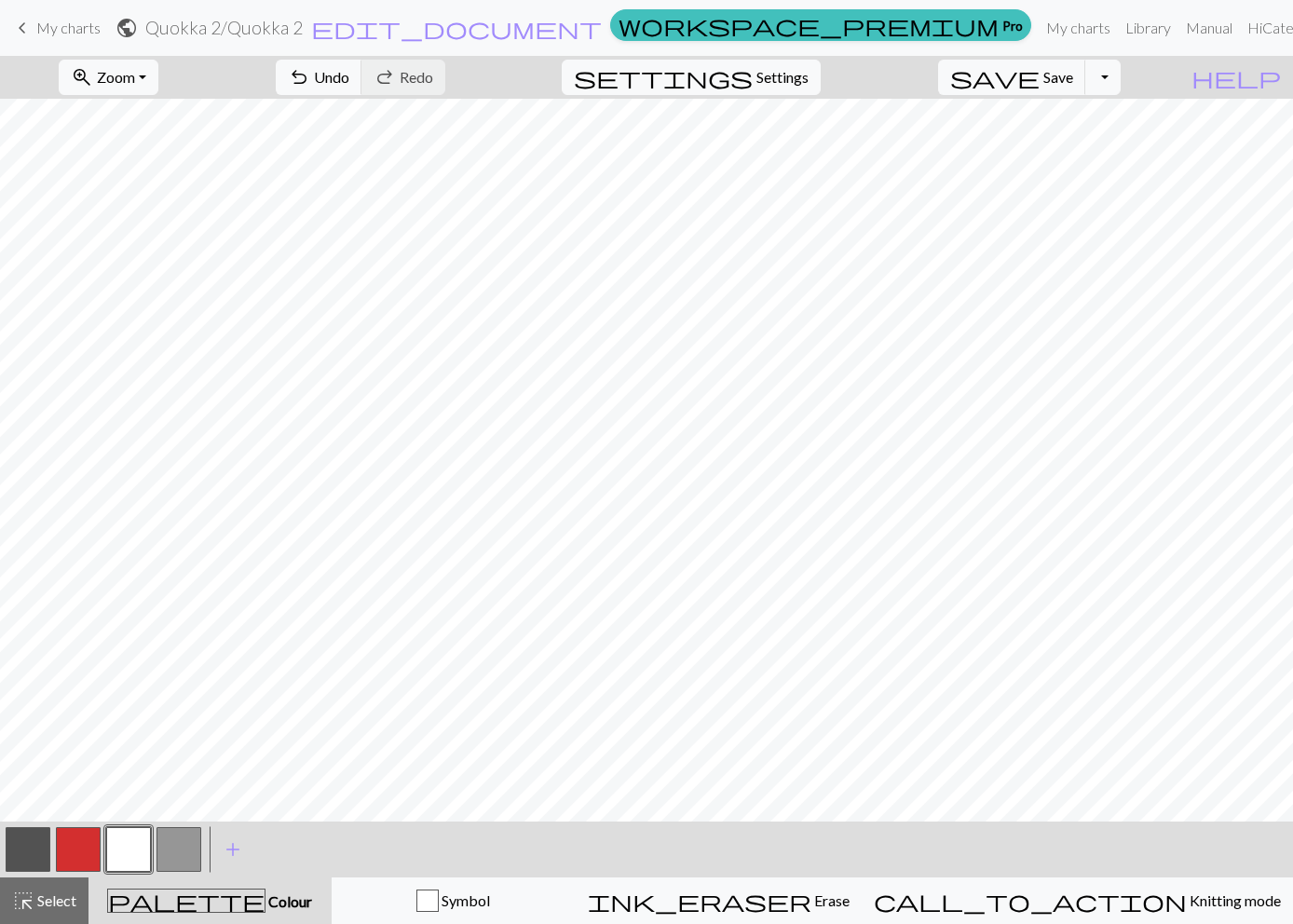click at bounding box center (28, 849) 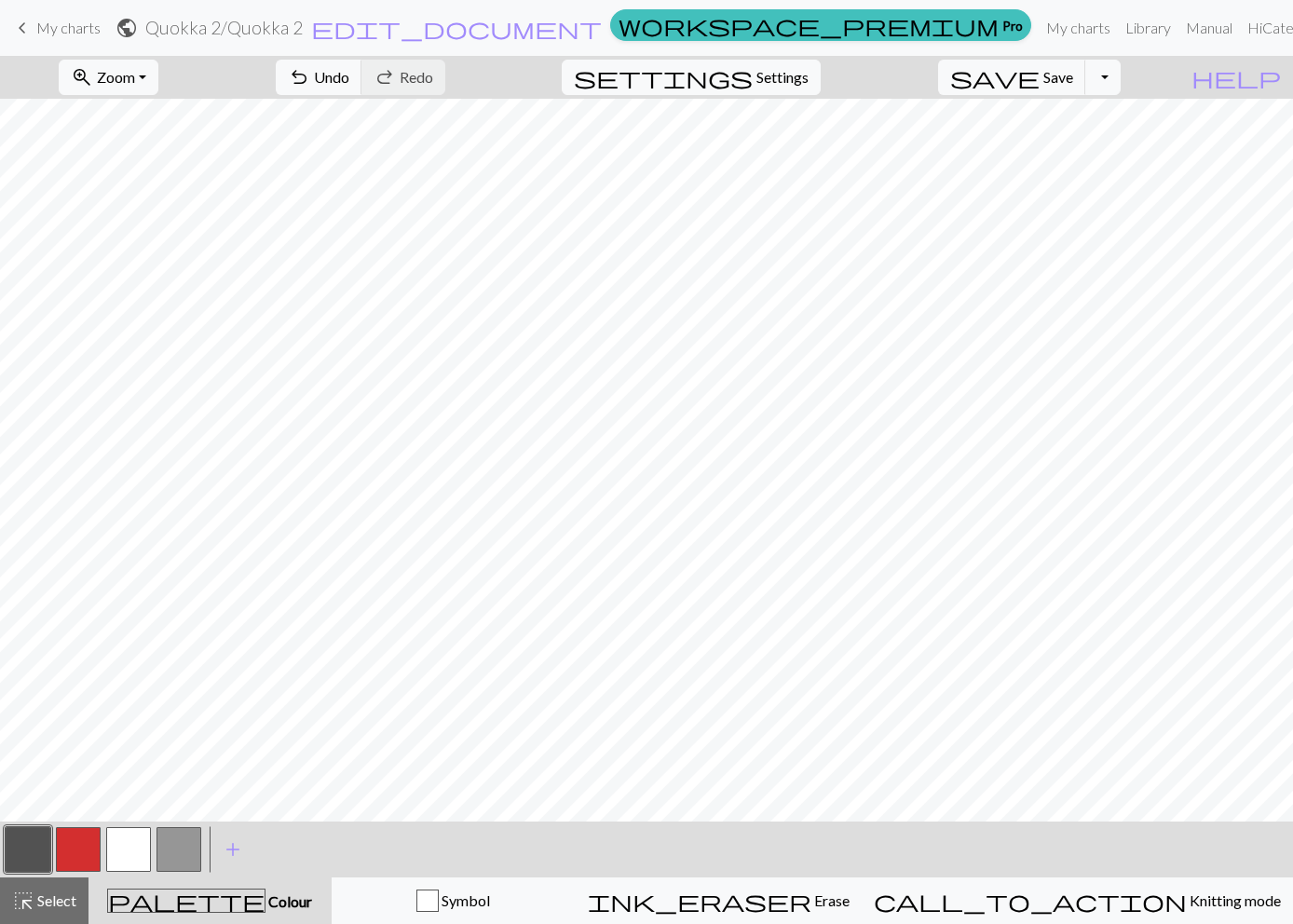 click at bounding box center (129, 849) 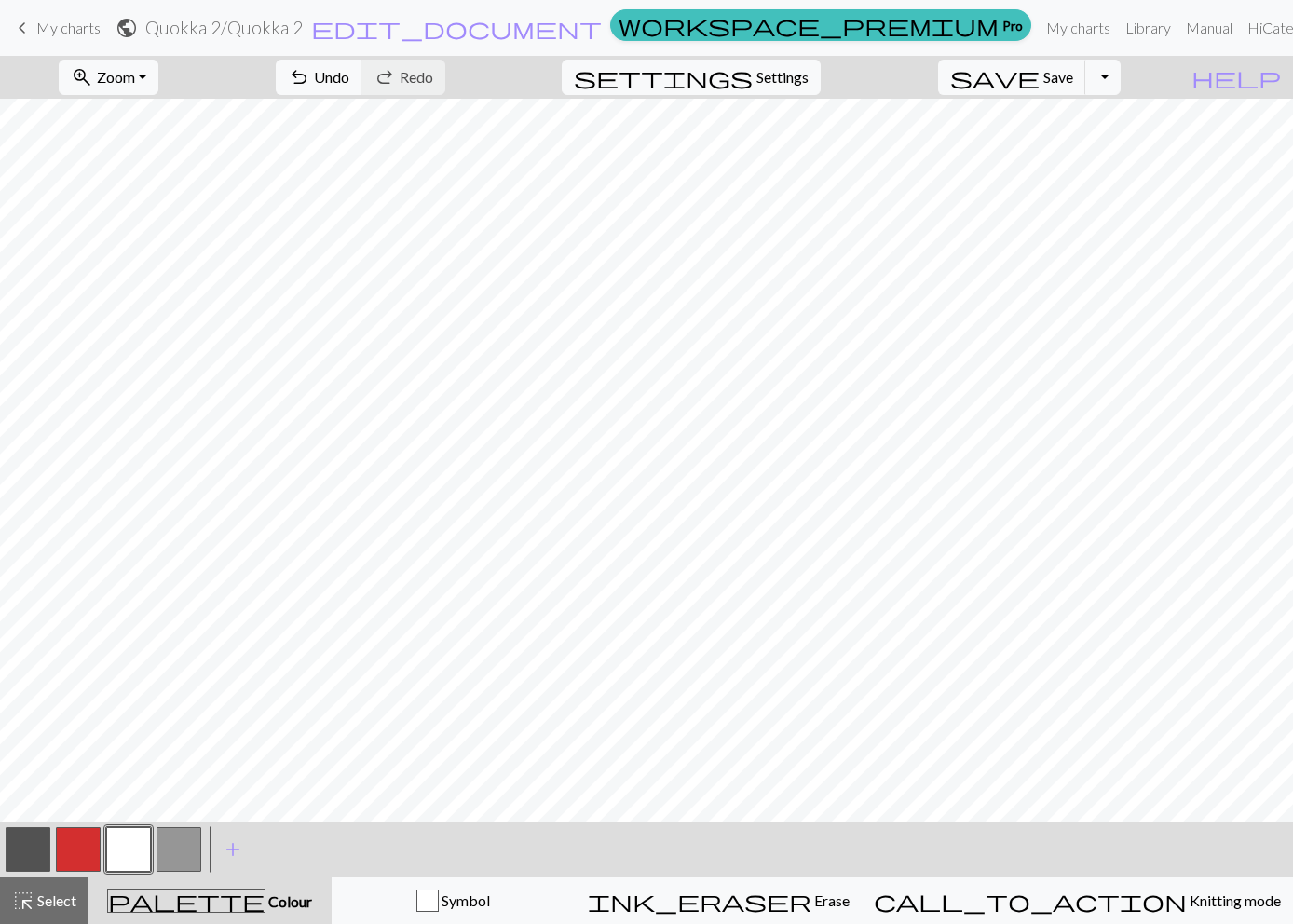 click at bounding box center (28, 849) 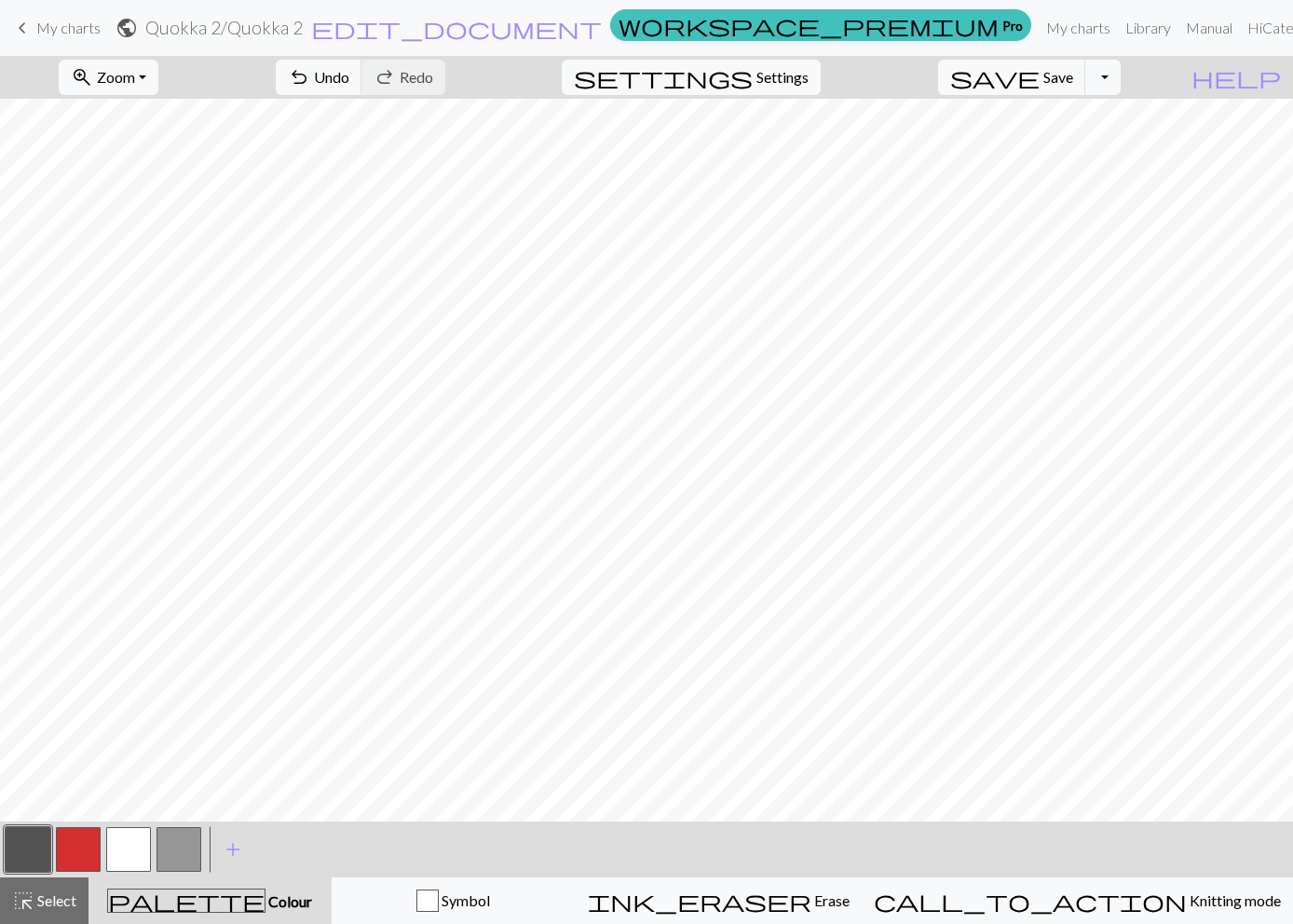 click at bounding box center [129, 849] 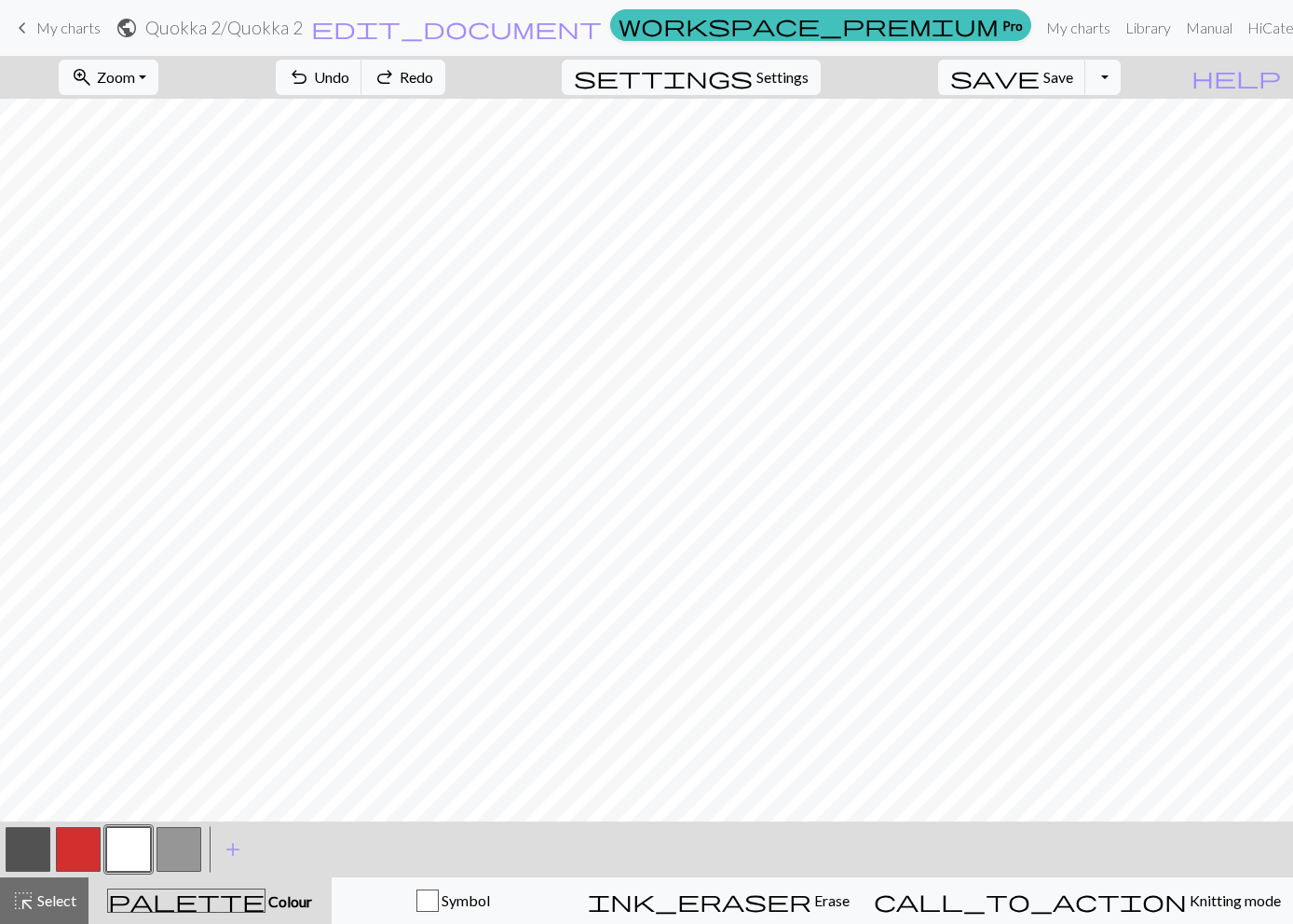 click at bounding box center (28, 849) 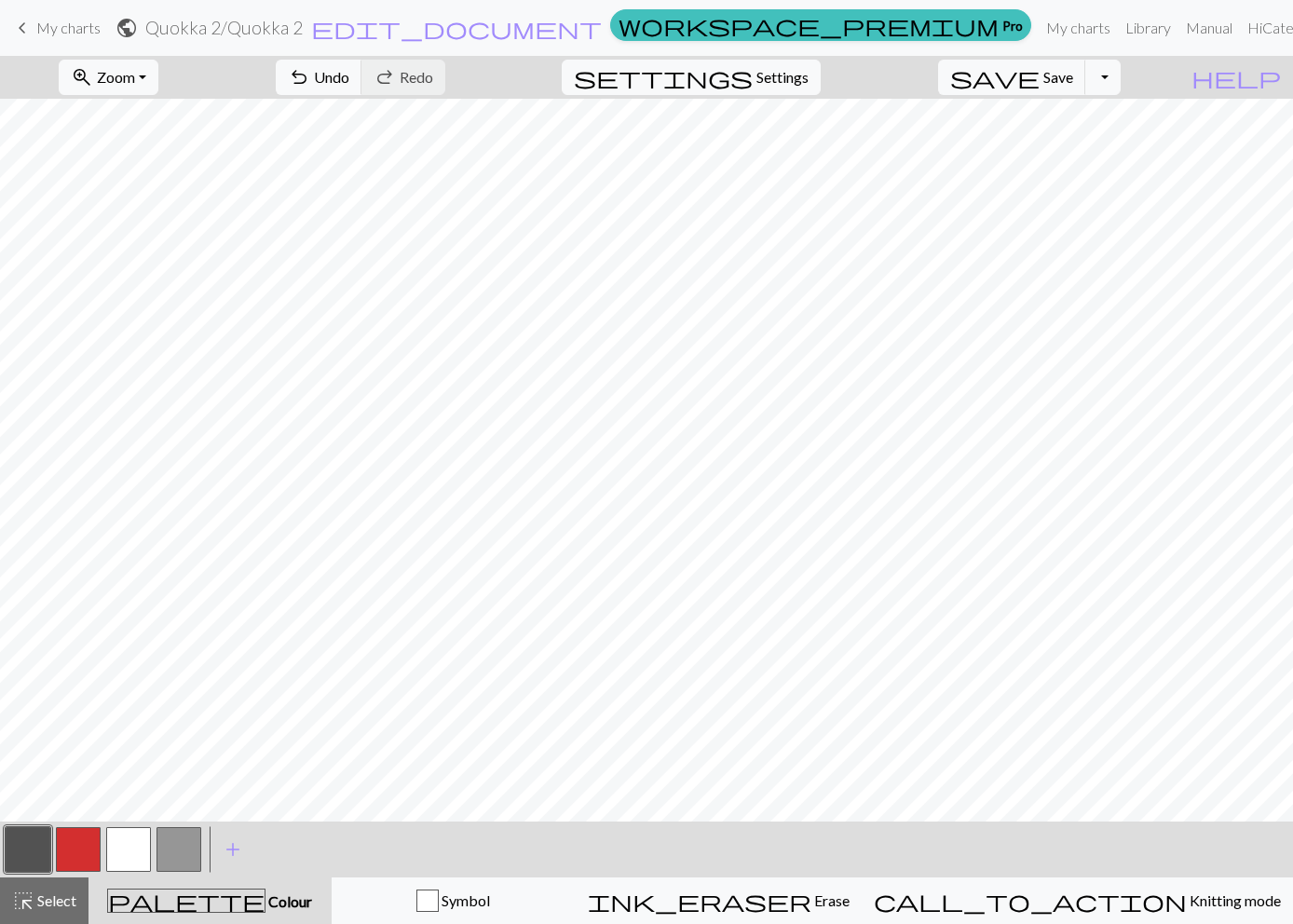 click at bounding box center [129, 849] 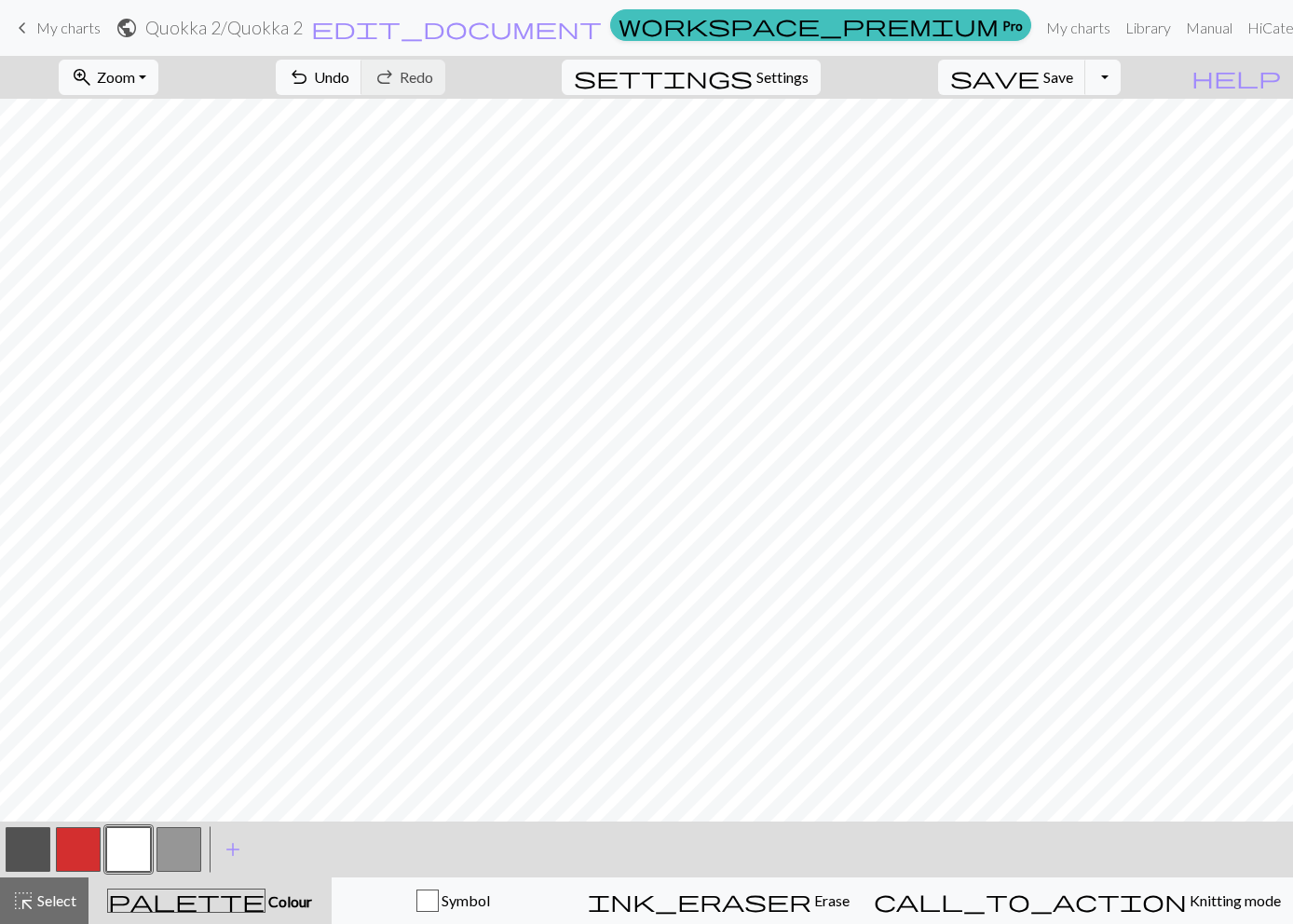 drag, startPoint x: 35, startPoint y: 847, endPoint x: 117, endPoint y: 808, distance: 90.801982 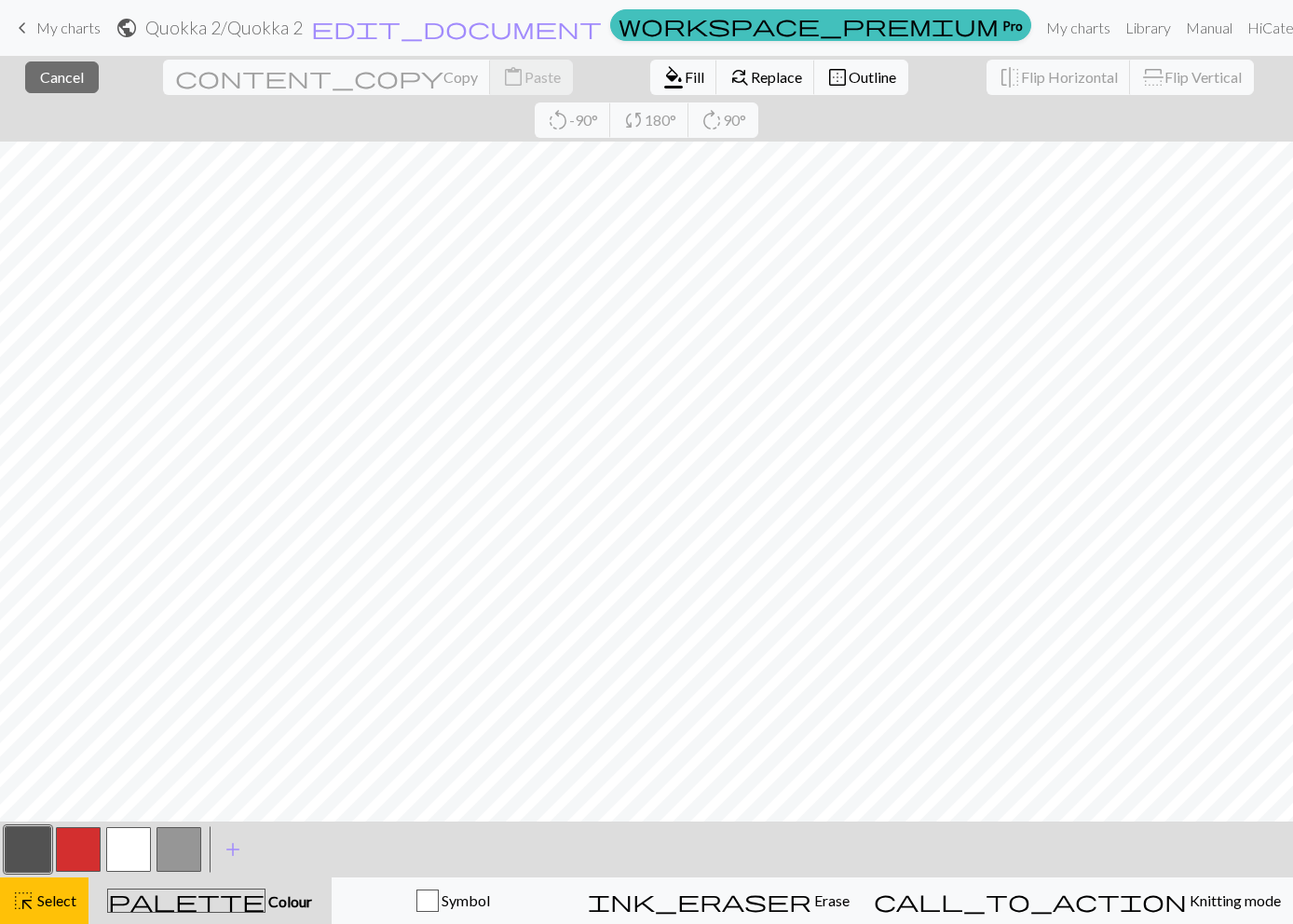 click at bounding box center (28, 849) 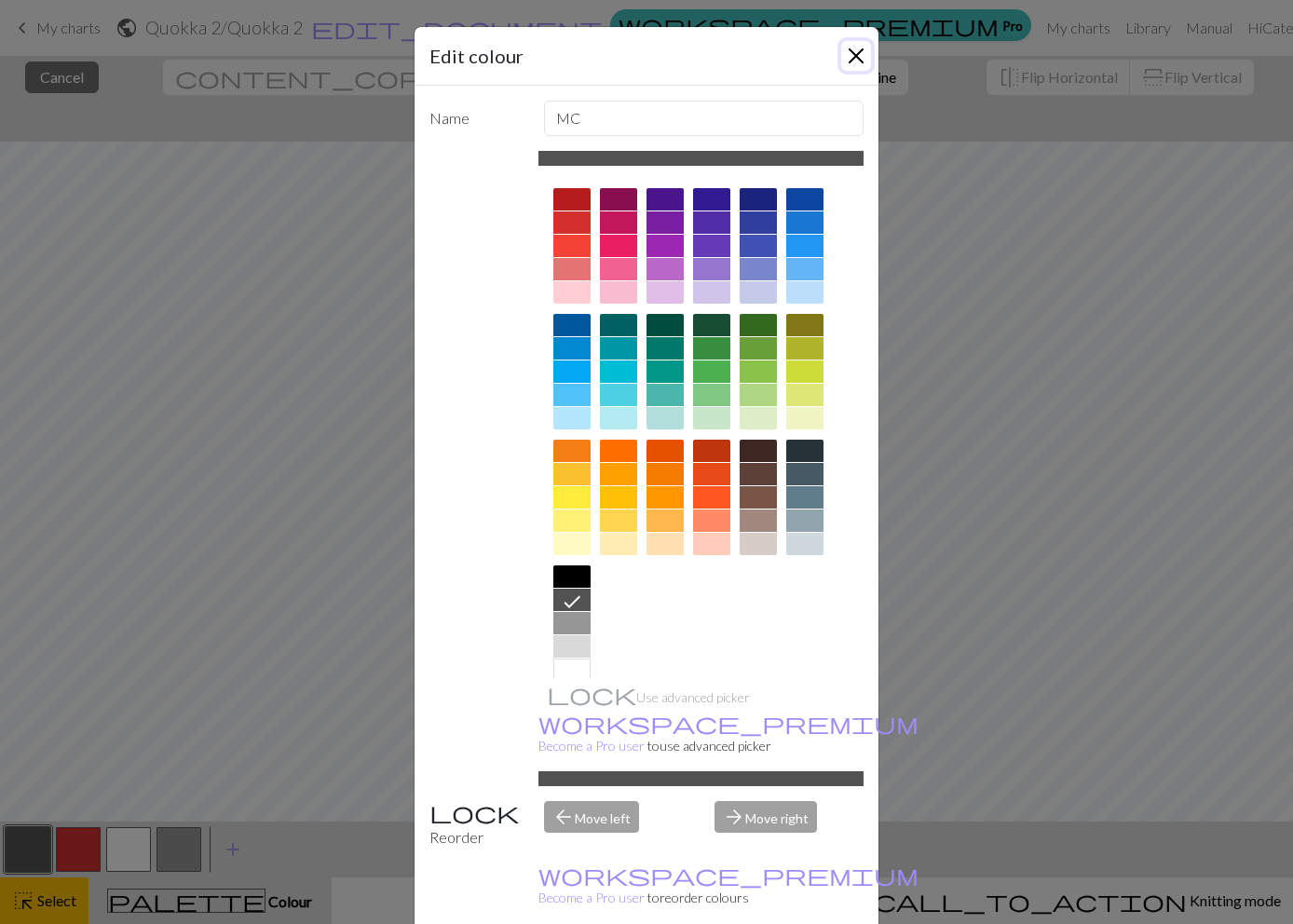 click at bounding box center [856, 56] 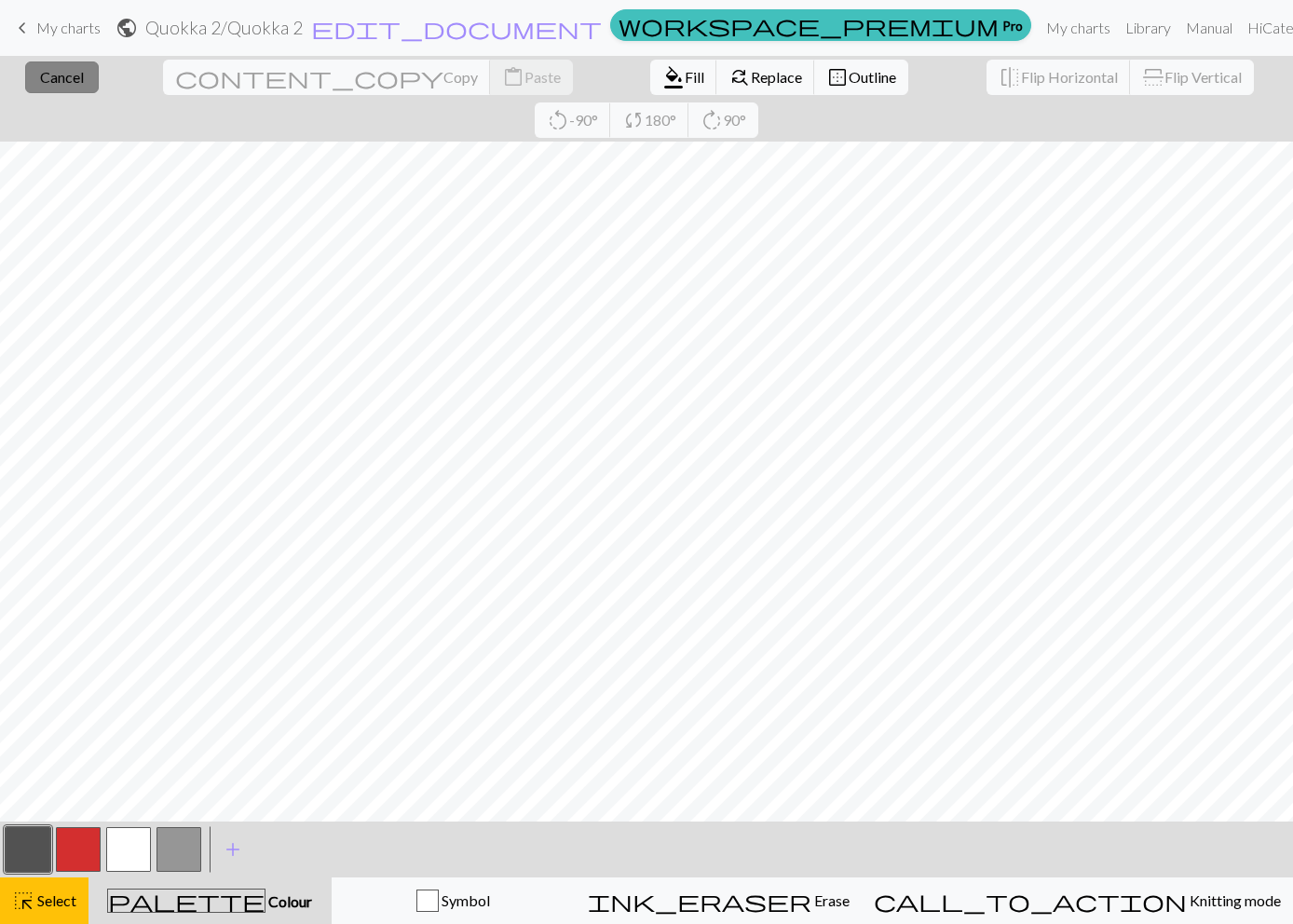click on "close Cancel" at bounding box center (61, 77) 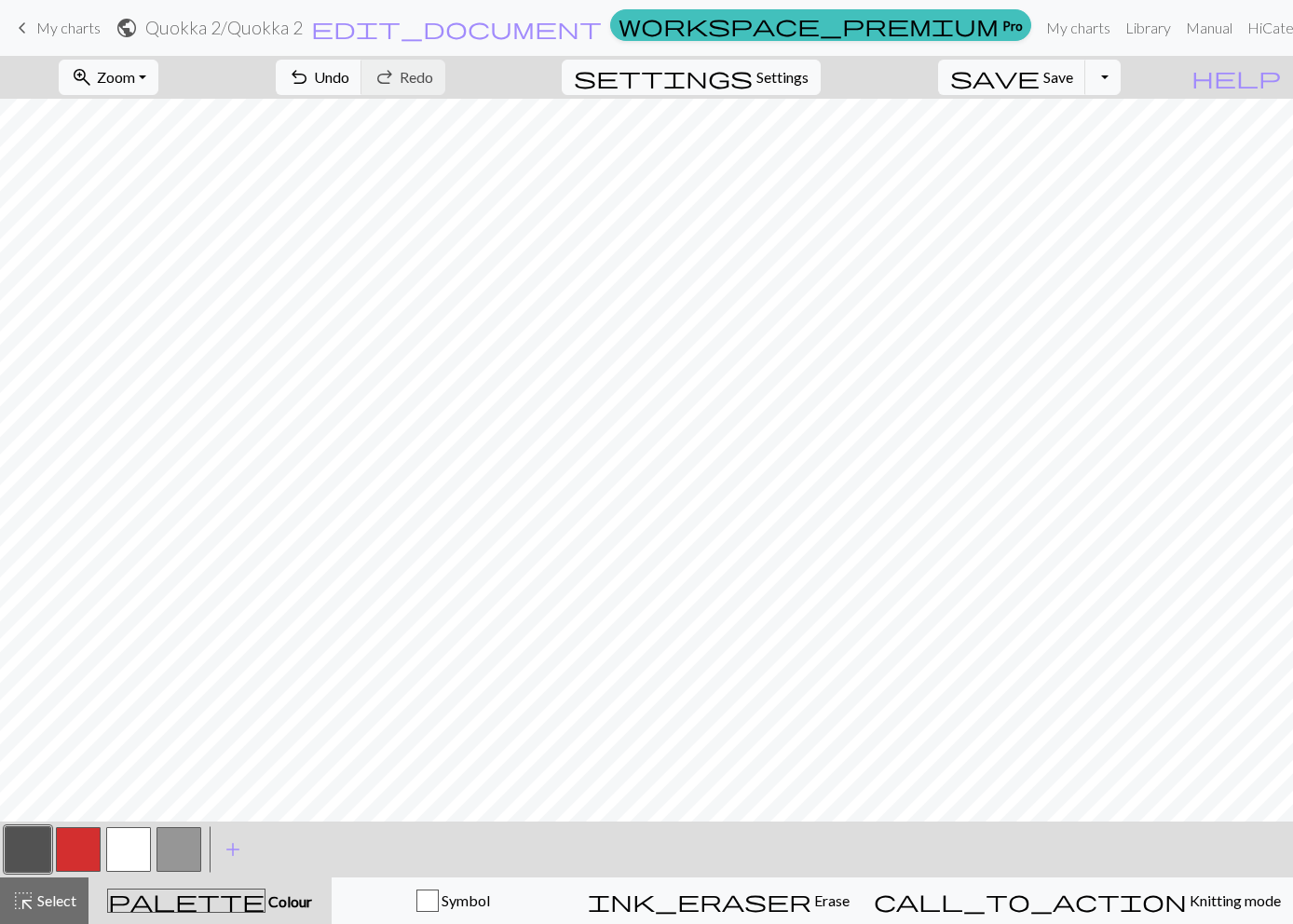 click at bounding box center (129, 849) 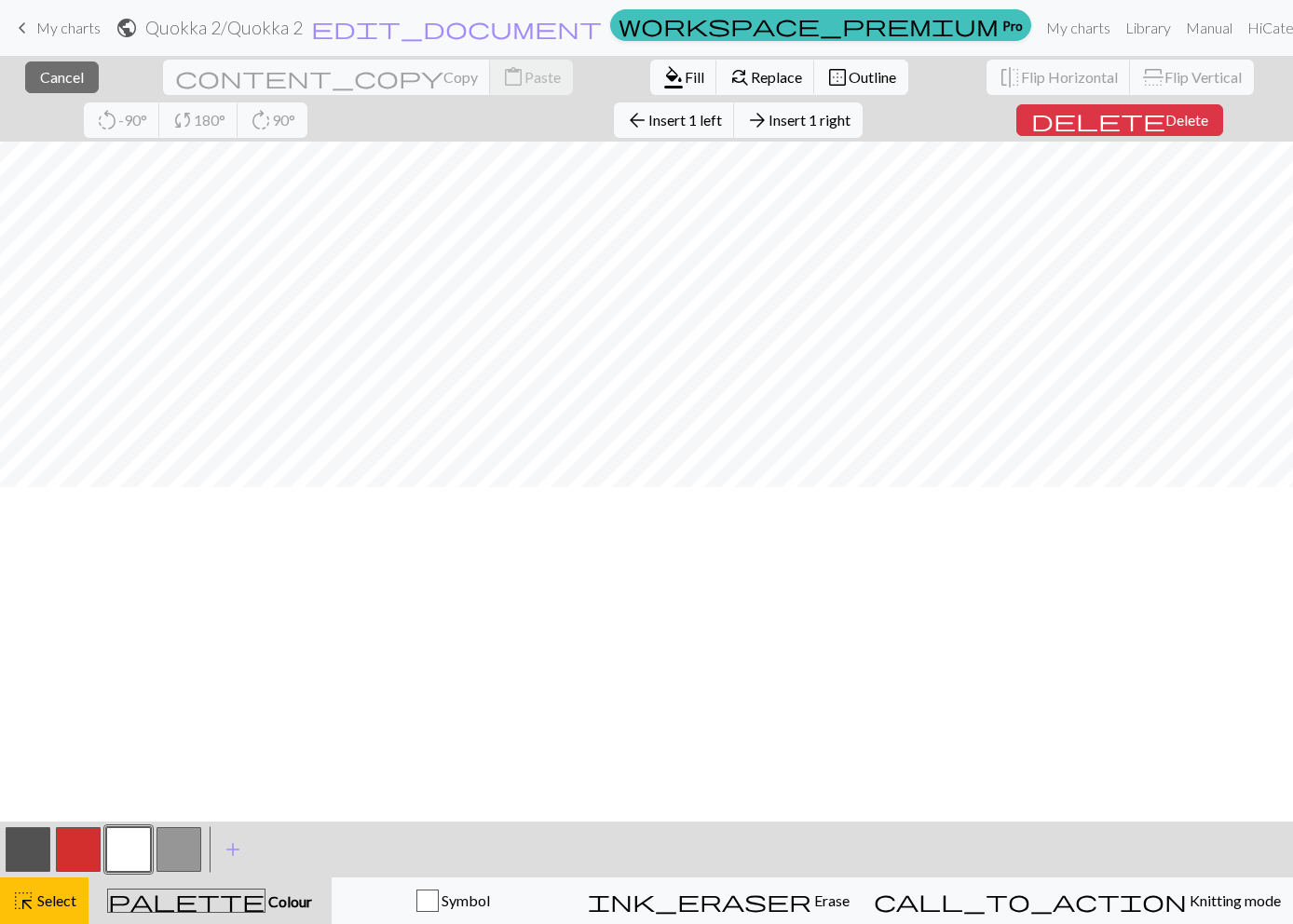 scroll, scrollTop: 145, scrollLeft: 0, axis: vertical 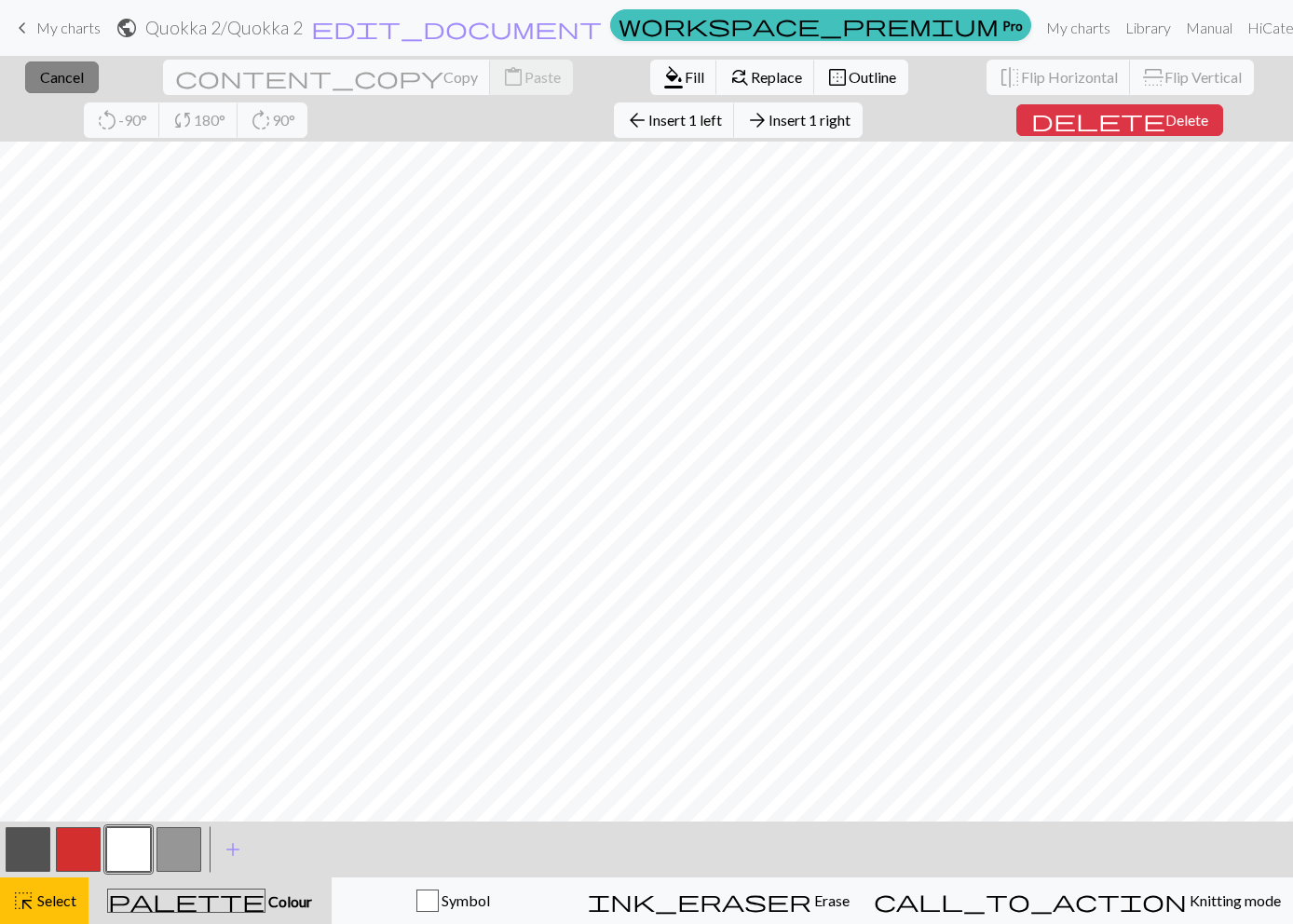click on "Cancel" at bounding box center (61, 76) 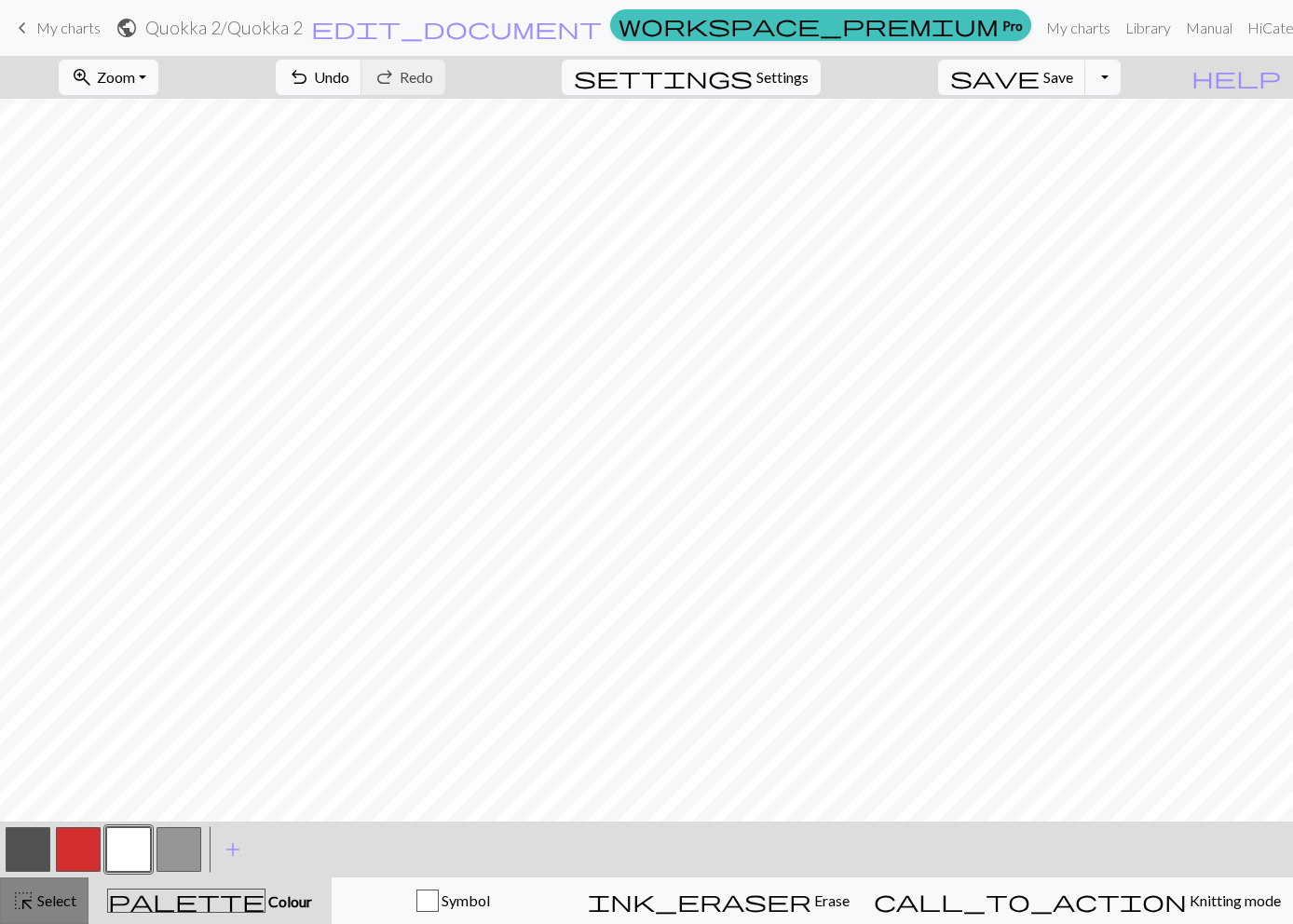 click on "Select" at bounding box center [55, 900] 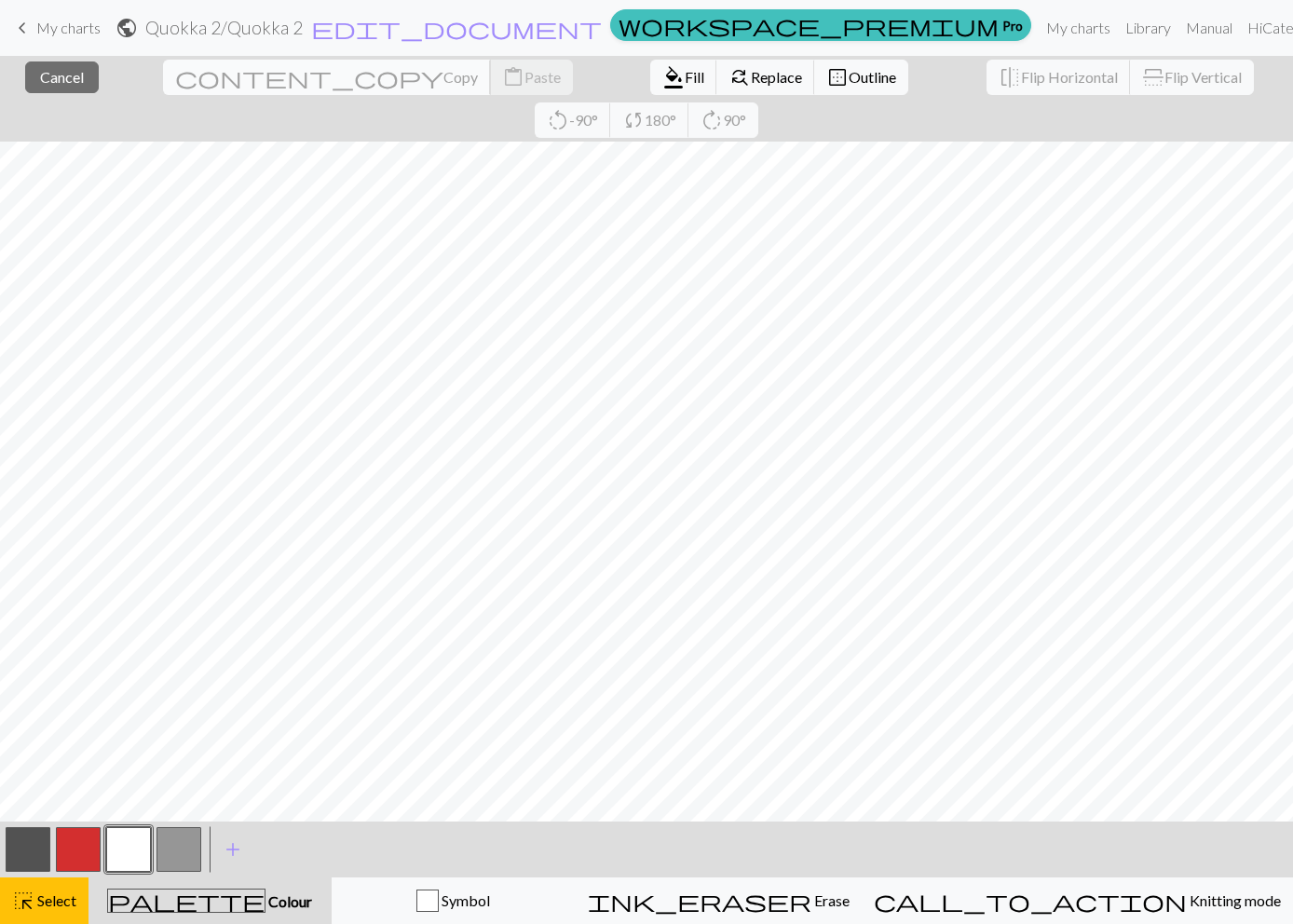 click on "Copy" at bounding box center (460, 76) 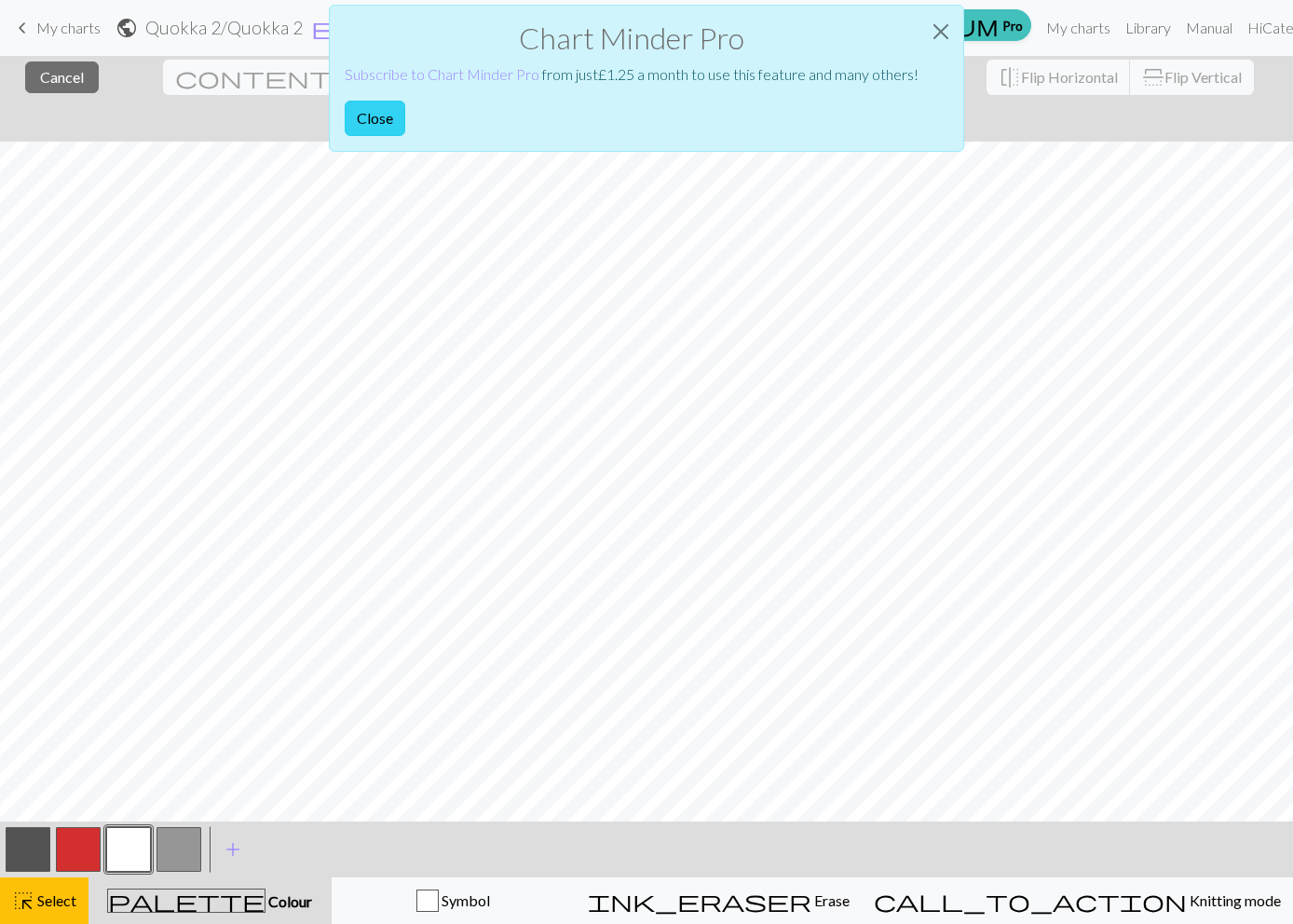 click on "Close" at bounding box center [374, 118] 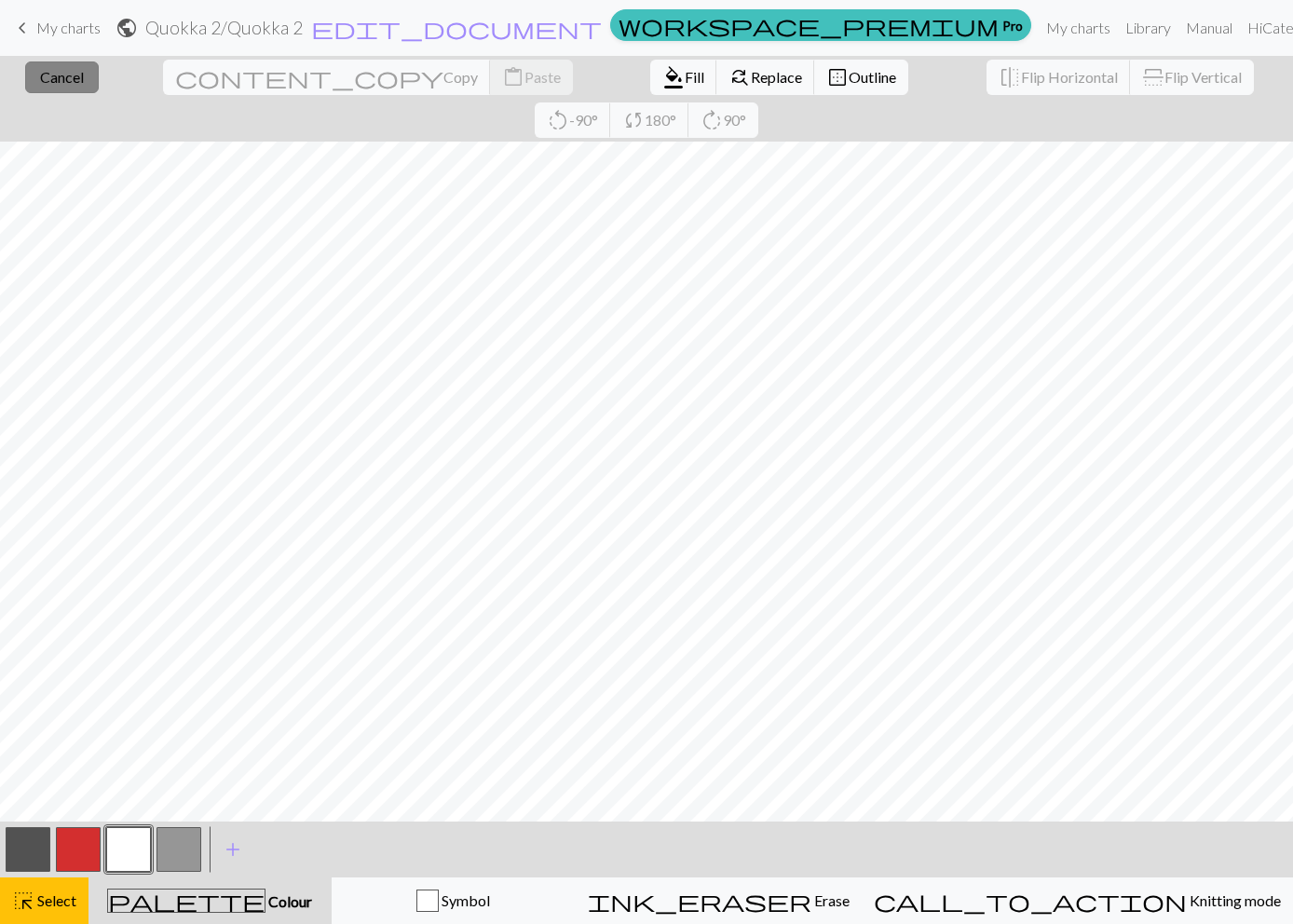 click on "Cancel" at bounding box center [61, 76] 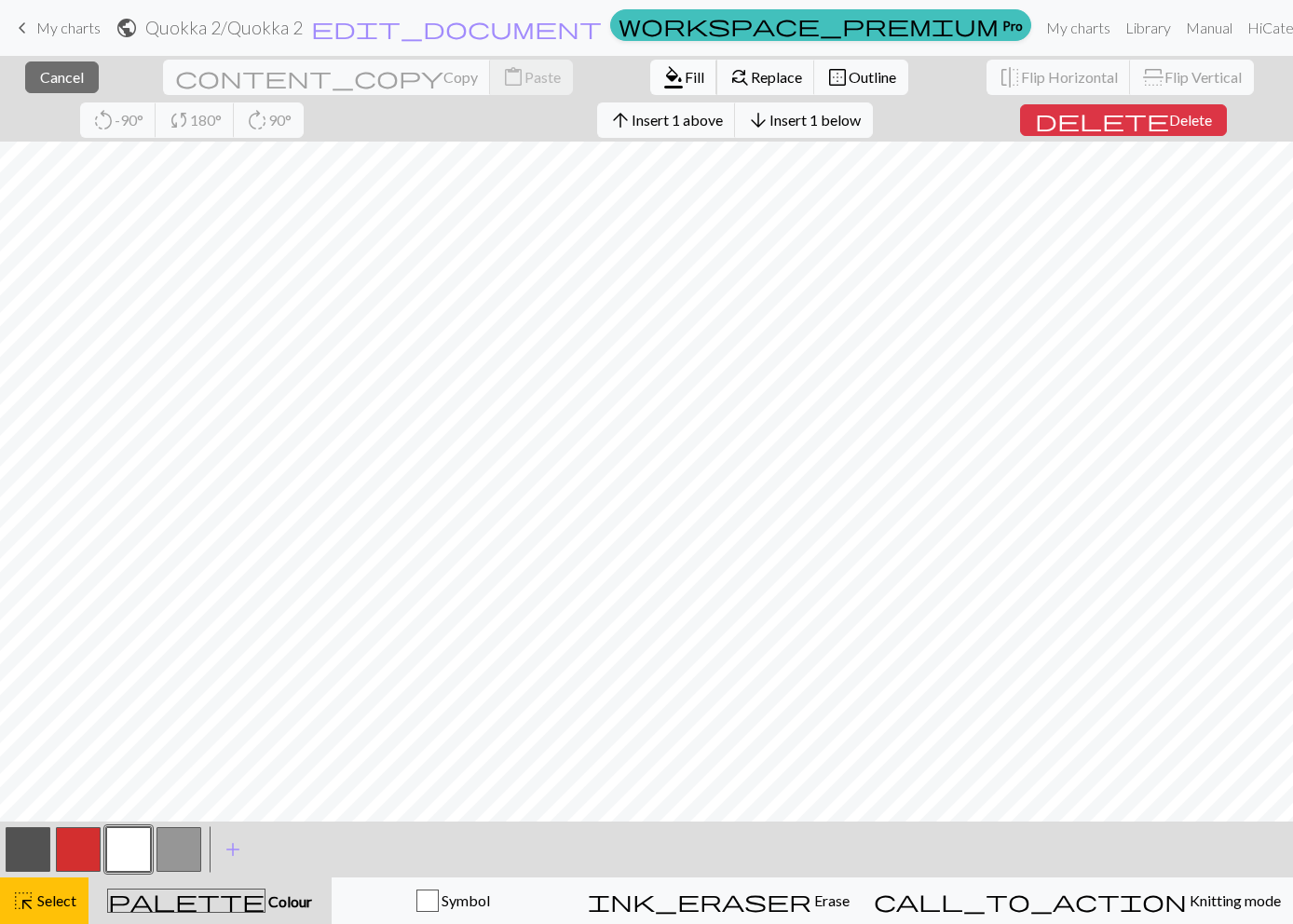 click on "format_color_fill  Fill" at bounding box center [684, 77] 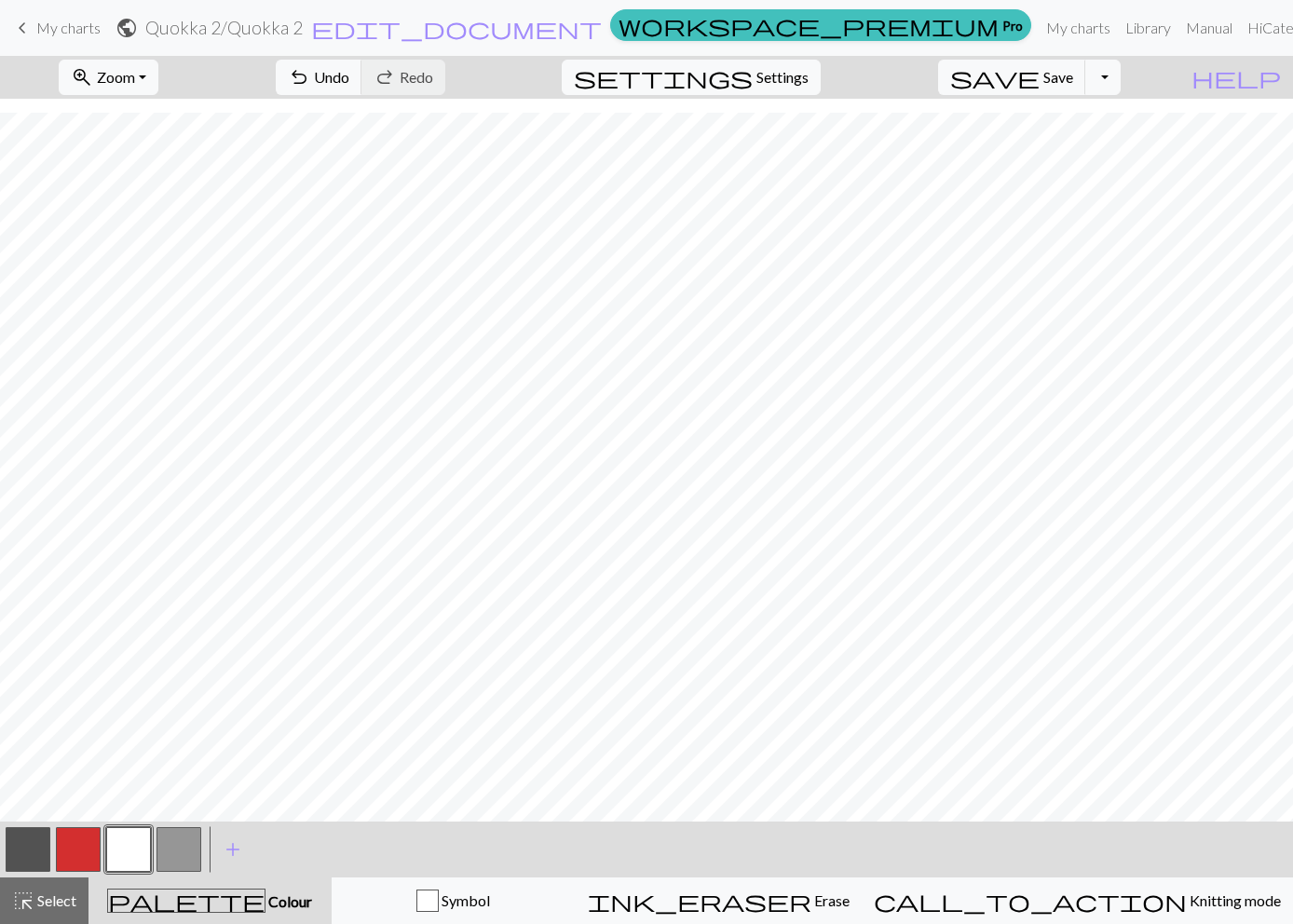 scroll, scrollTop: 452, scrollLeft: 0, axis: vertical 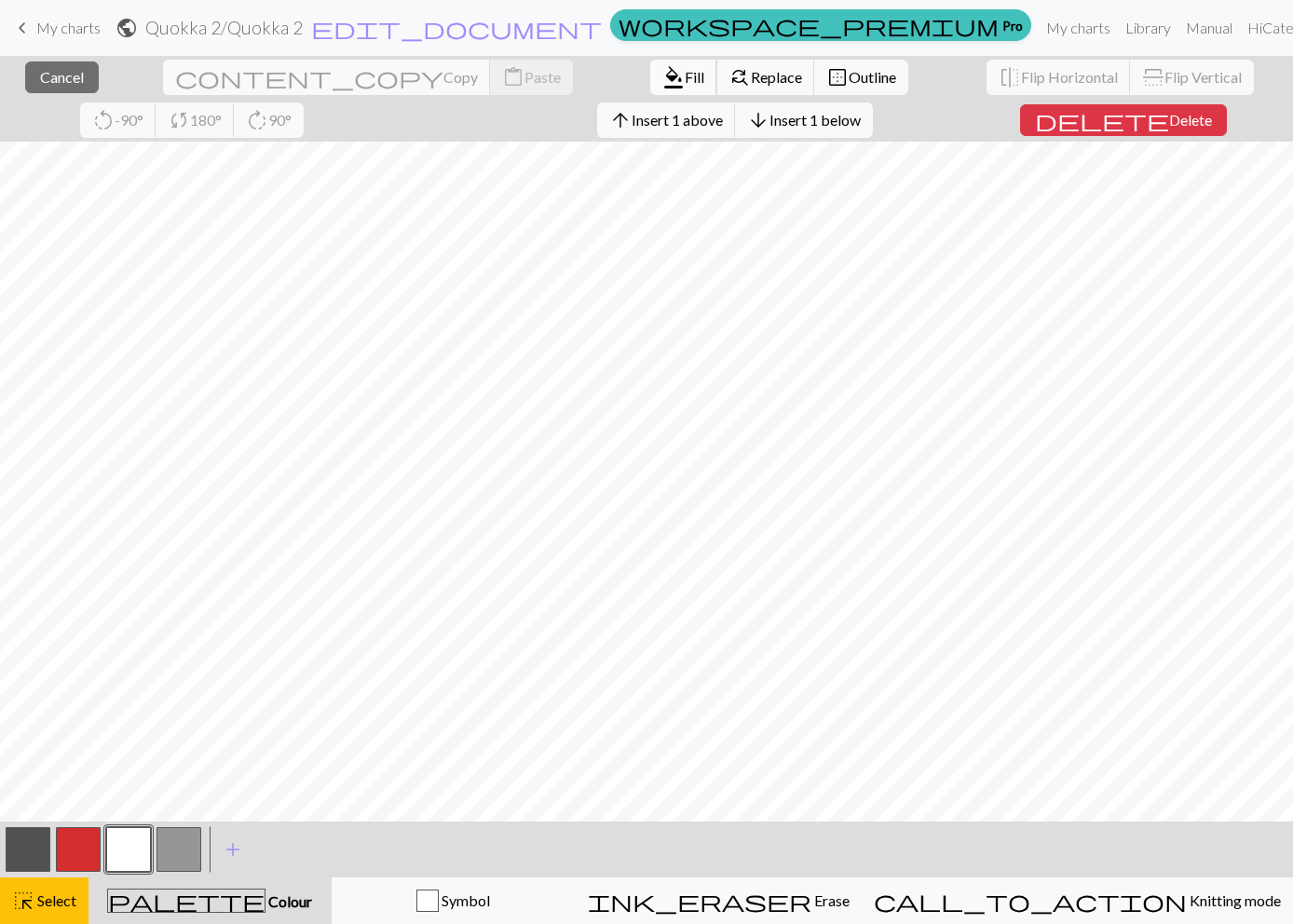 click on "Fill" at bounding box center (694, 76) 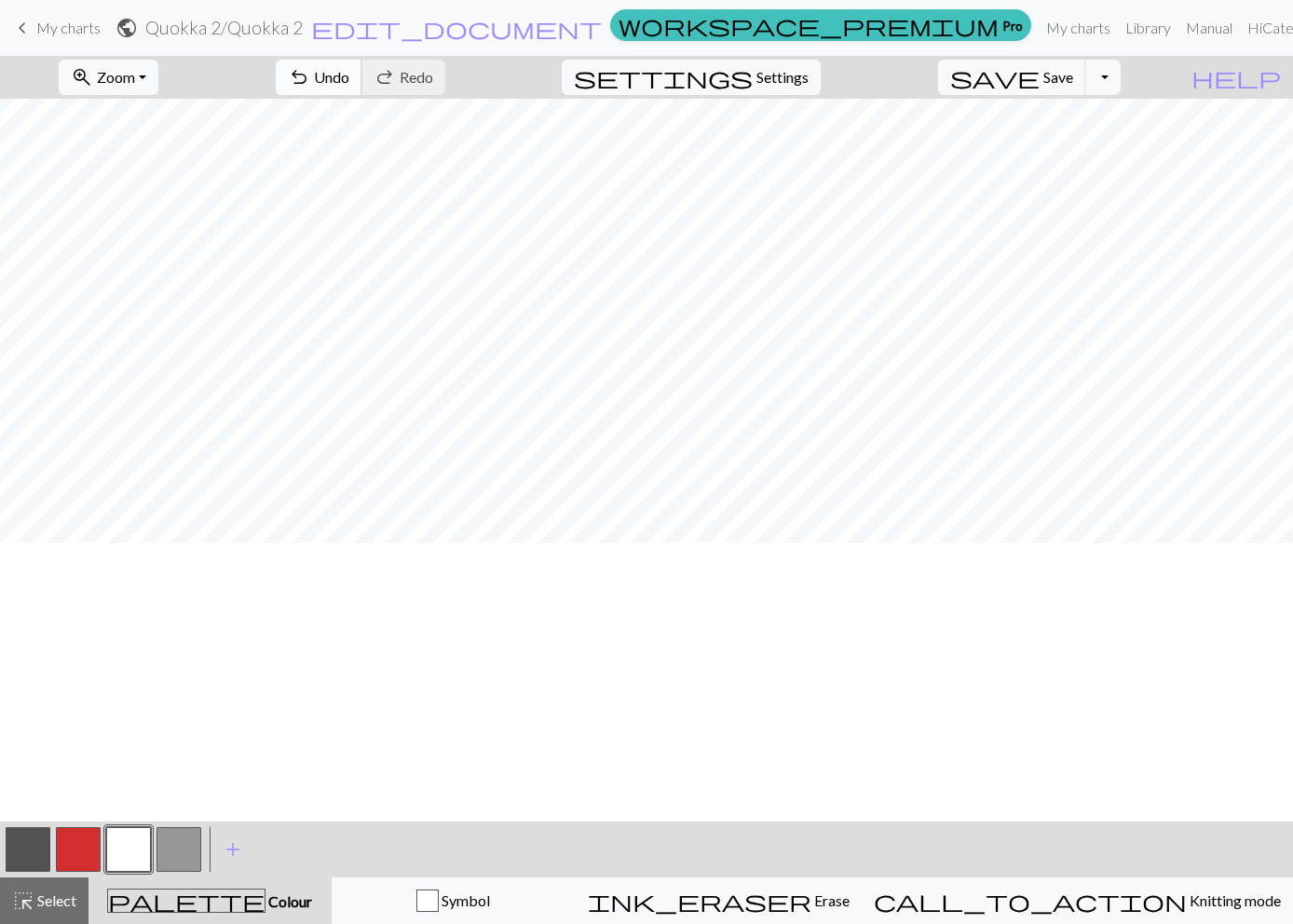 scroll, scrollTop: 126, scrollLeft: 0, axis: vertical 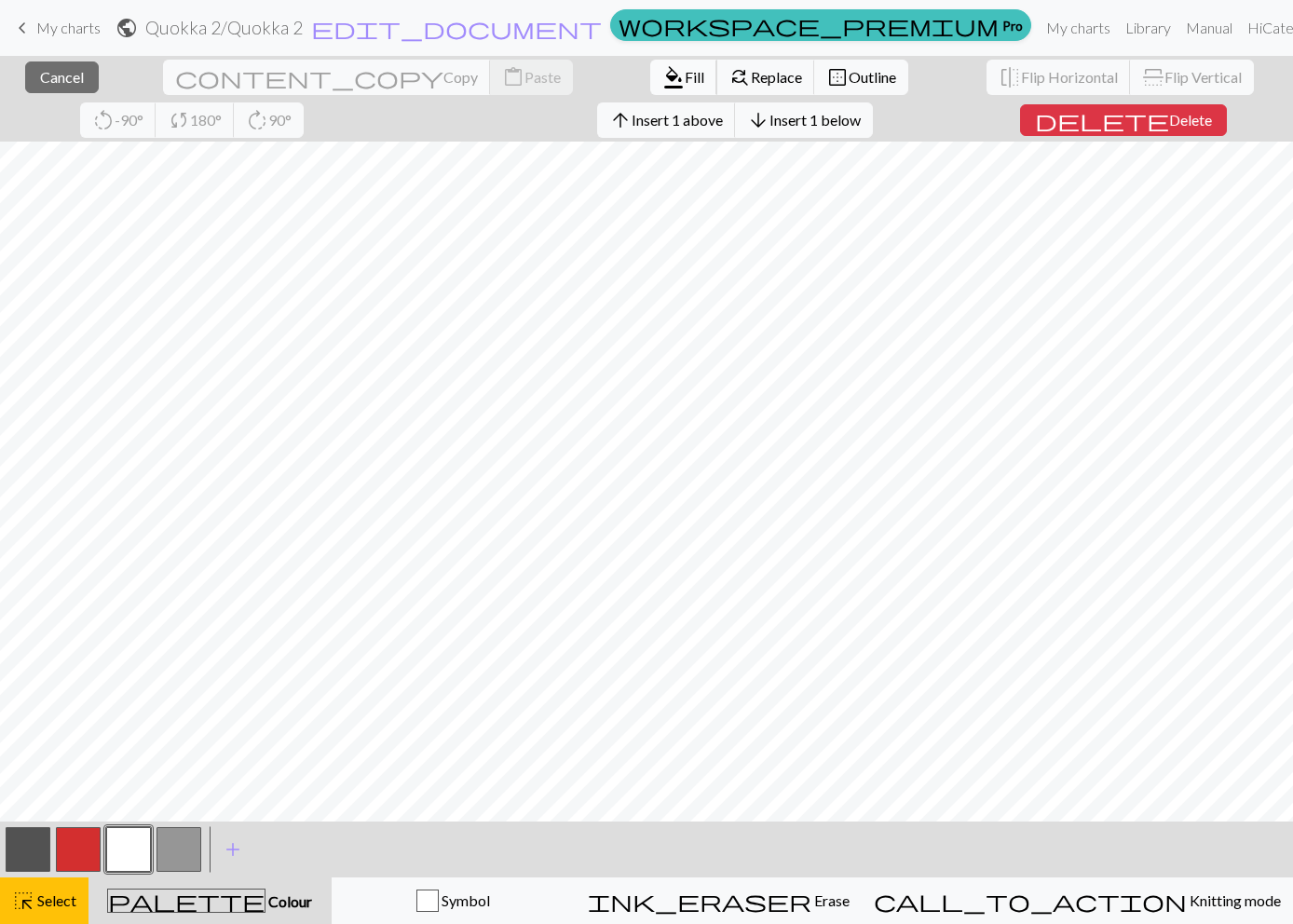 click on "format_color_fill" at bounding box center (674, 77) 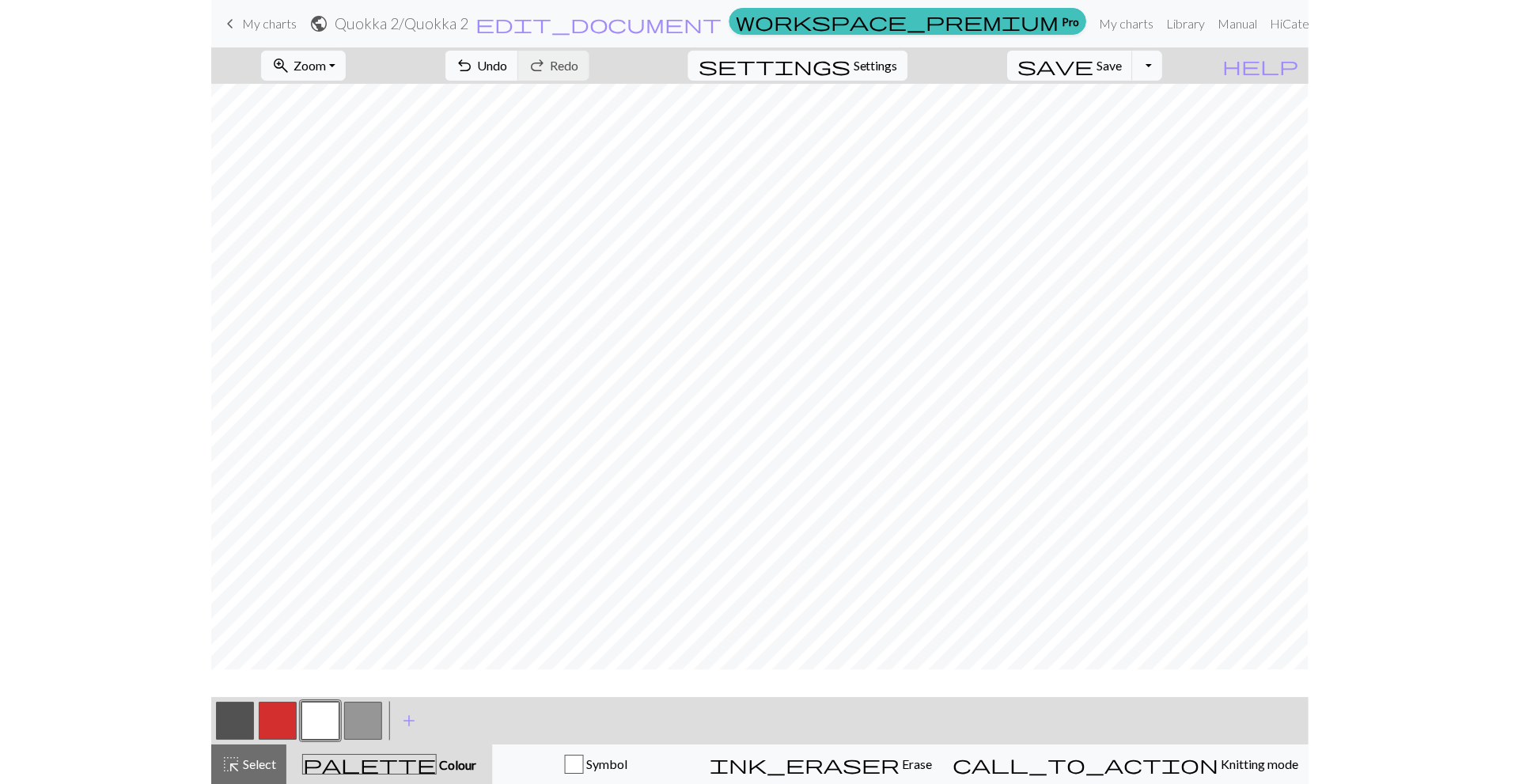 scroll, scrollTop: 0, scrollLeft: 0, axis: both 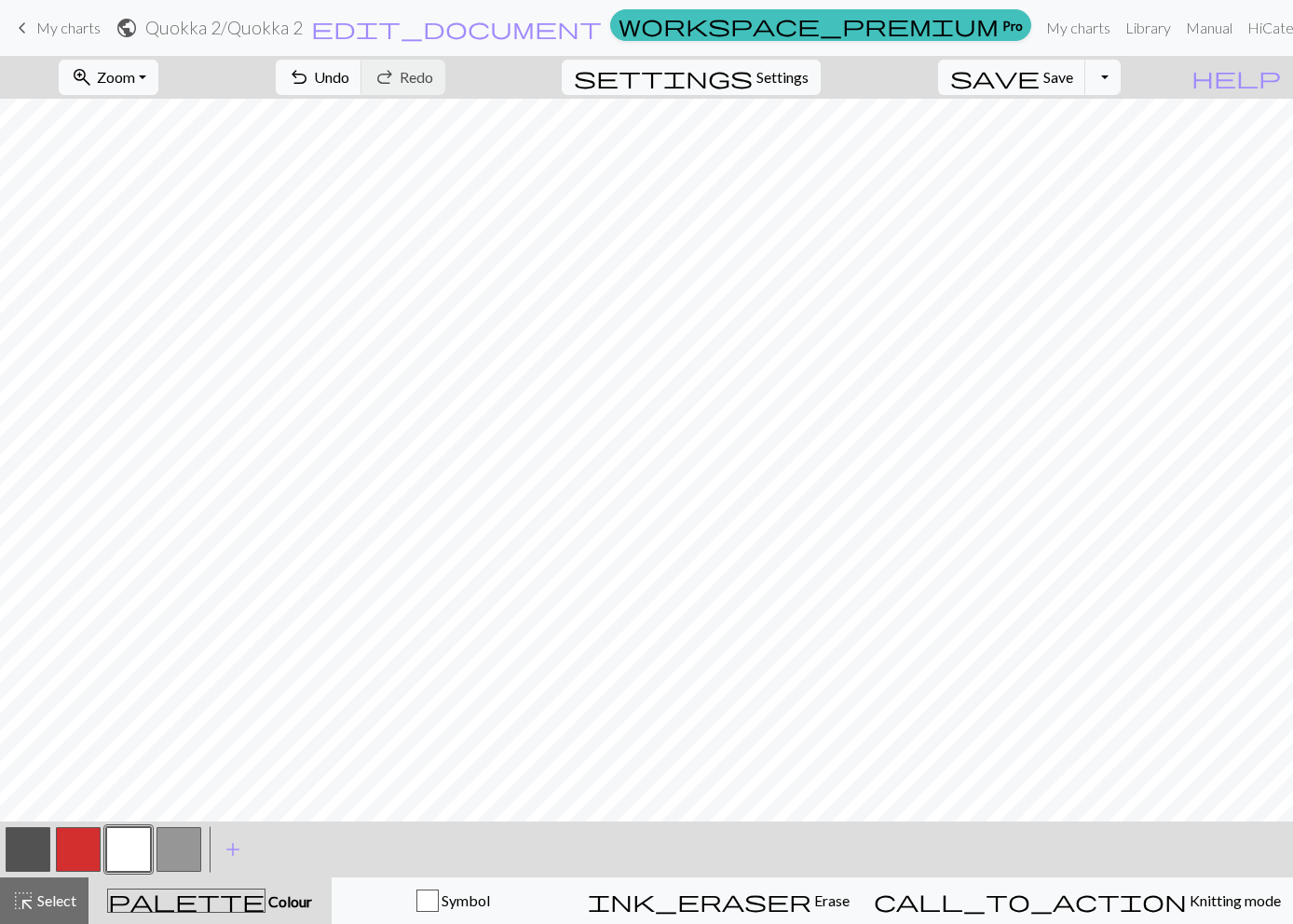 click on "keyboard_arrow_left" at bounding box center (22, 28) 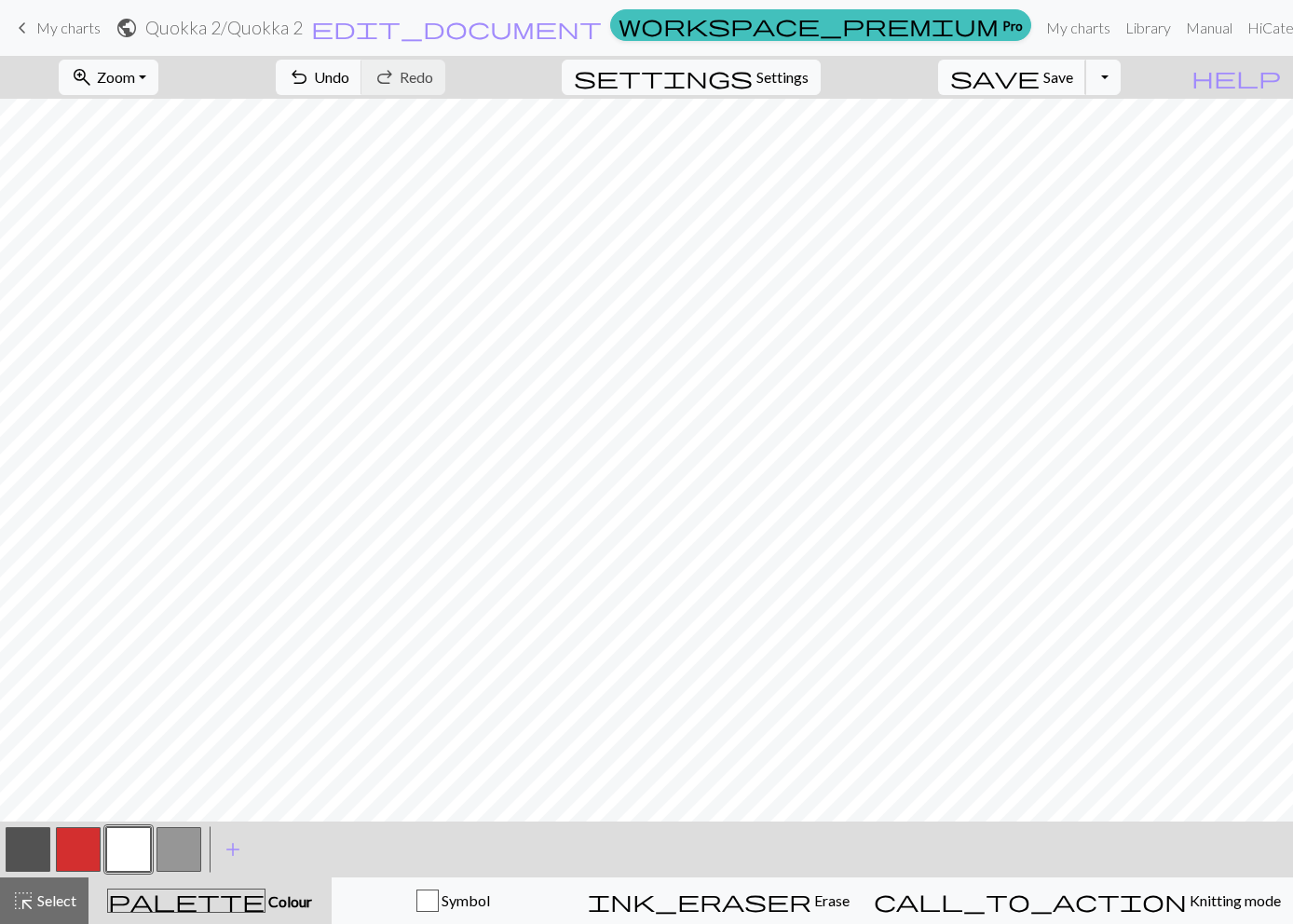 click on "Save" at bounding box center [1058, 76] 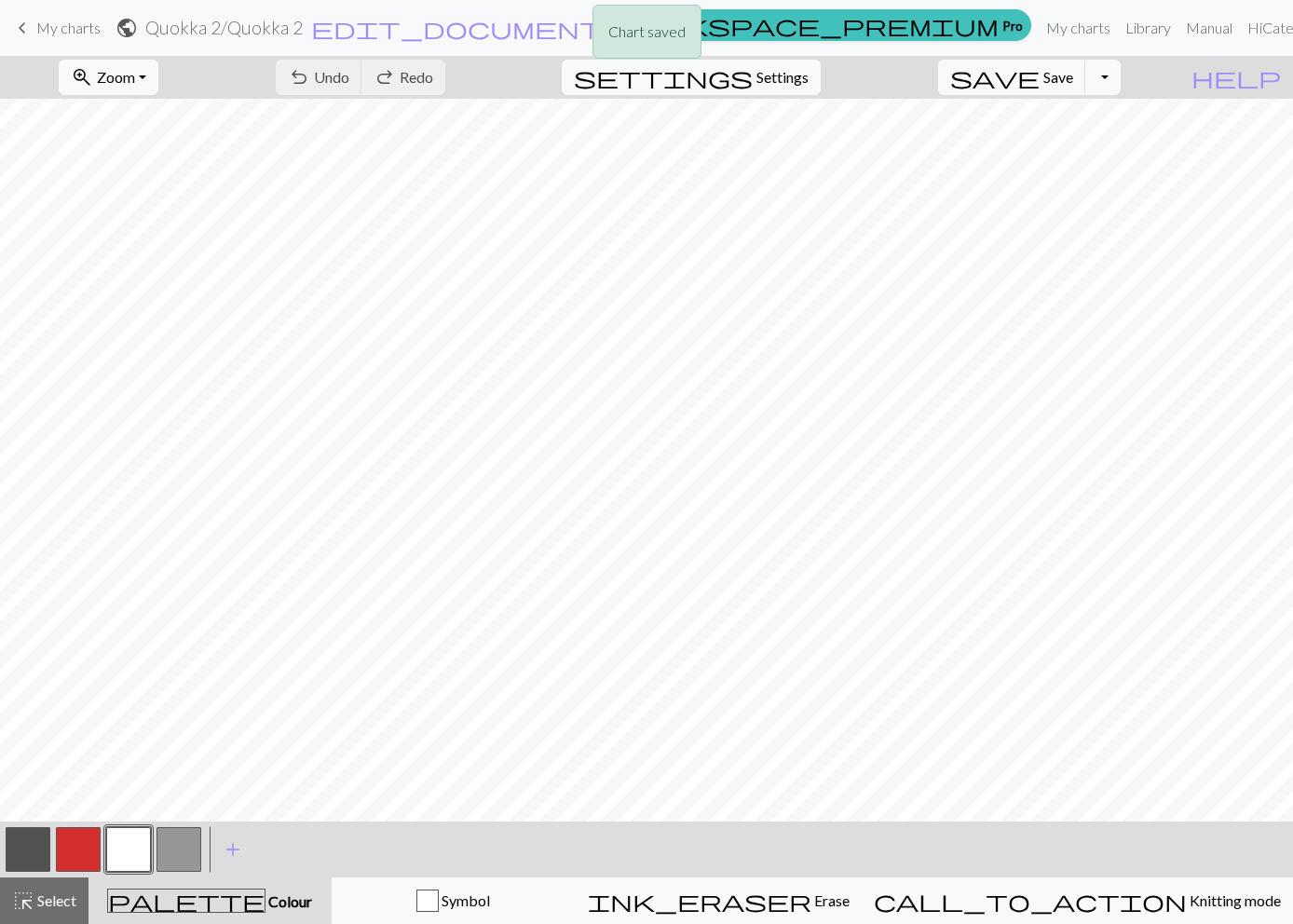 click on "Chart saved" at bounding box center (646, 36) 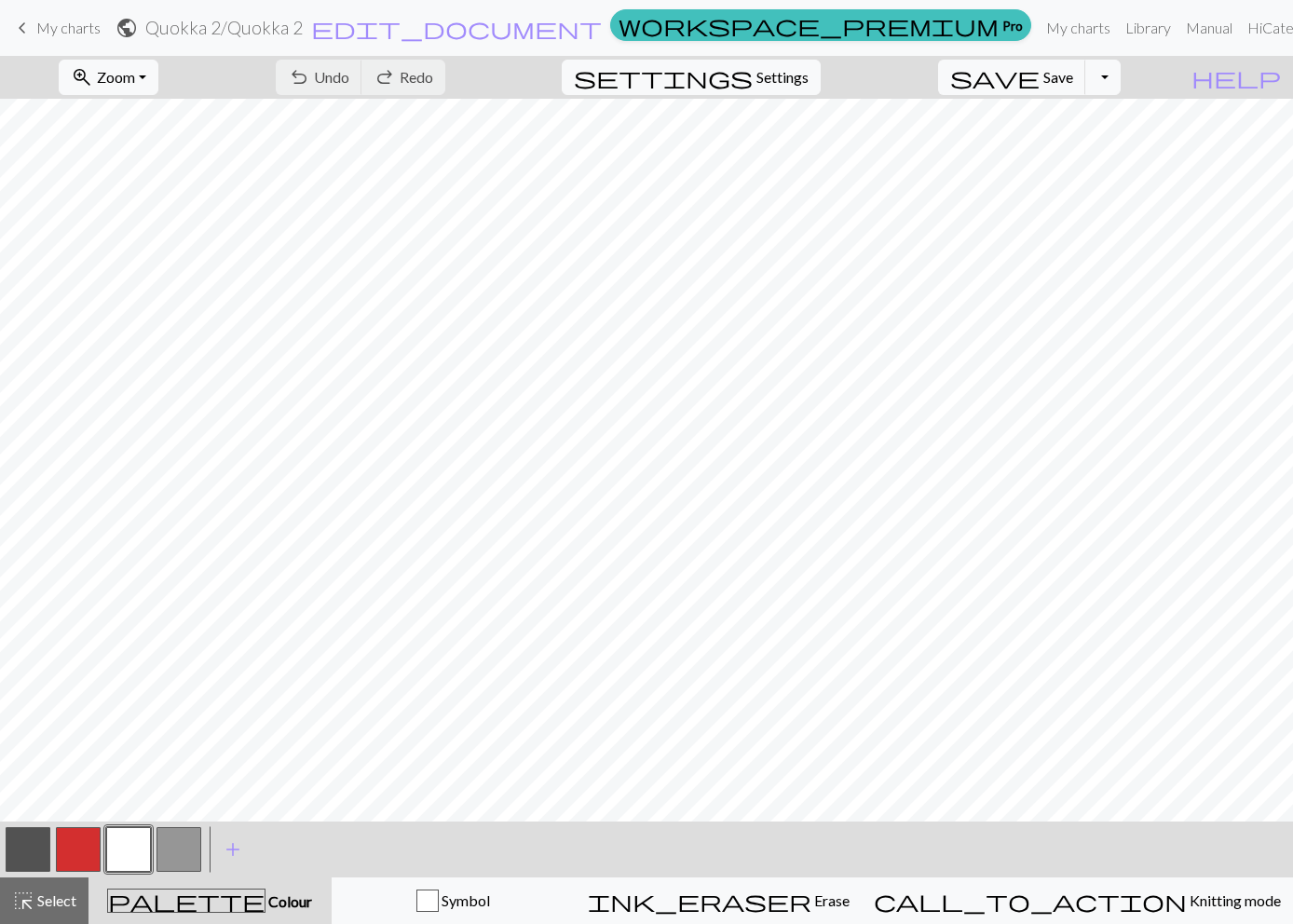 click on "My charts" at bounding box center [68, 27] 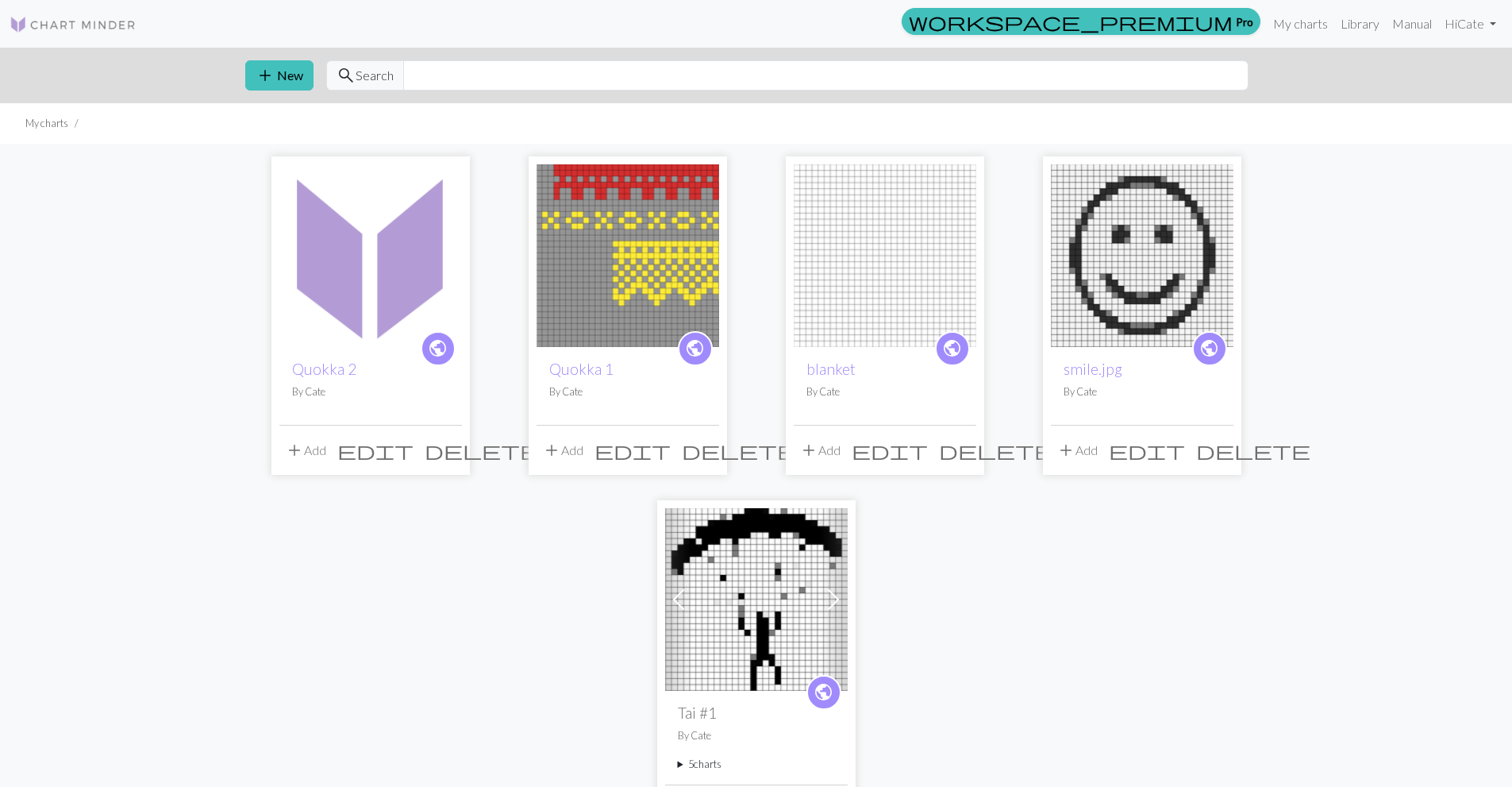 click at bounding box center (628, 256) 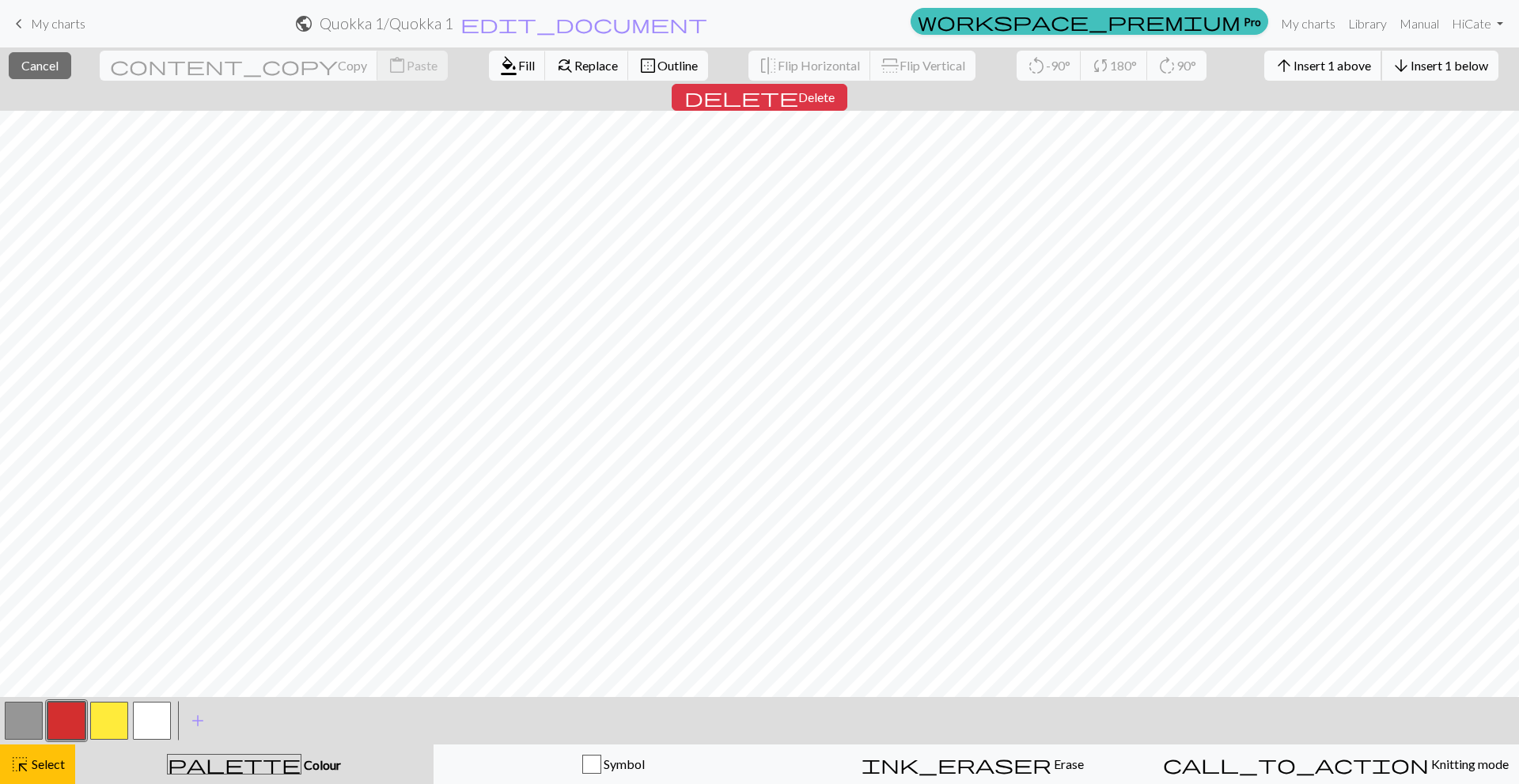 click on "arrow_upward" at bounding box center [1284, 66] 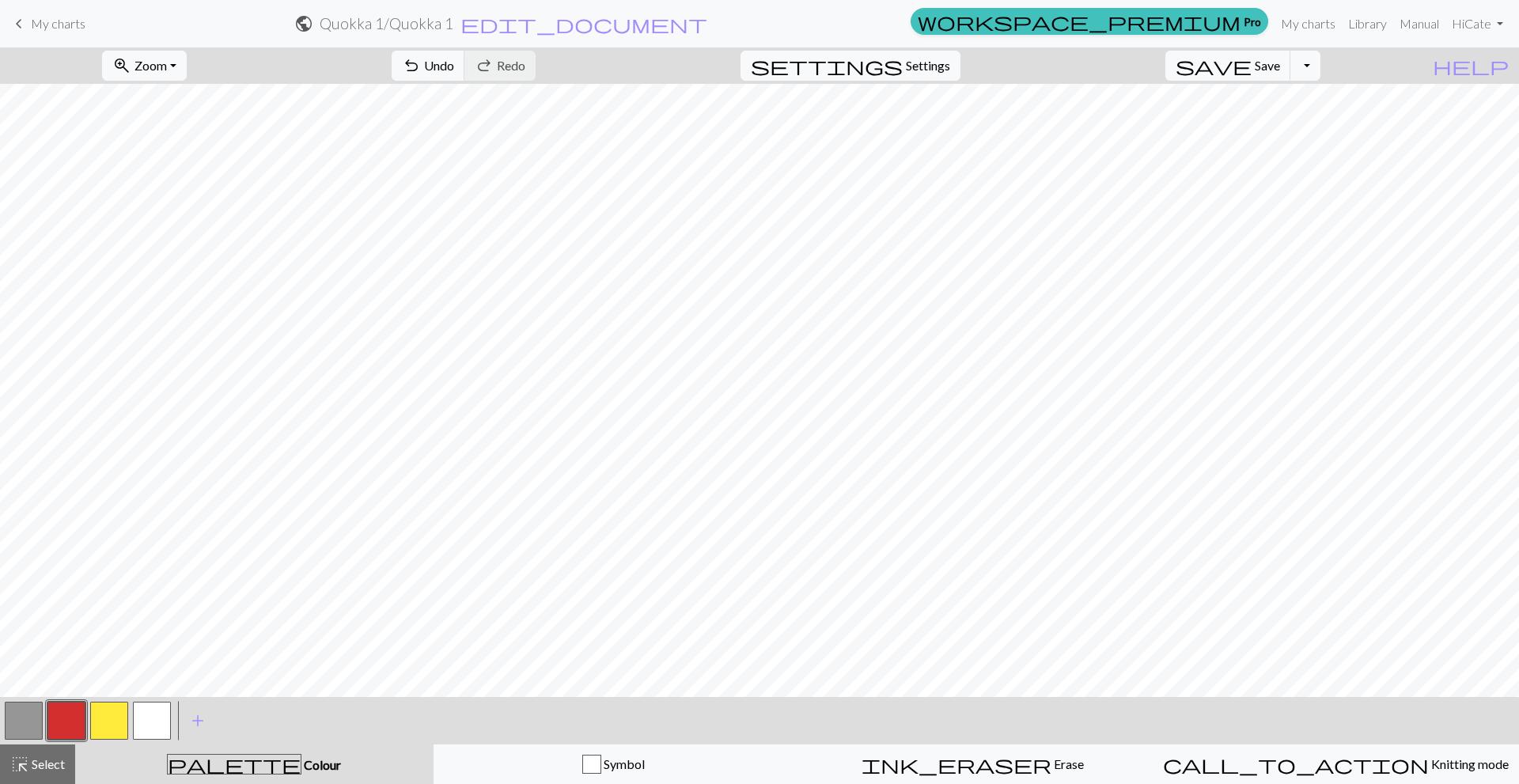 click at bounding box center (109, 721) 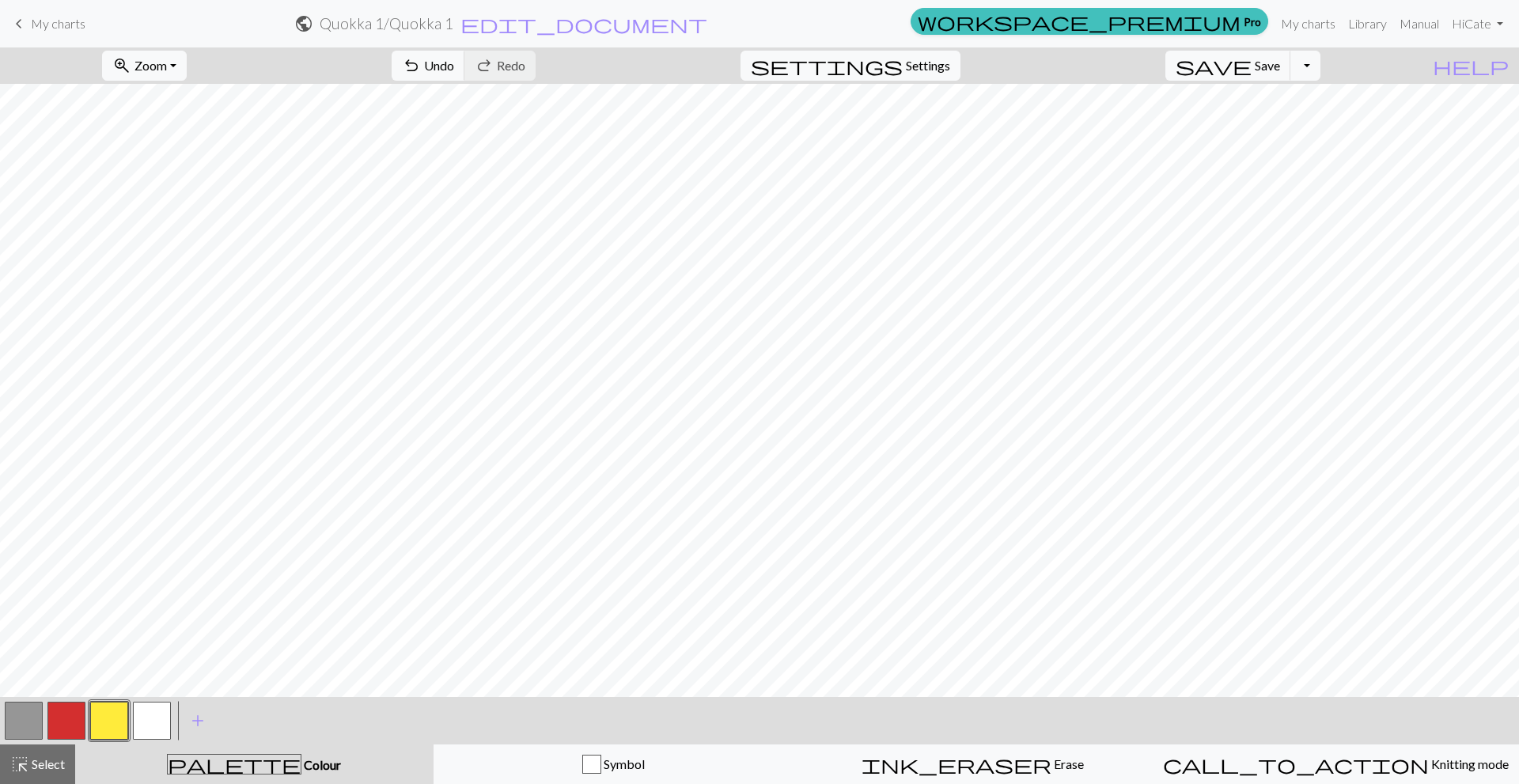 click at bounding box center [109, 721] 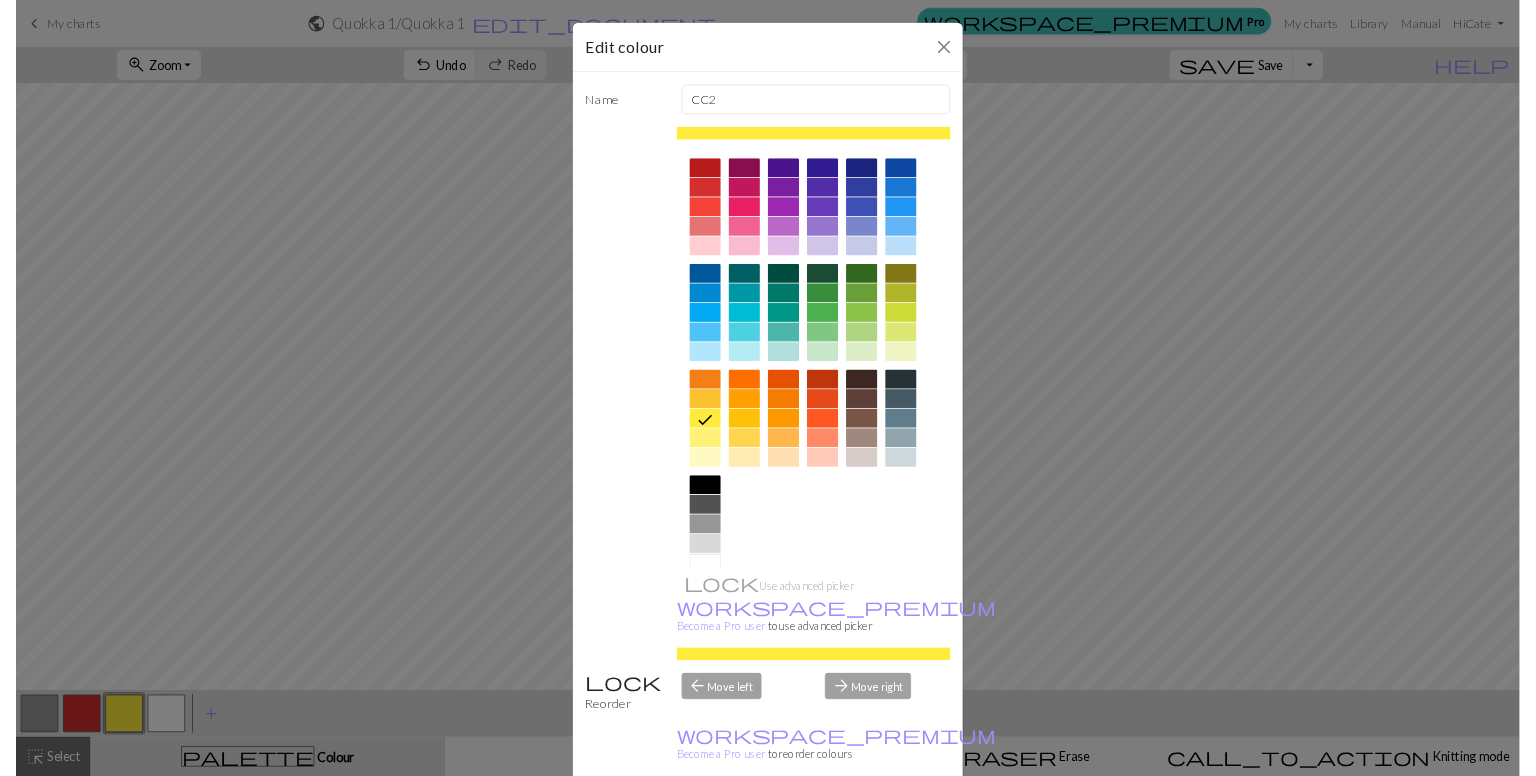 scroll, scrollTop: 27, scrollLeft: 0, axis: vertical 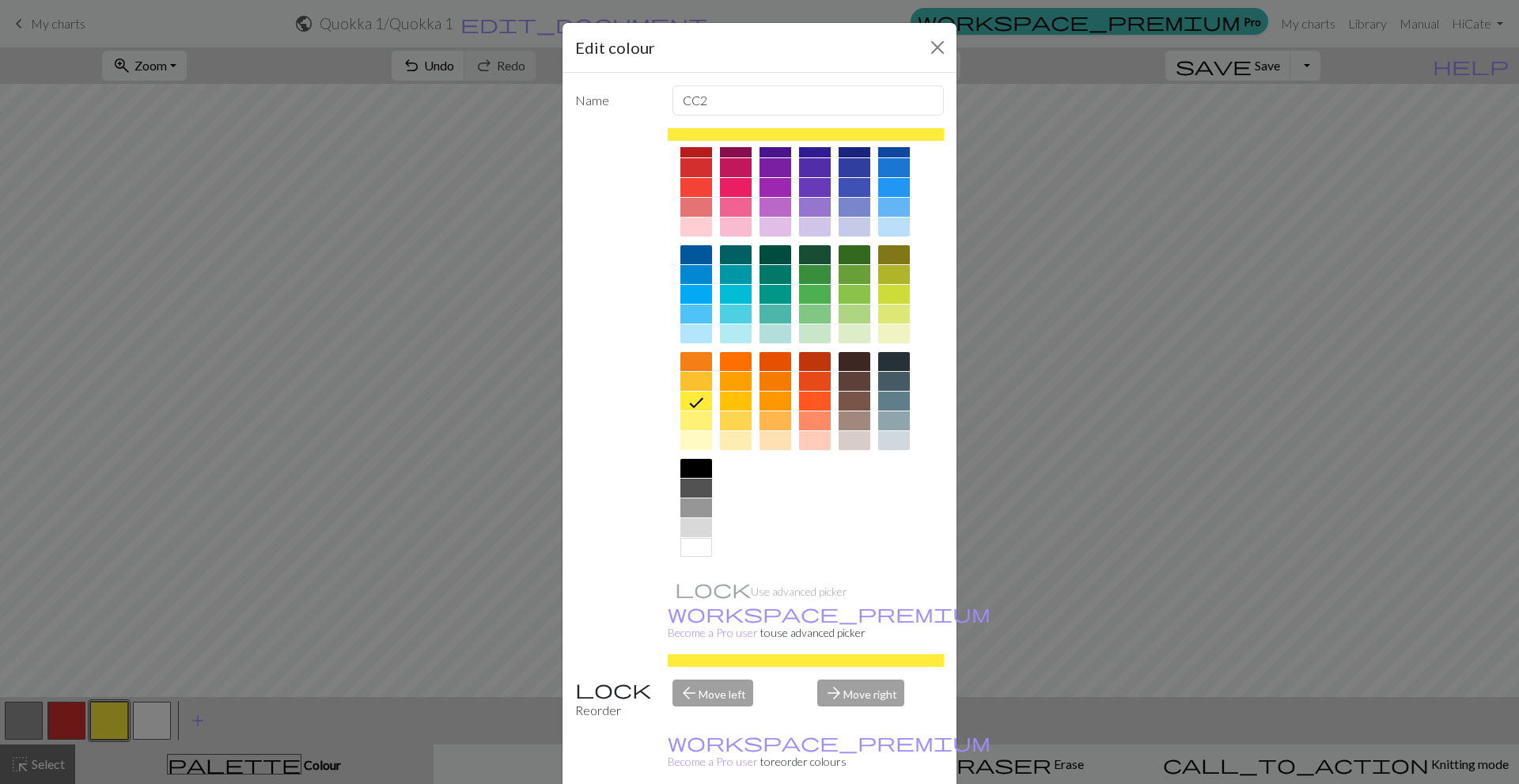 click at bounding box center (696, 547) 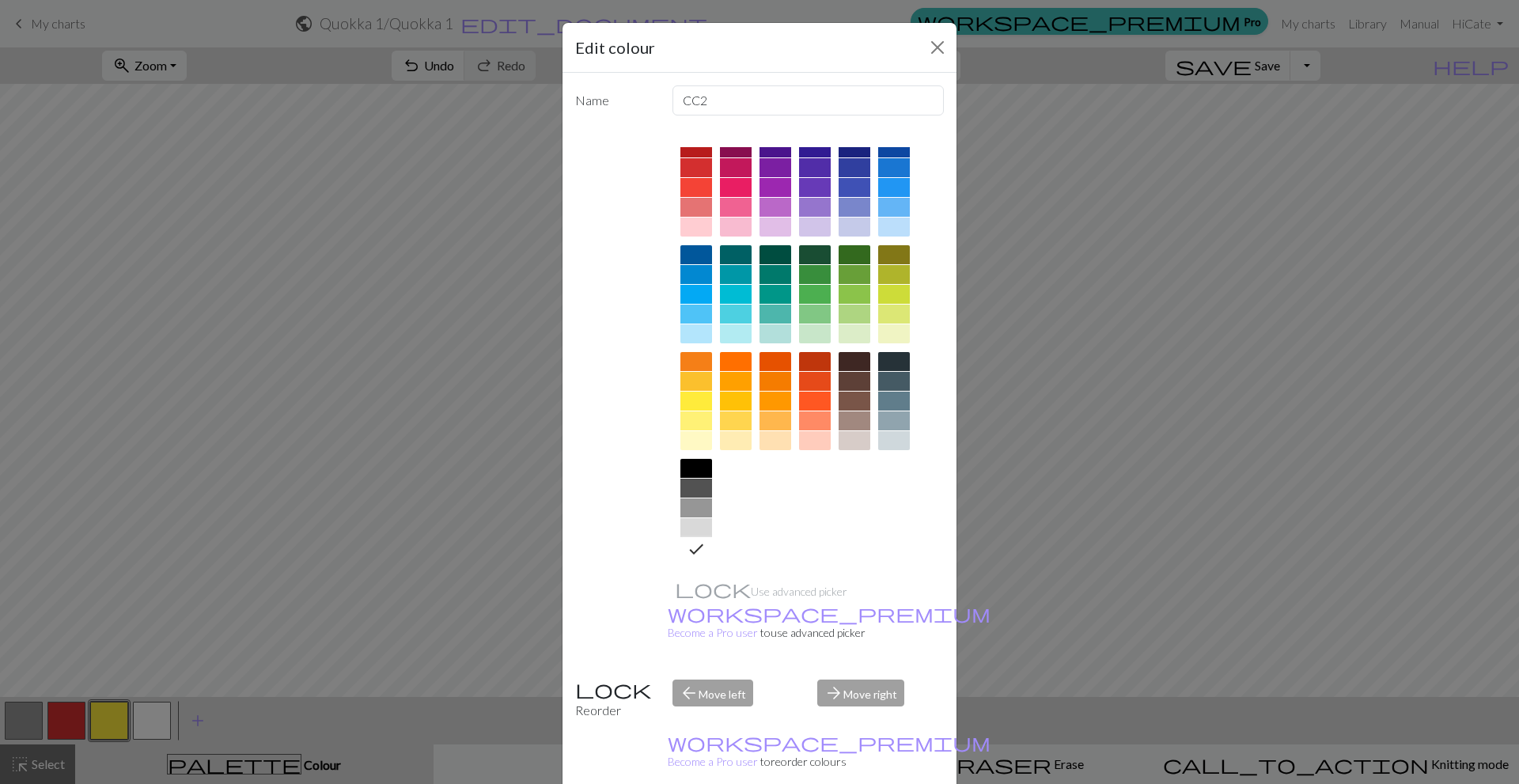 click on "Done" at bounding box center [854, 824] 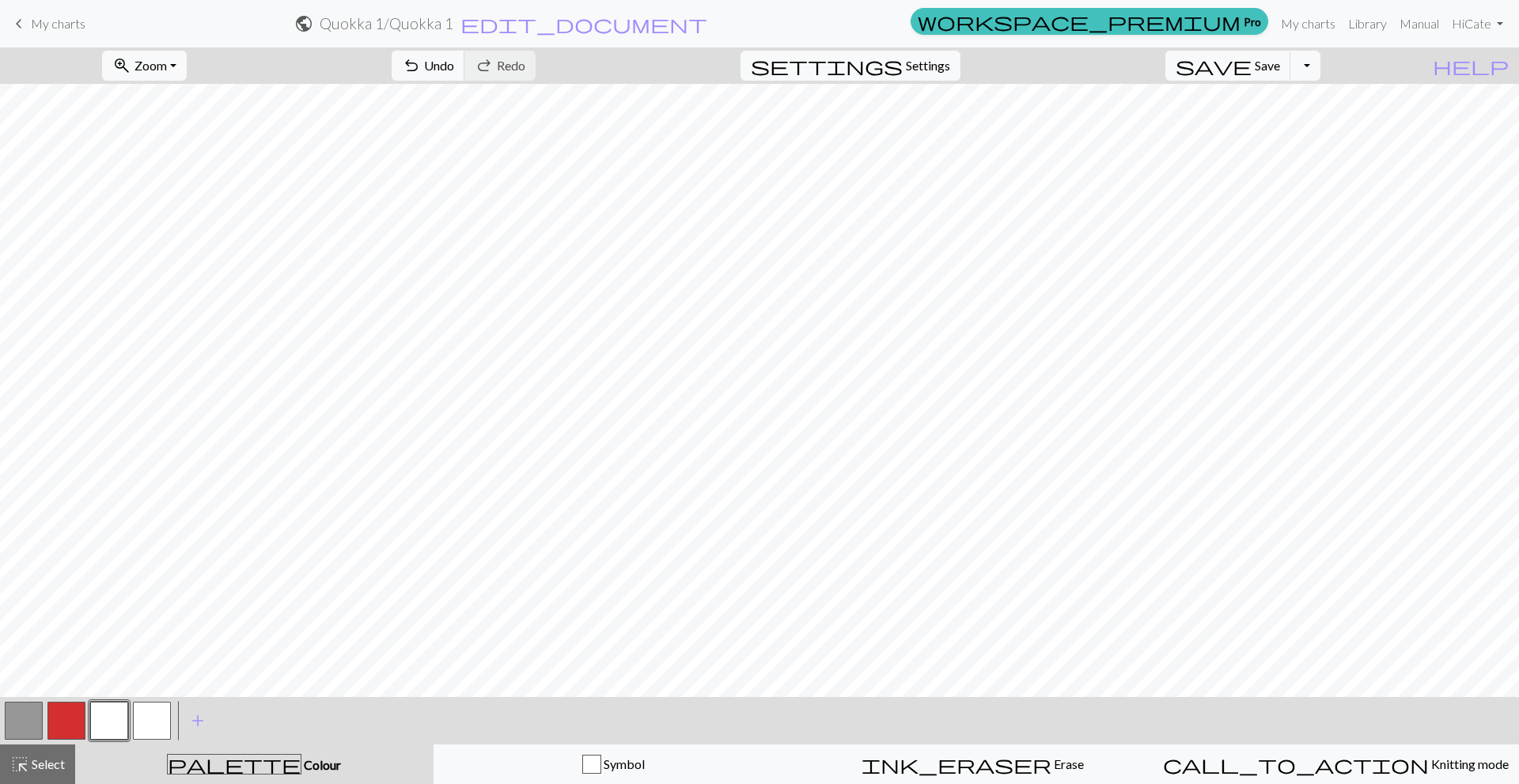 click at bounding box center (24, 721) 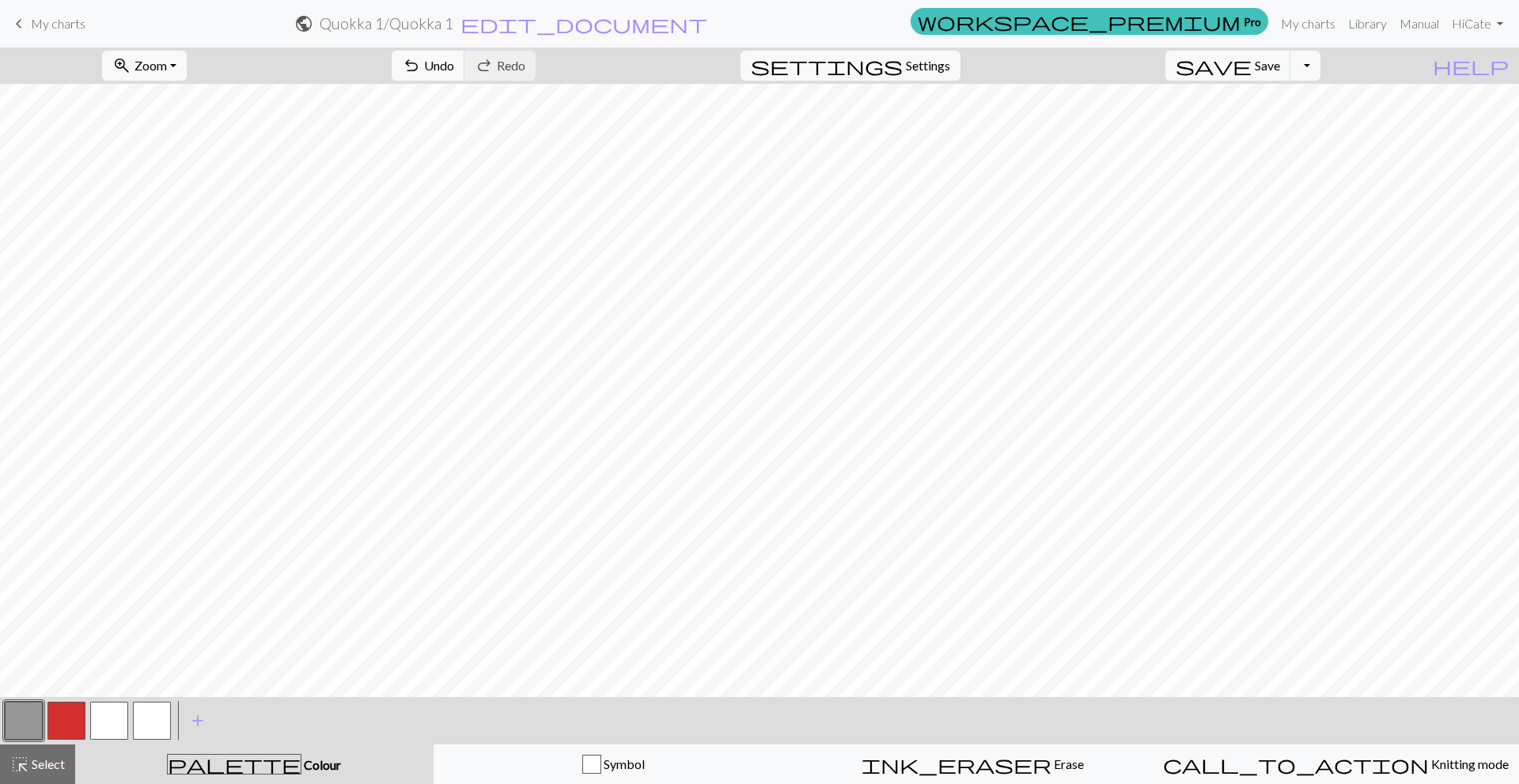 click at bounding box center (24, 721) 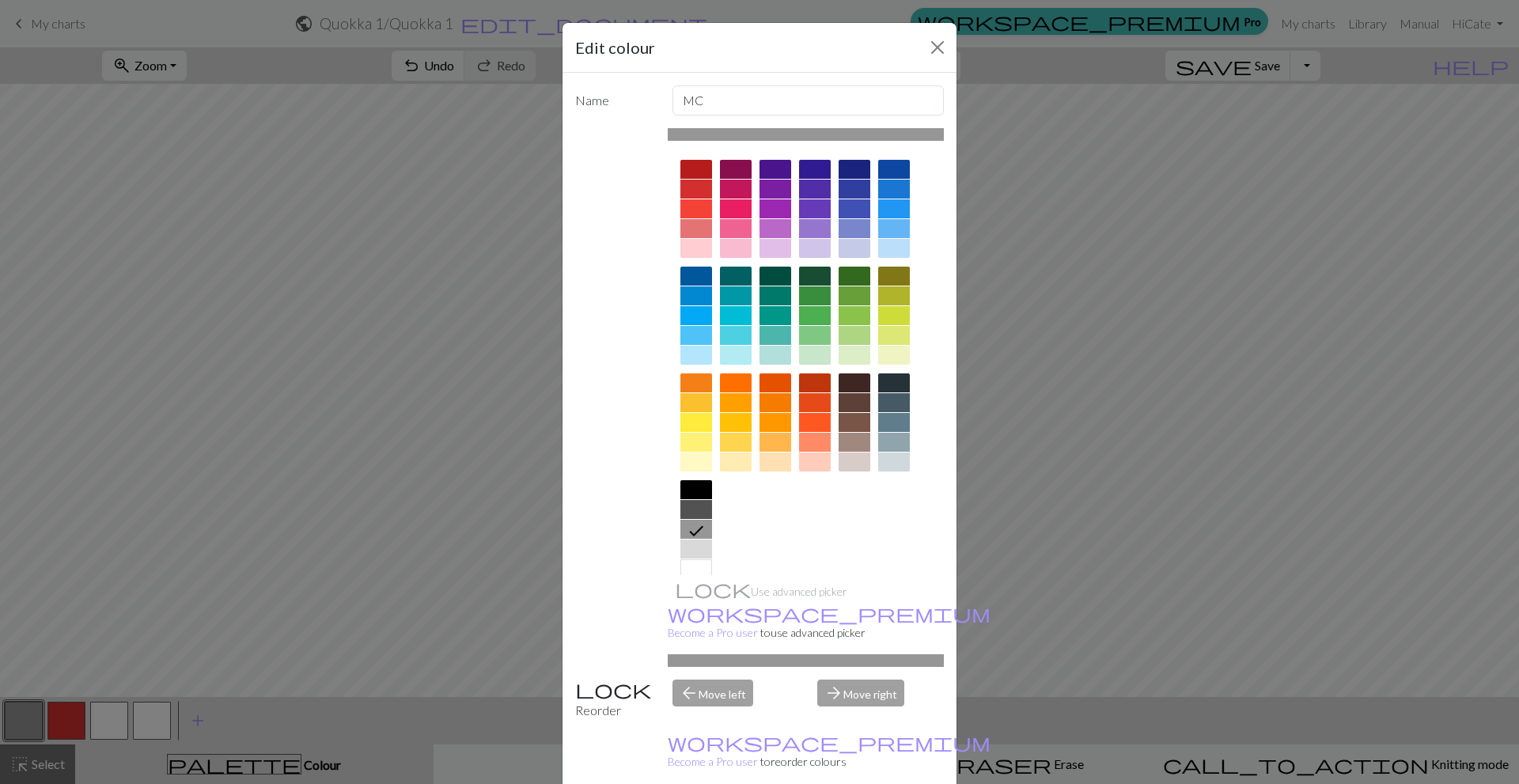 click at bounding box center [696, 509] 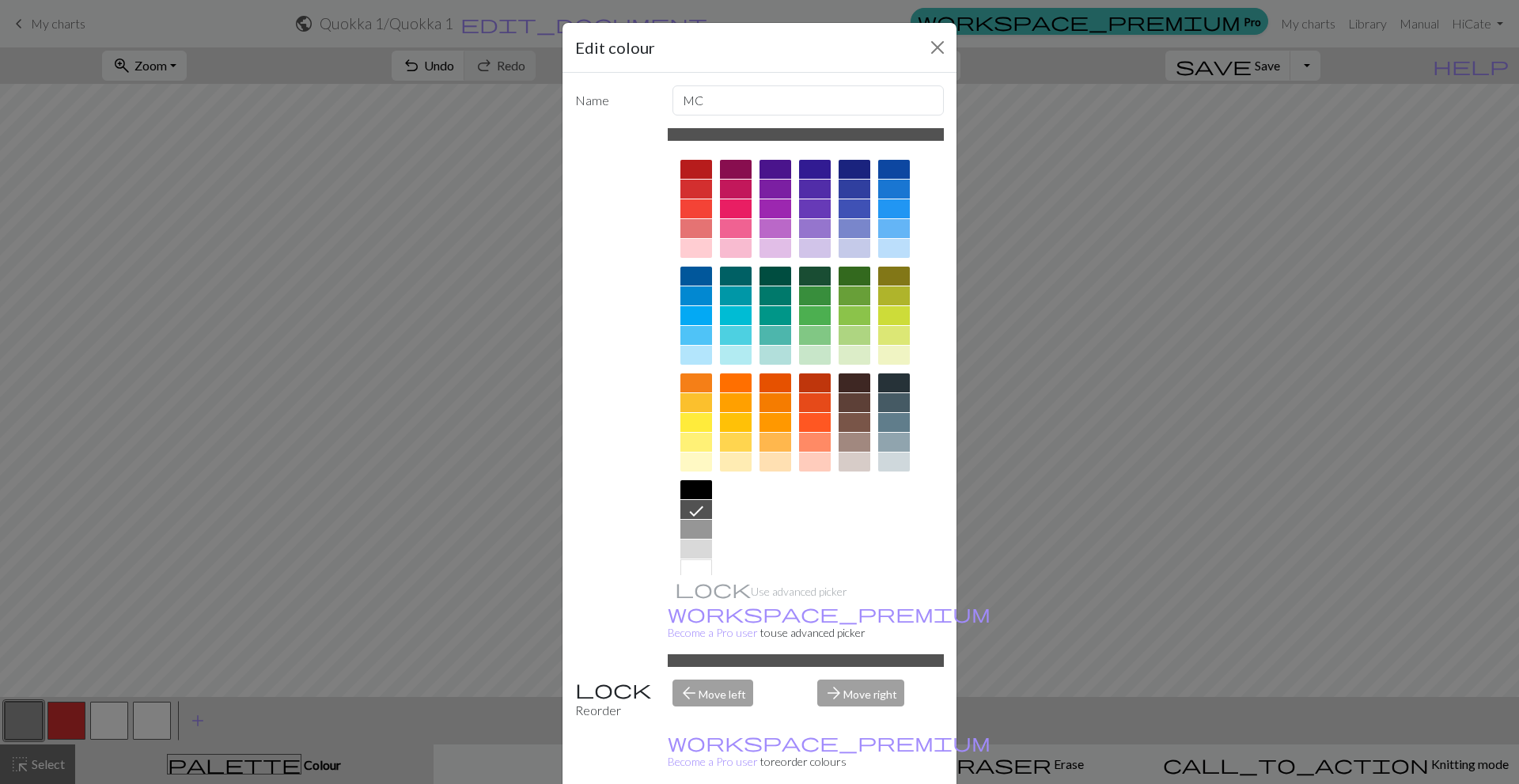 click on "Done" at bounding box center (854, 824) 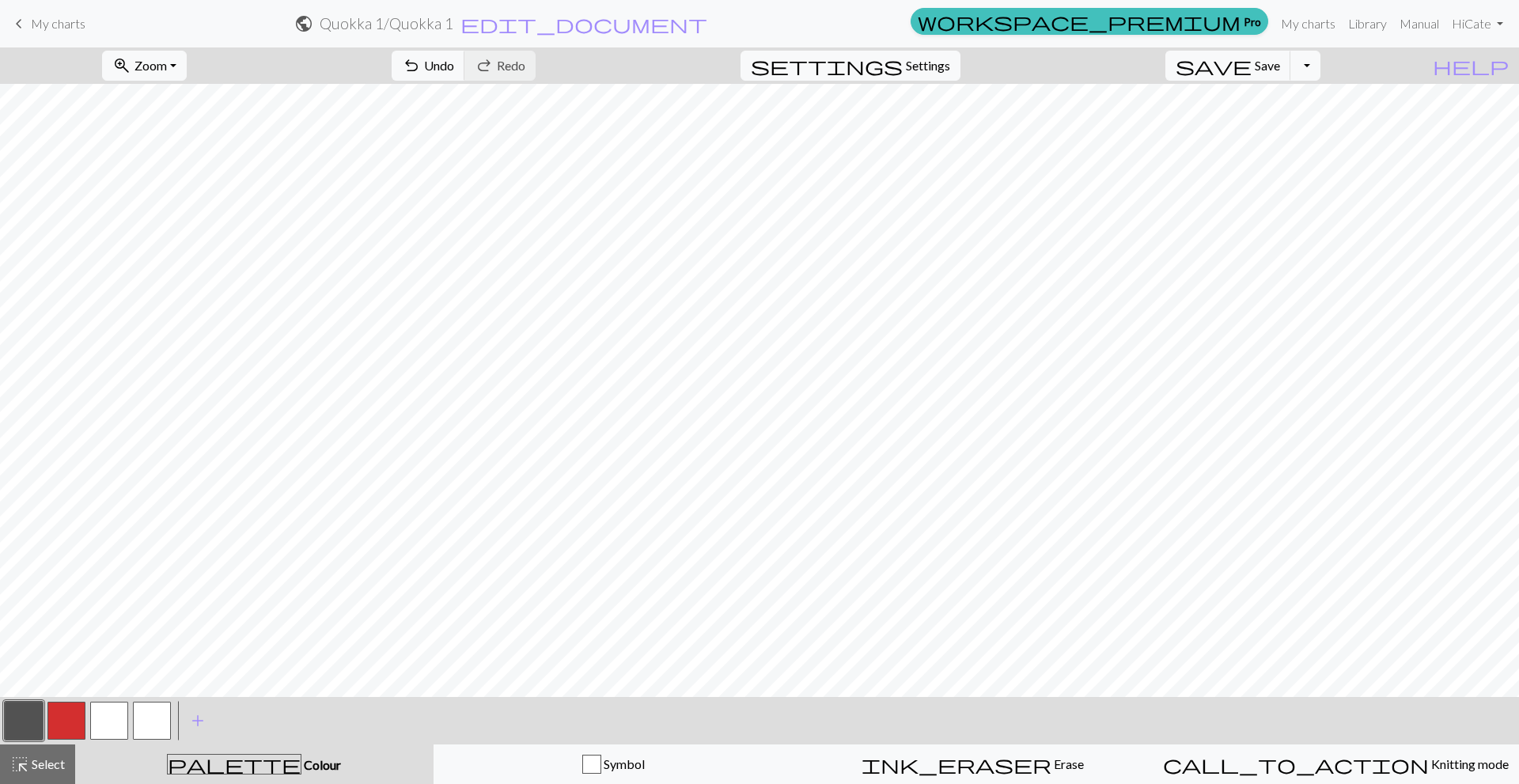 click at bounding box center (109, 721) 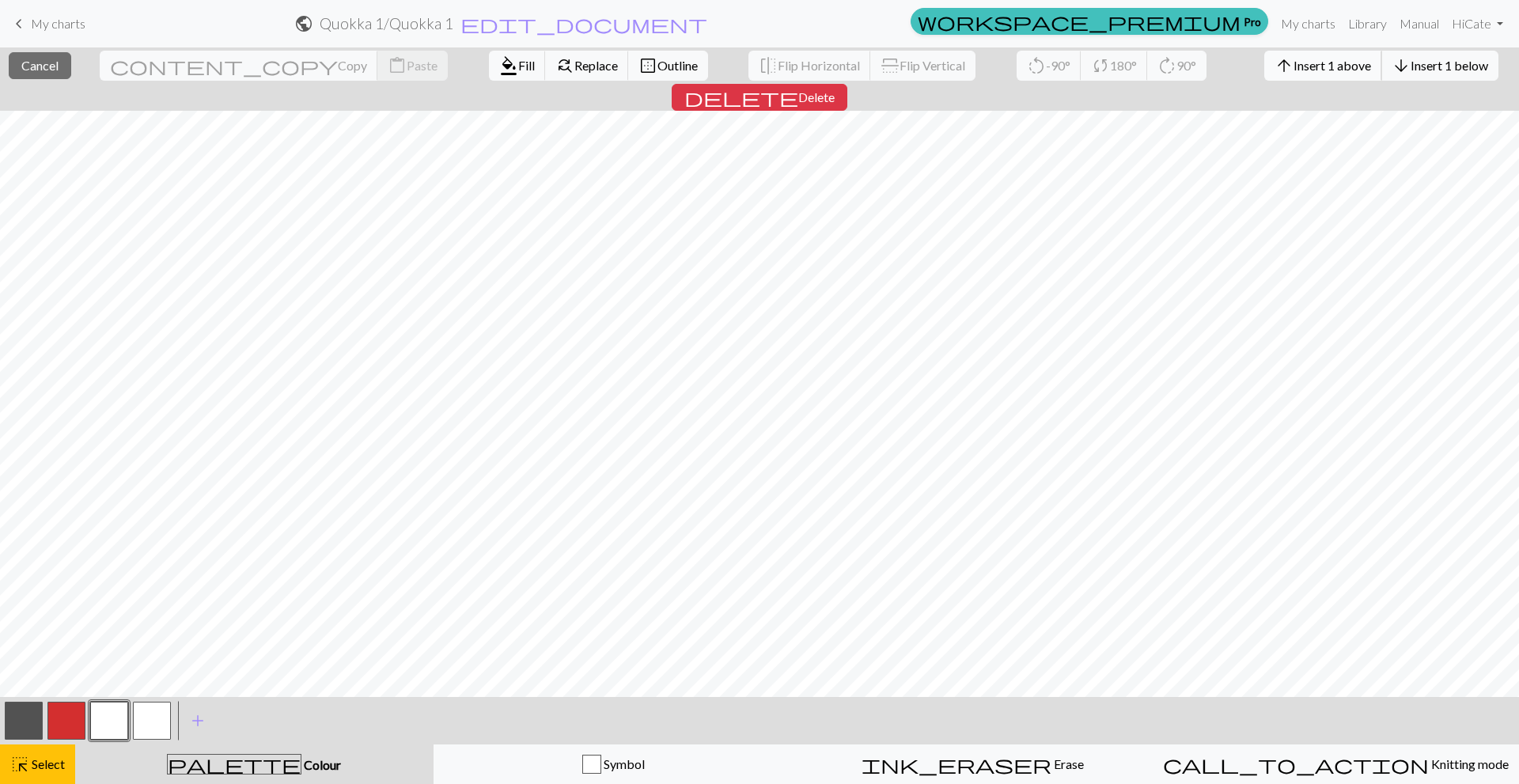 click on "arrow_upward  Insert 1 above" at bounding box center [1323, 66] 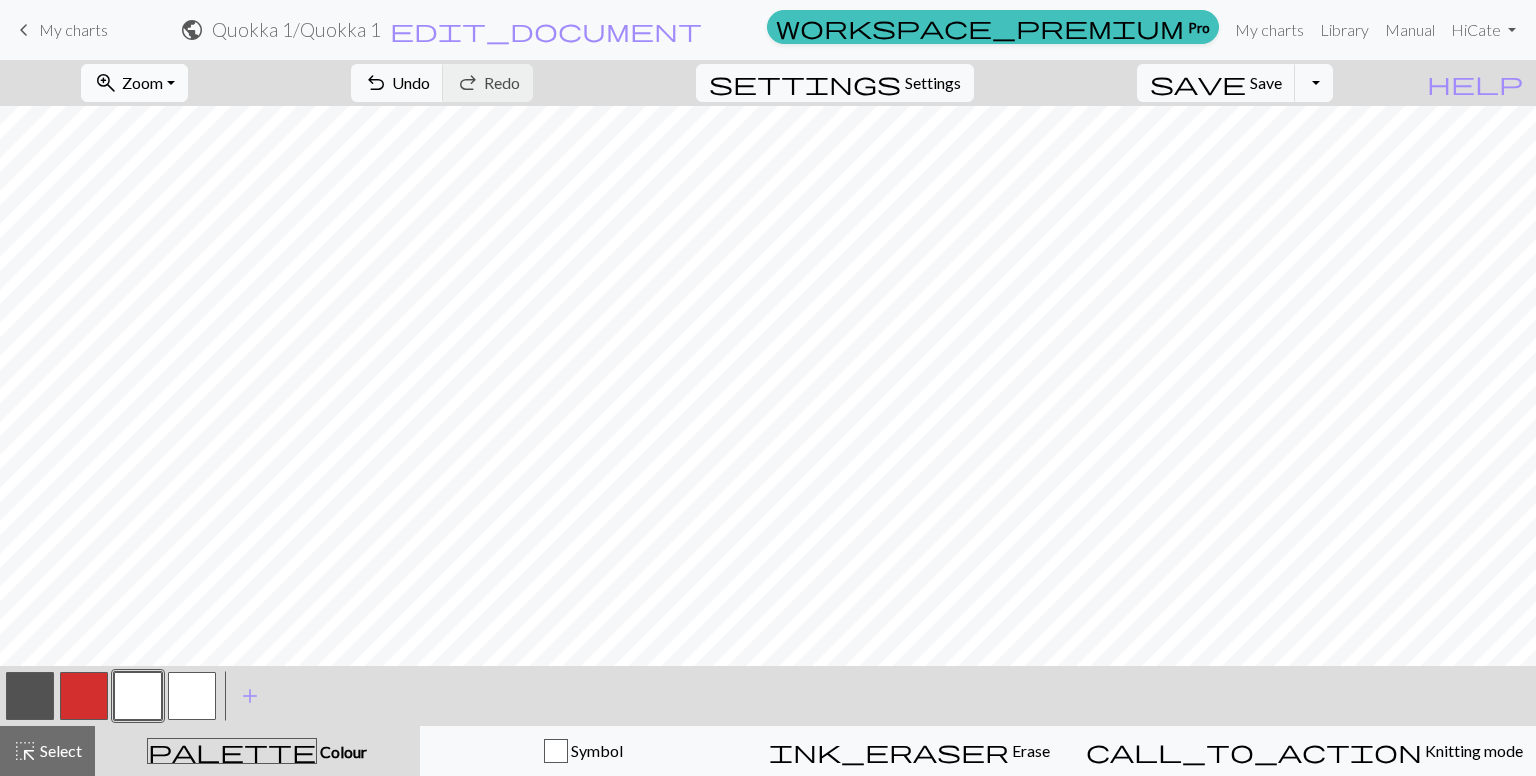 click on "Zoom" at bounding box center [142, 82] 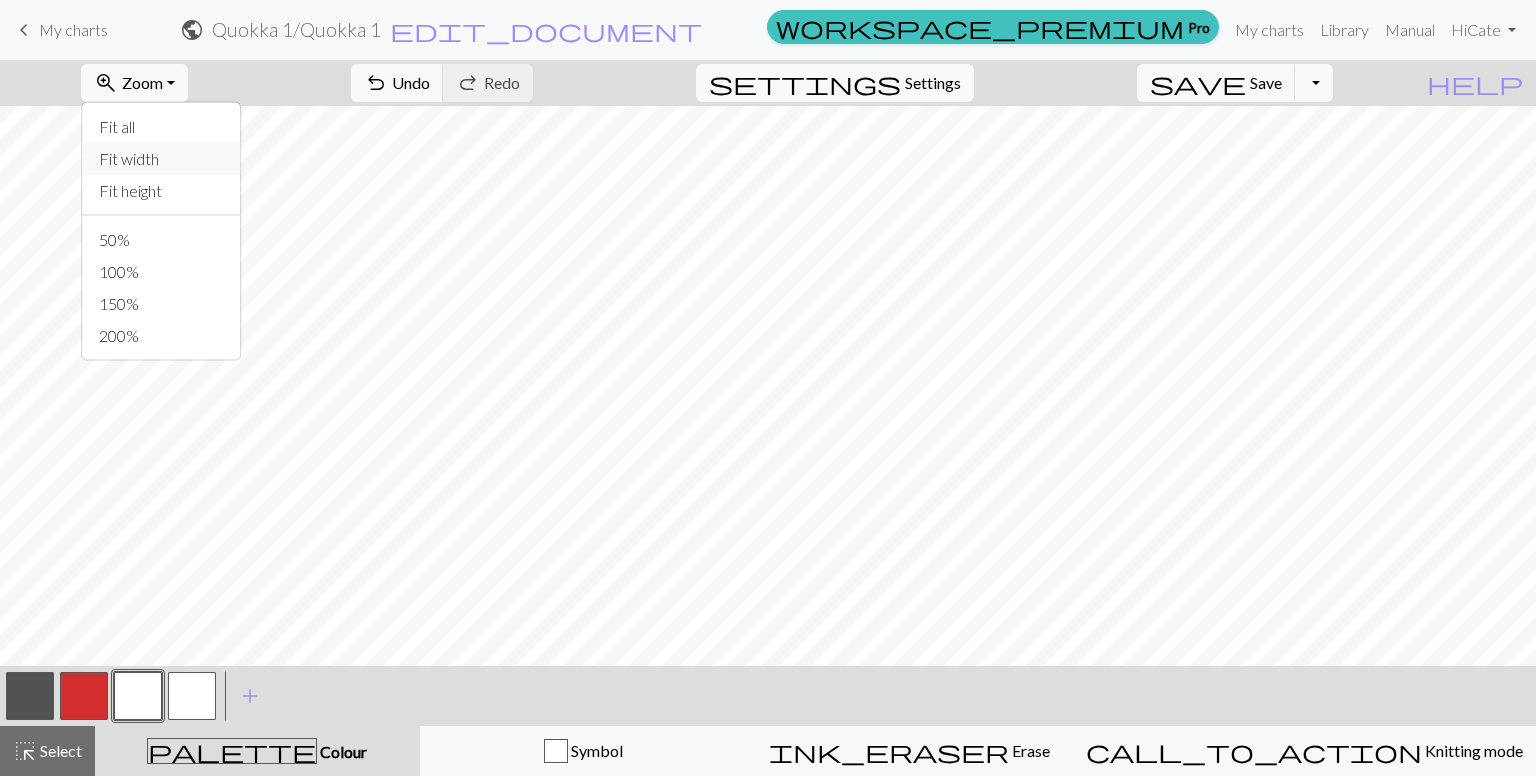 click on "Fit width" at bounding box center [162, 159] 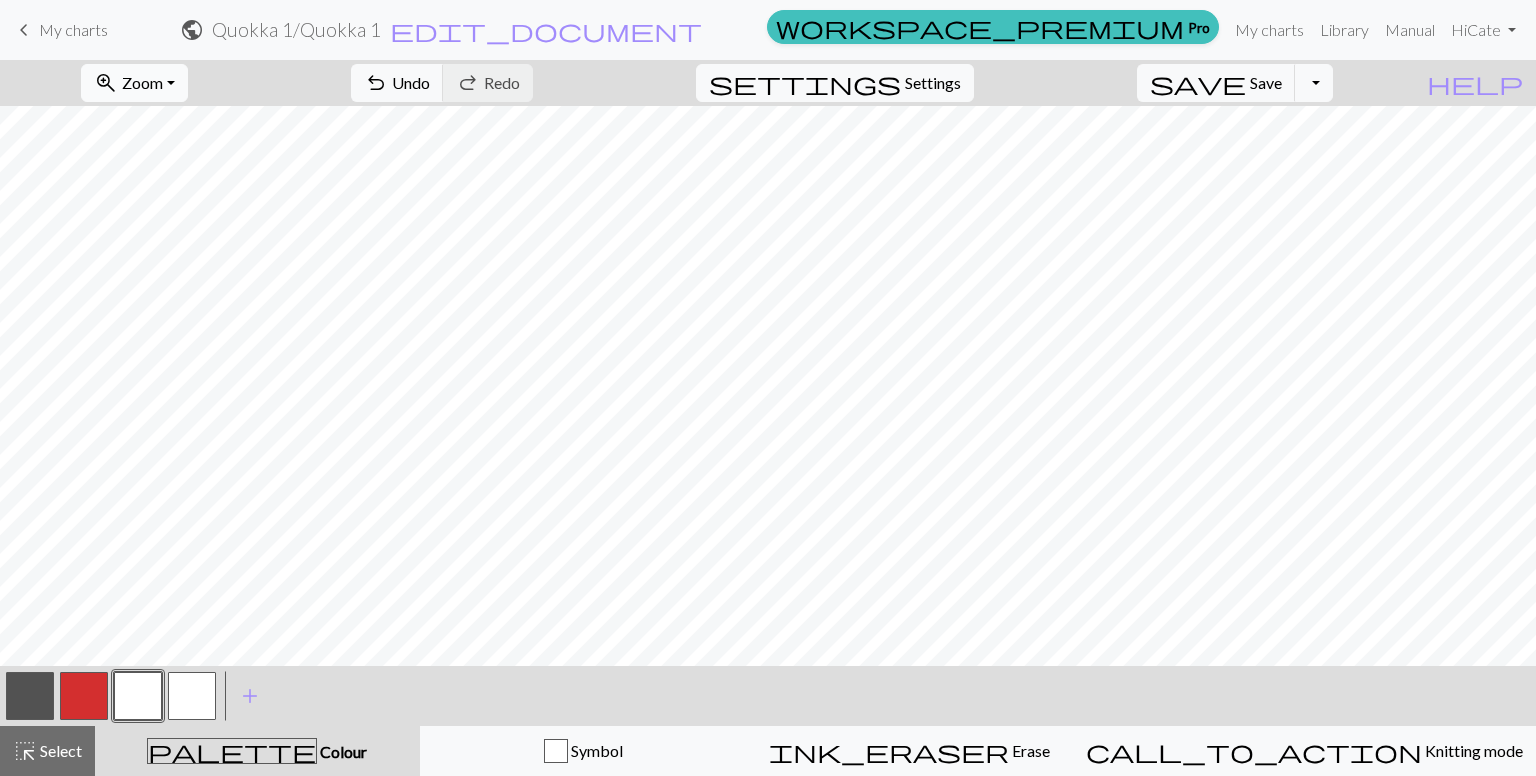 click on "zoom_in Zoom Zoom" at bounding box center [134, 83] 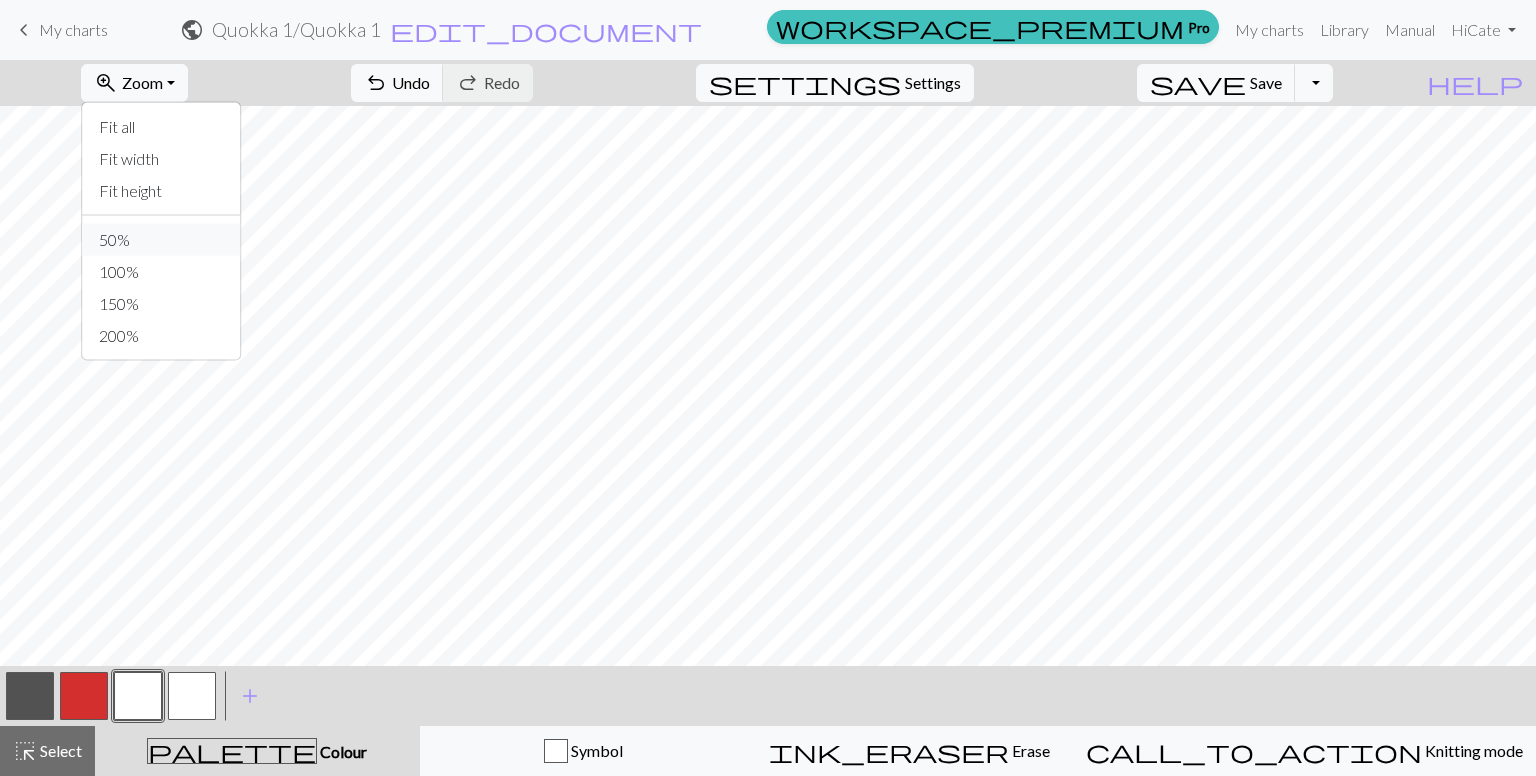 click on "50%" at bounding box center (162, 240) 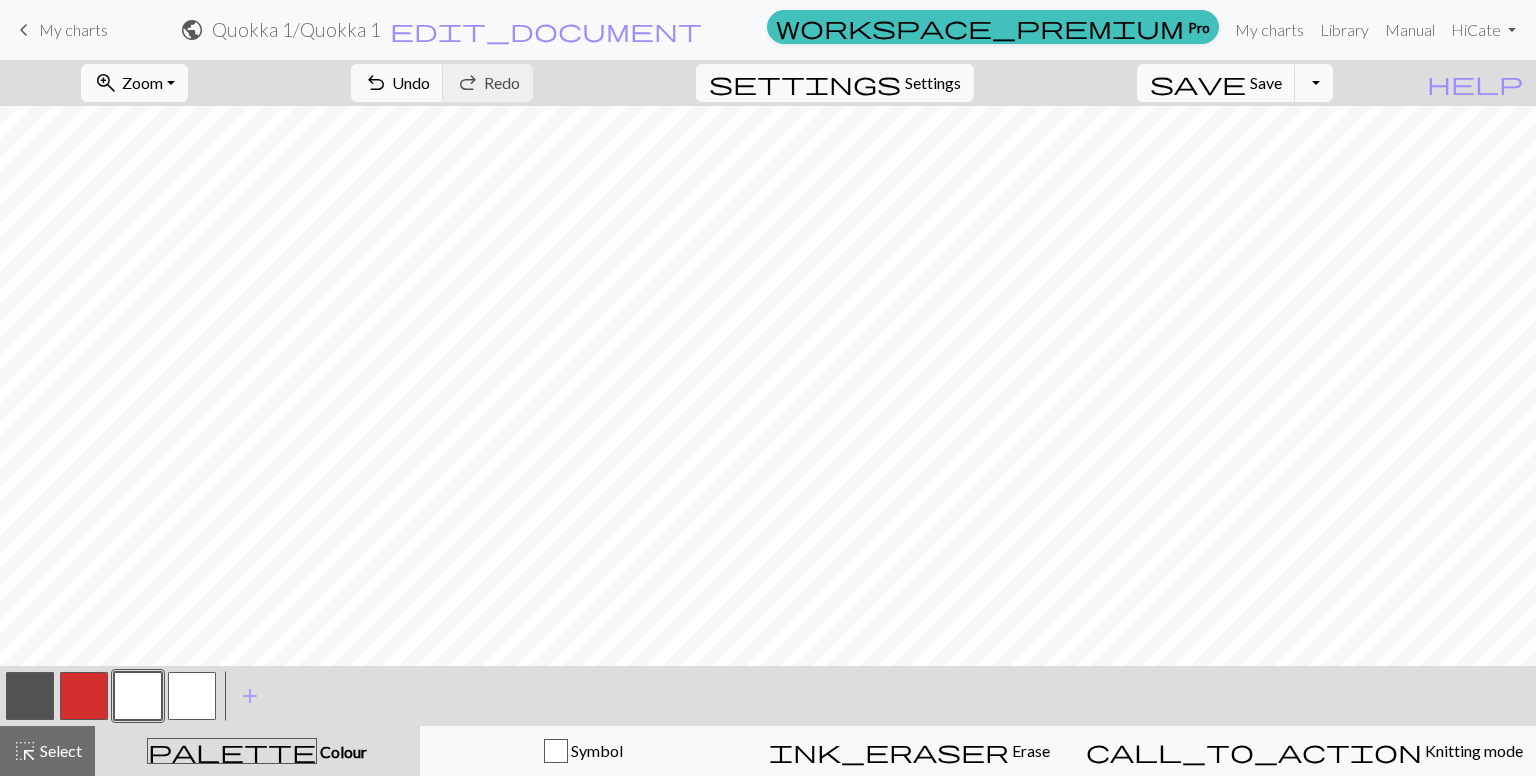 click on "Zoom" at bounding box center (142, 82) 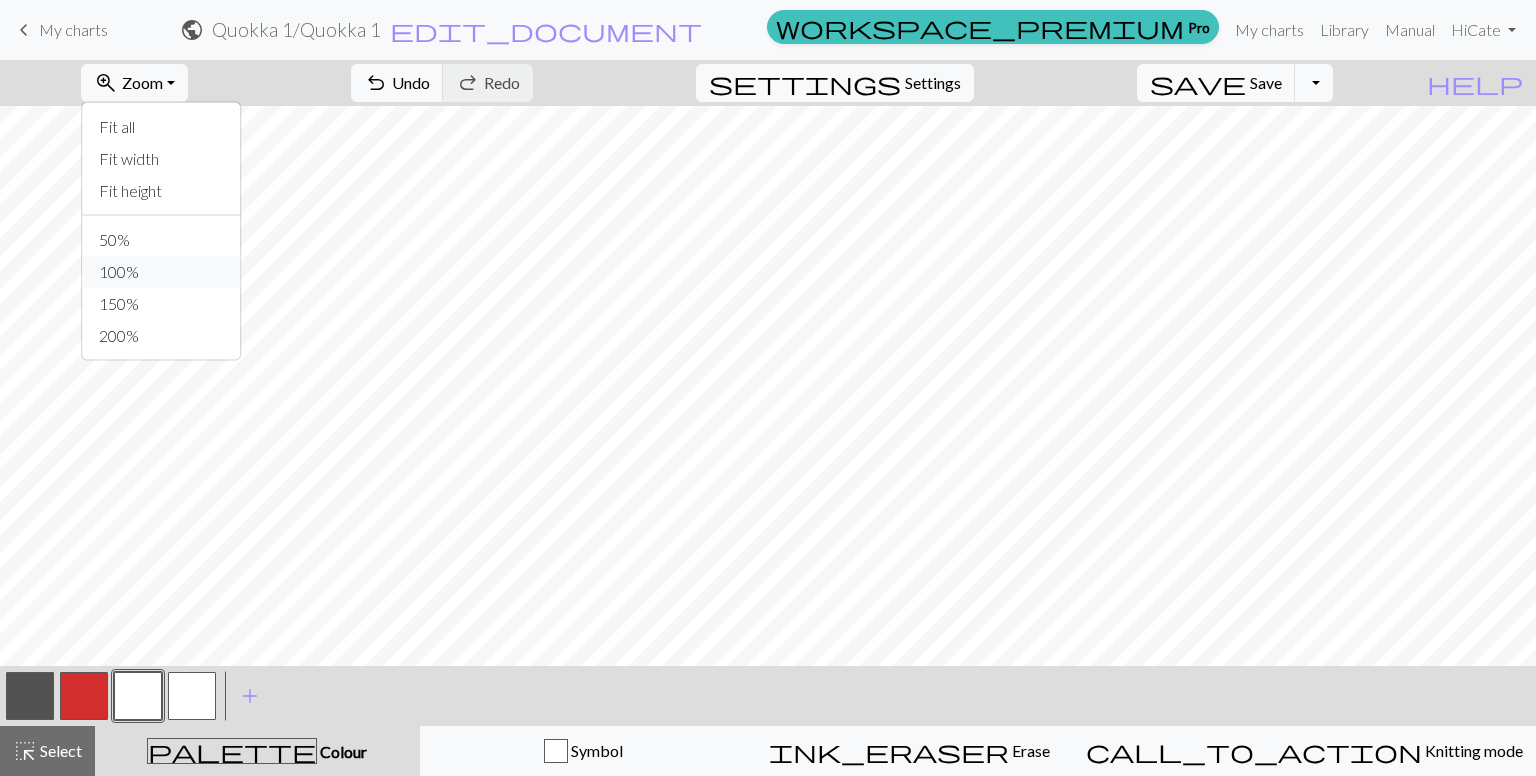 click on "100%" at bounding box center [162, 272] 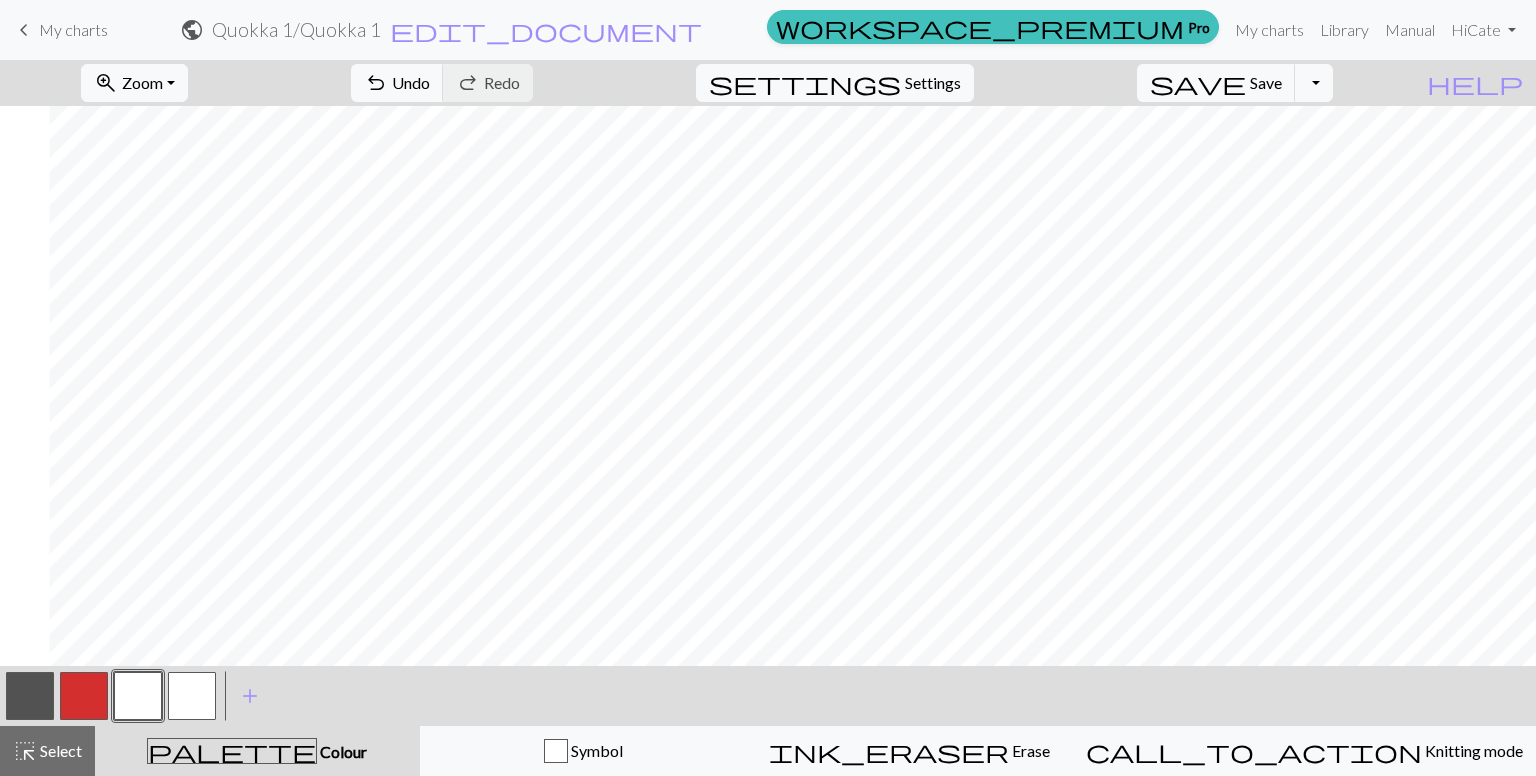 scroll, scrollTop: 0, scrollLeft: 49, axis: horizontal 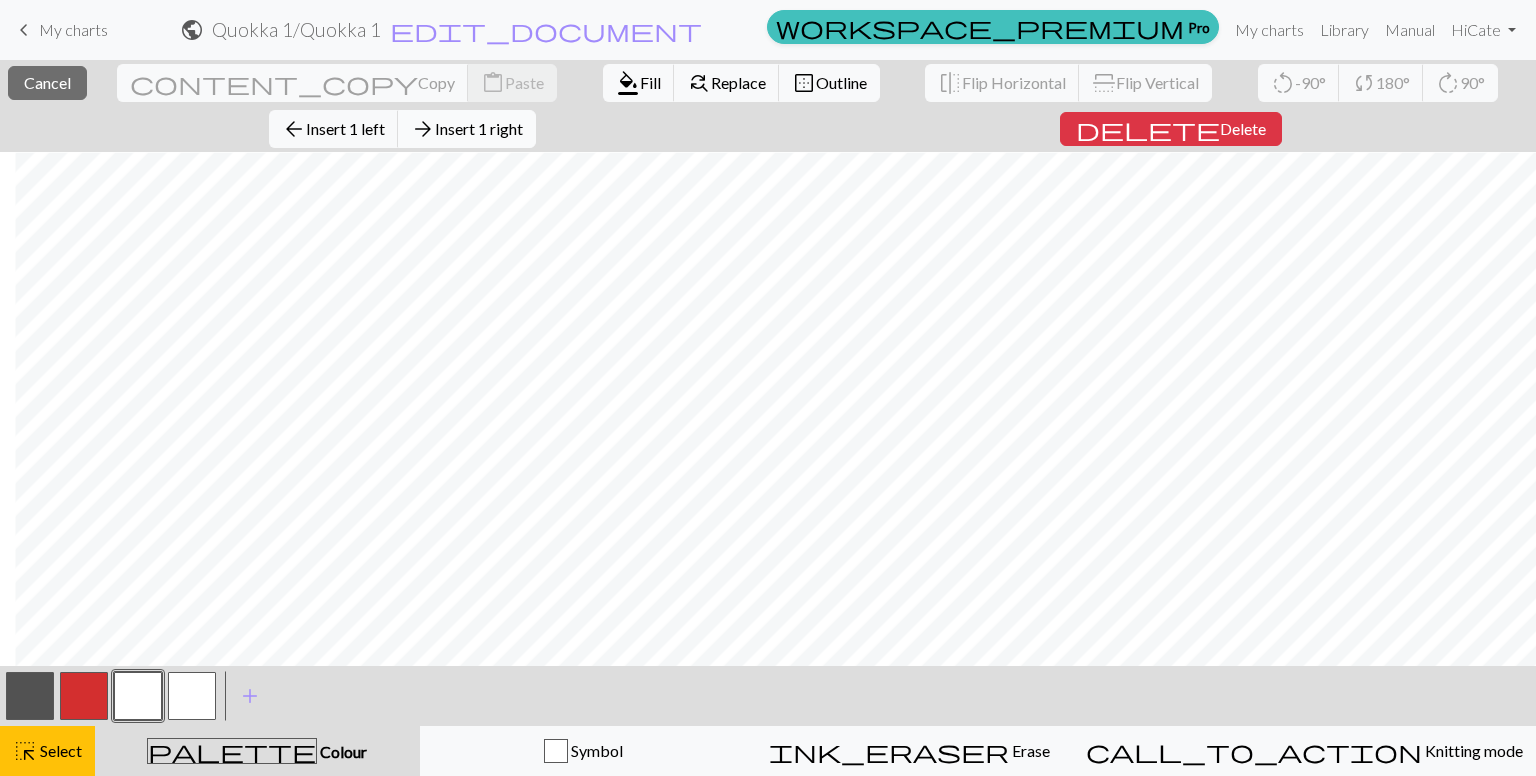 click on "Insert 1 right" at bounding box center (479, 128) 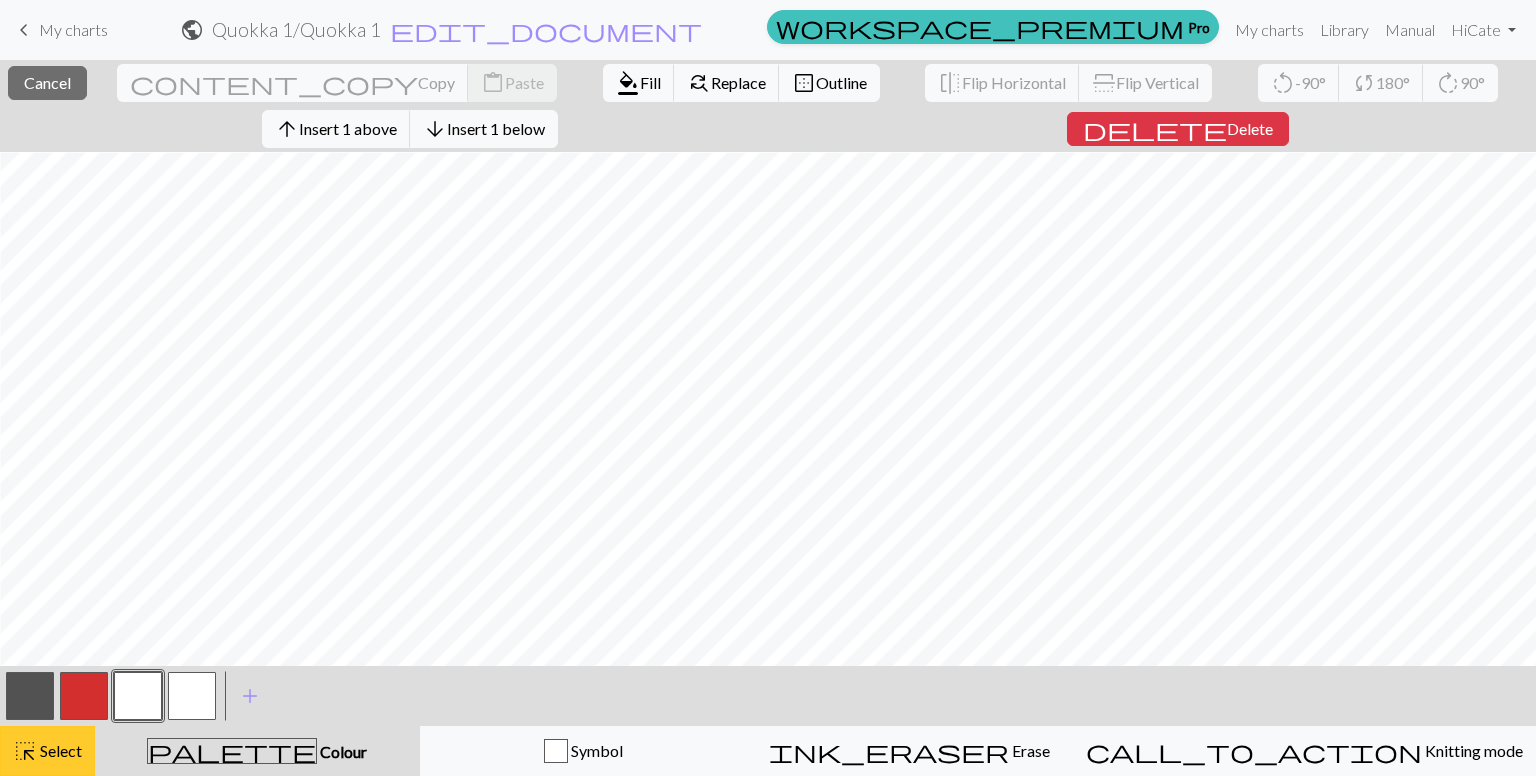 click on "highlight_alt" at bounding box center [25, 751] 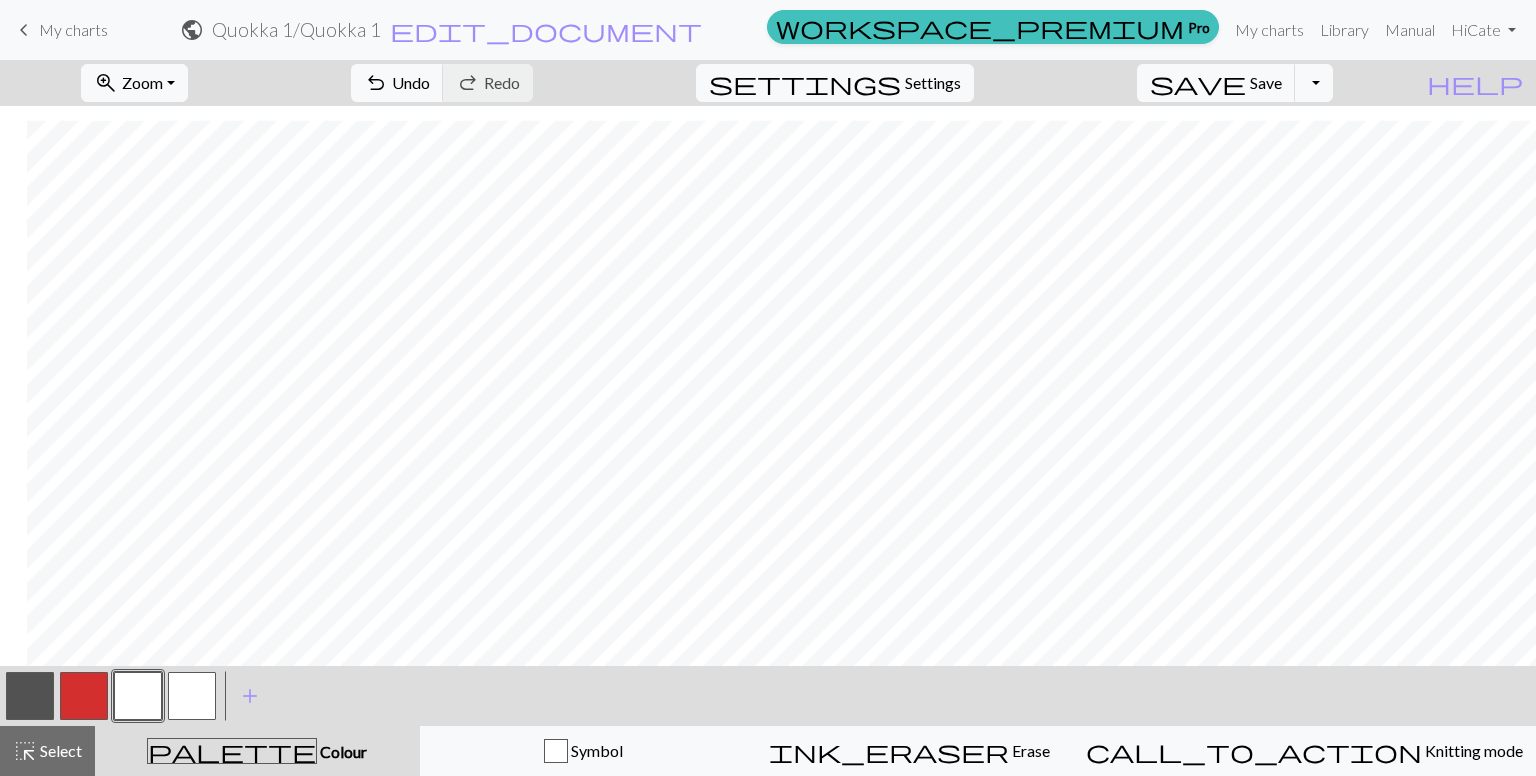 scroll, scrollTop: 244, scrollLeft: 76, axis: both 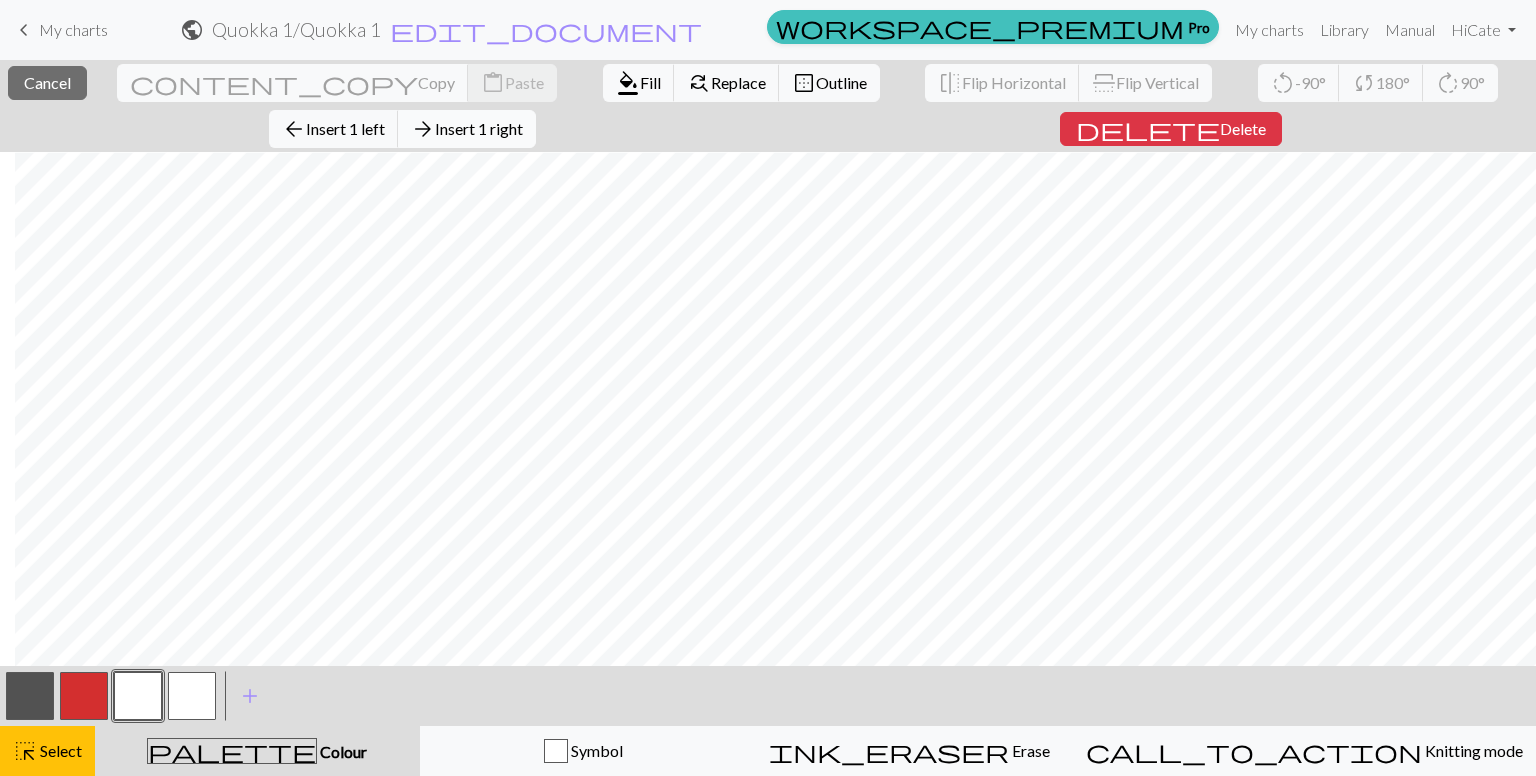 click on "Insert 1 right" at bounding box center [479, 128] 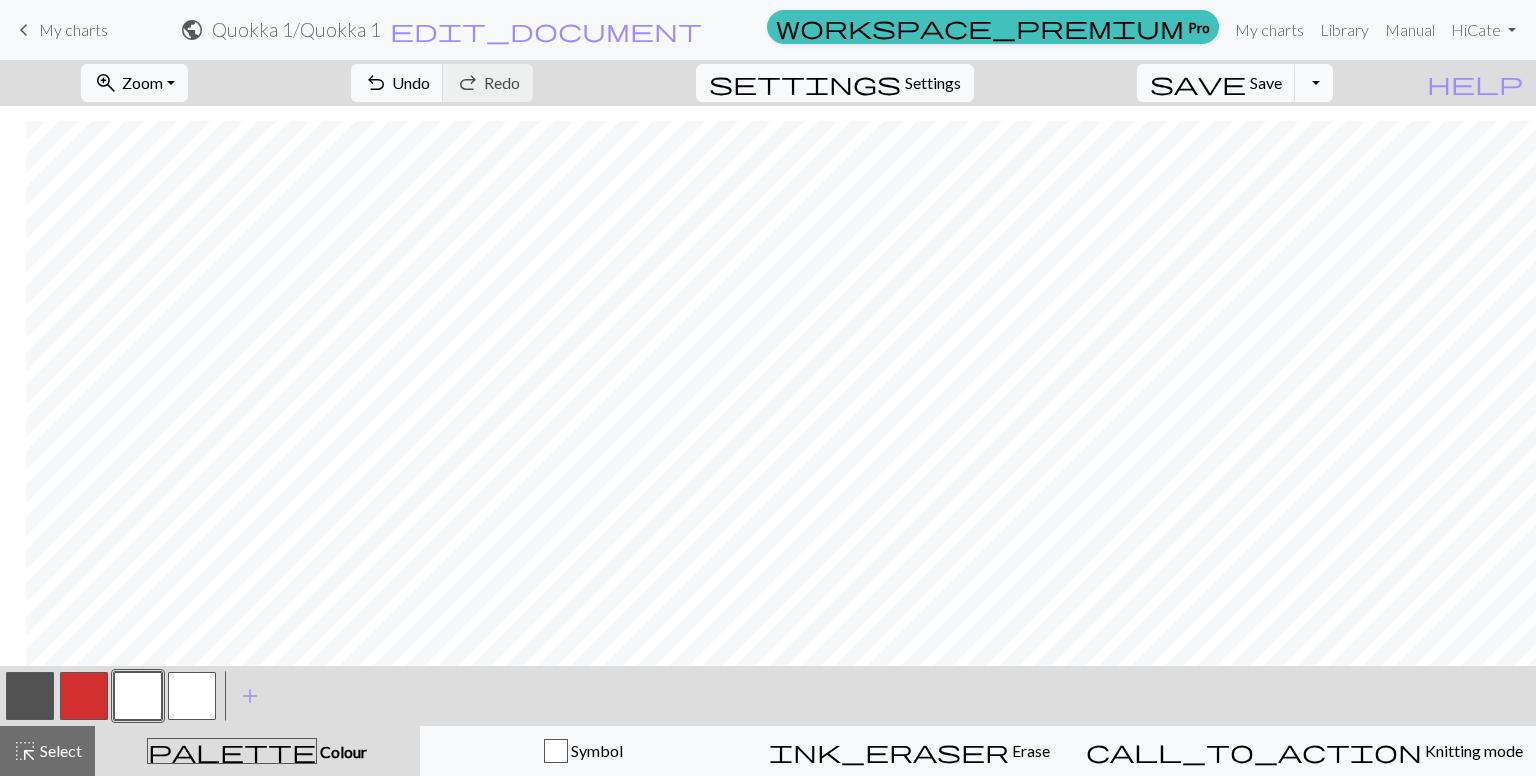 scroll, scrollTop: 244, scrollLeft: 102, axis: both 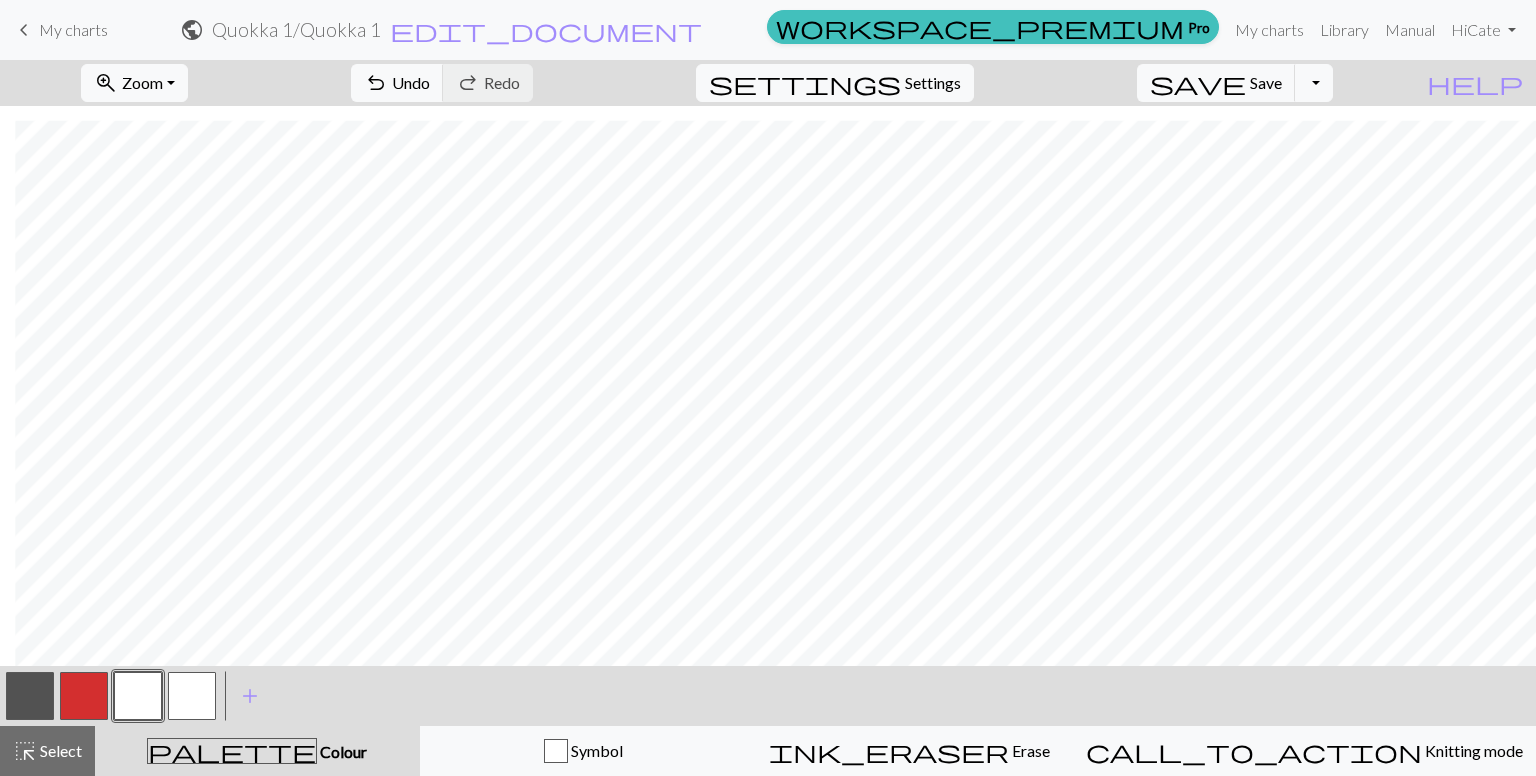 click at bounding box center (30, 696) 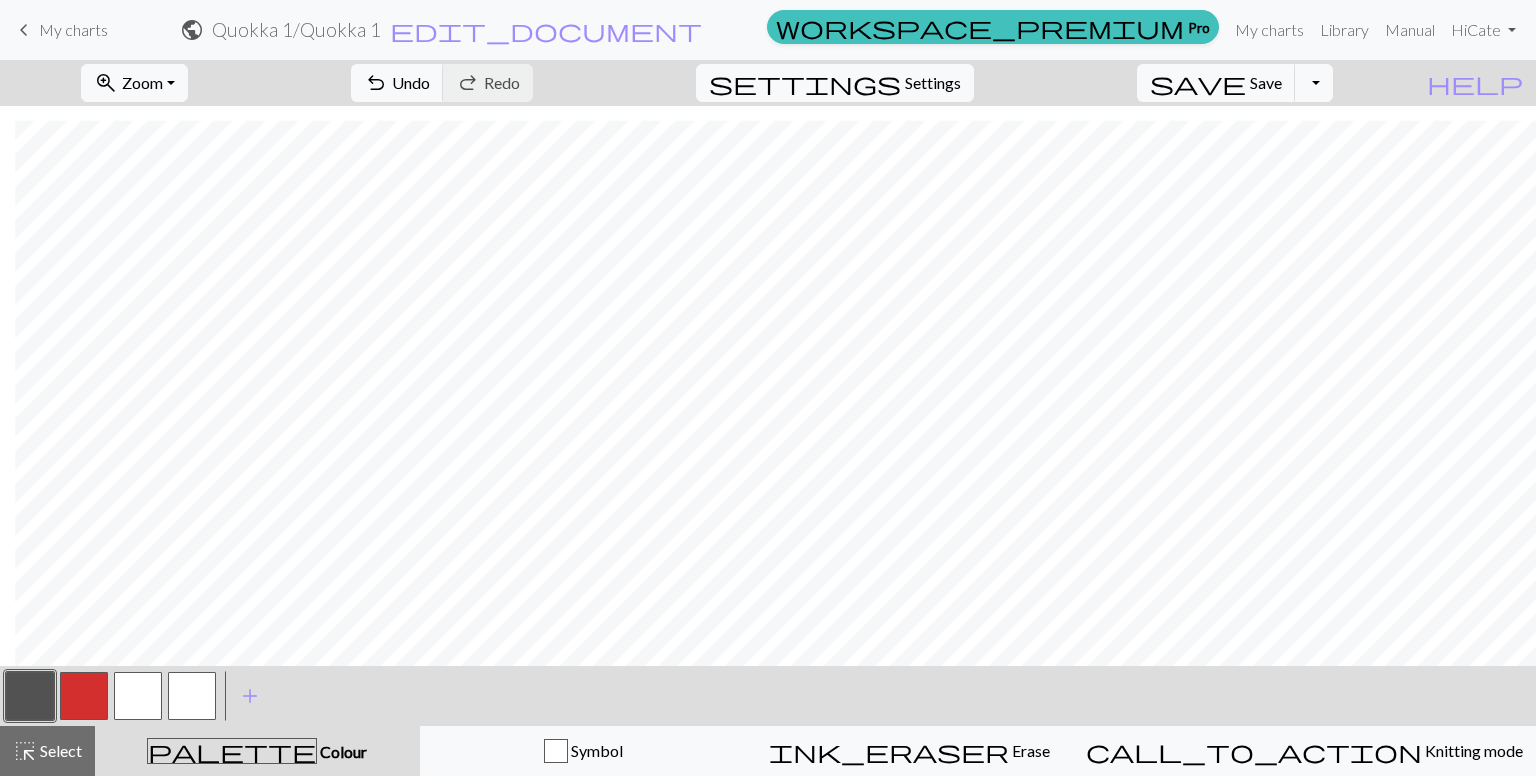 click at bounding box center (84, 696) 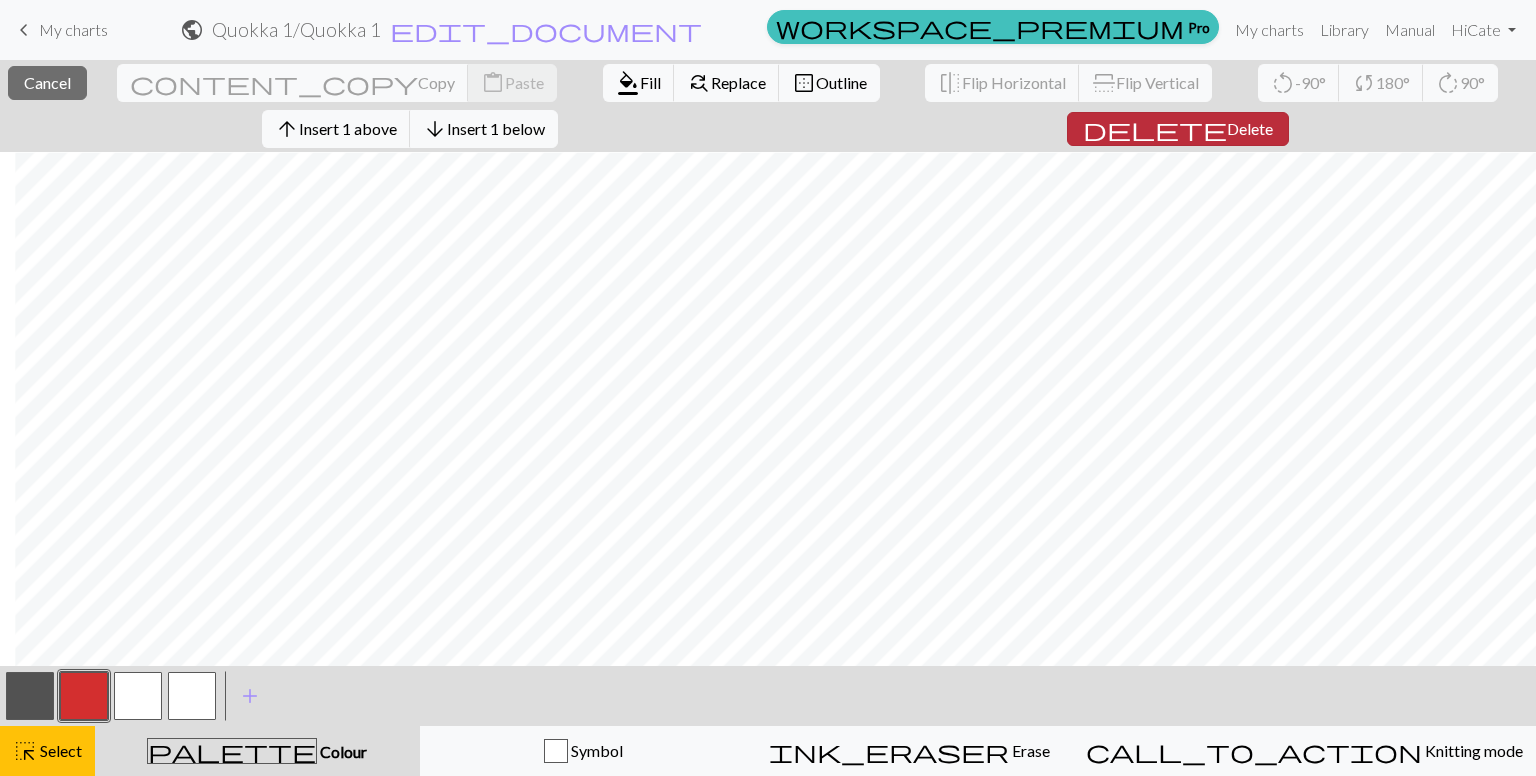 click on "delete  Delete" at bounding box center (1178, 129) 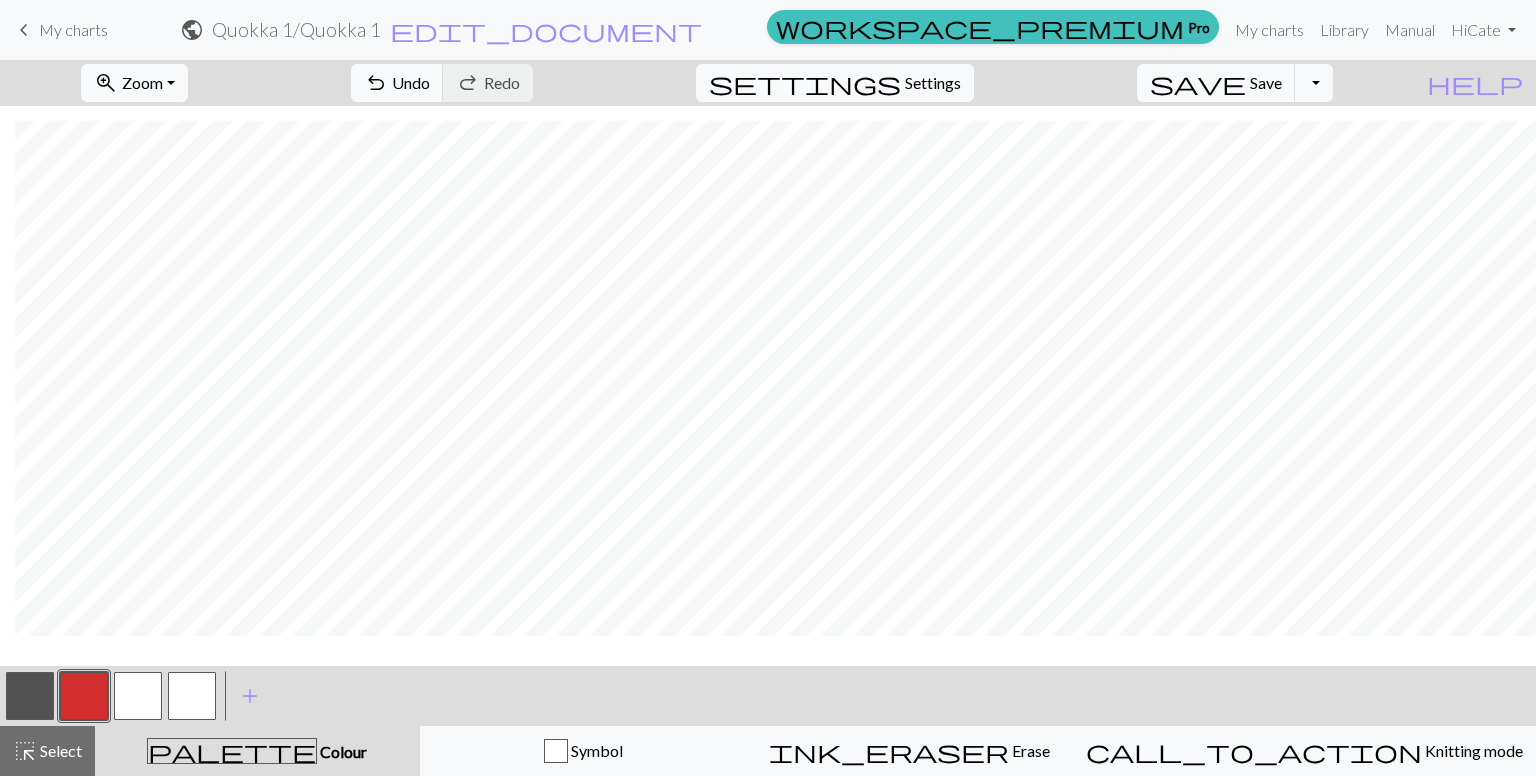 scroll, scrollTop: 224, scrollLeft: 102, axis: both 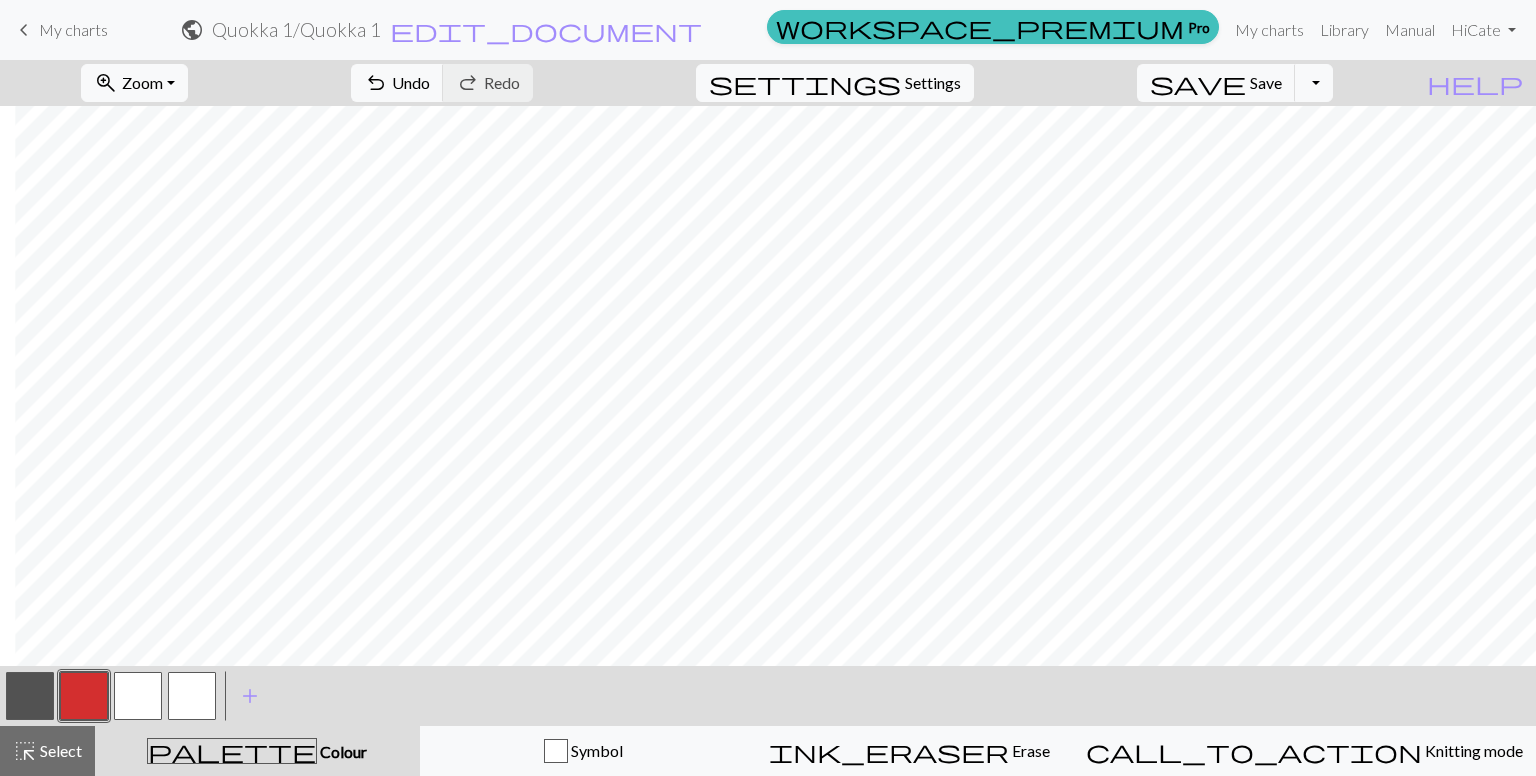 click on "< > add Add a  colour" at bounding box center [768, 696] 